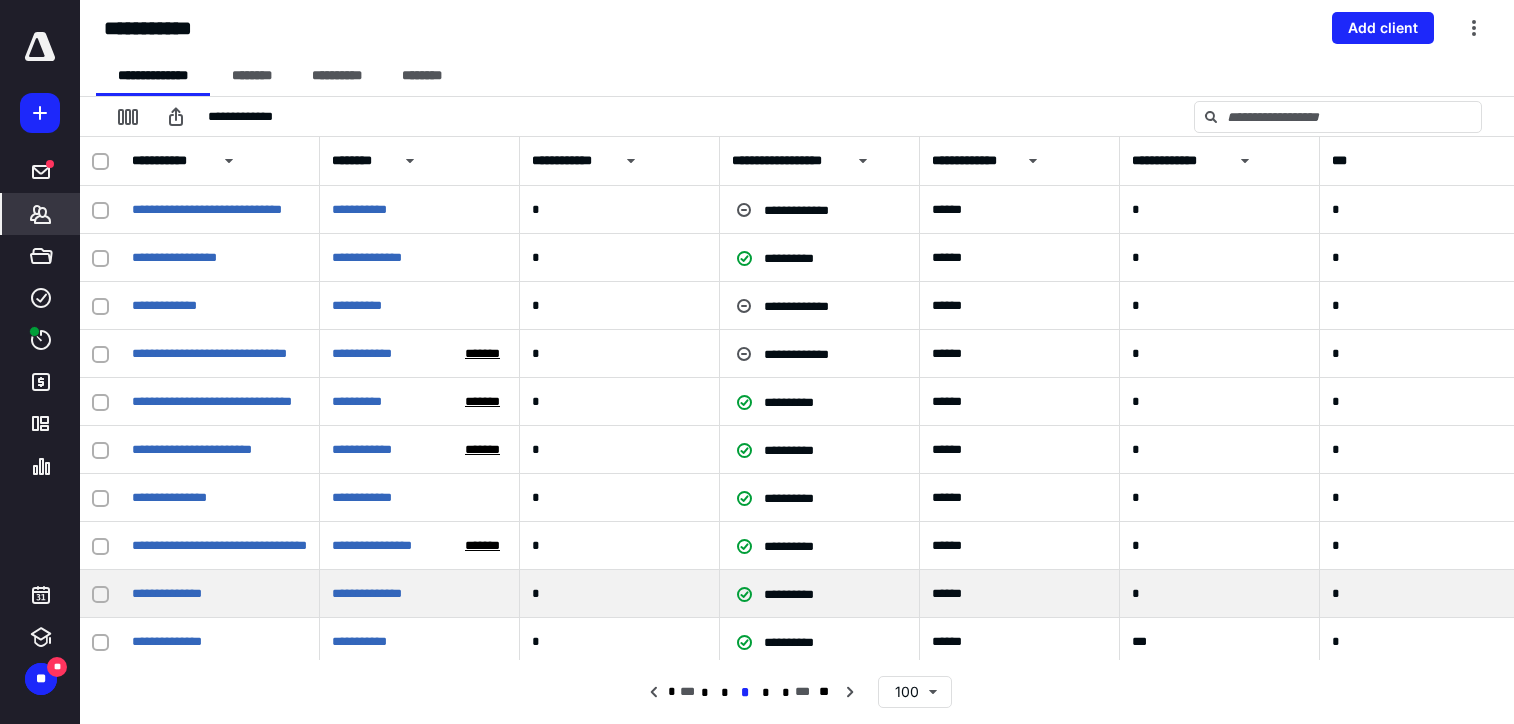 scroll, scrollTop: 0, scrollLeft: 0, axis: both 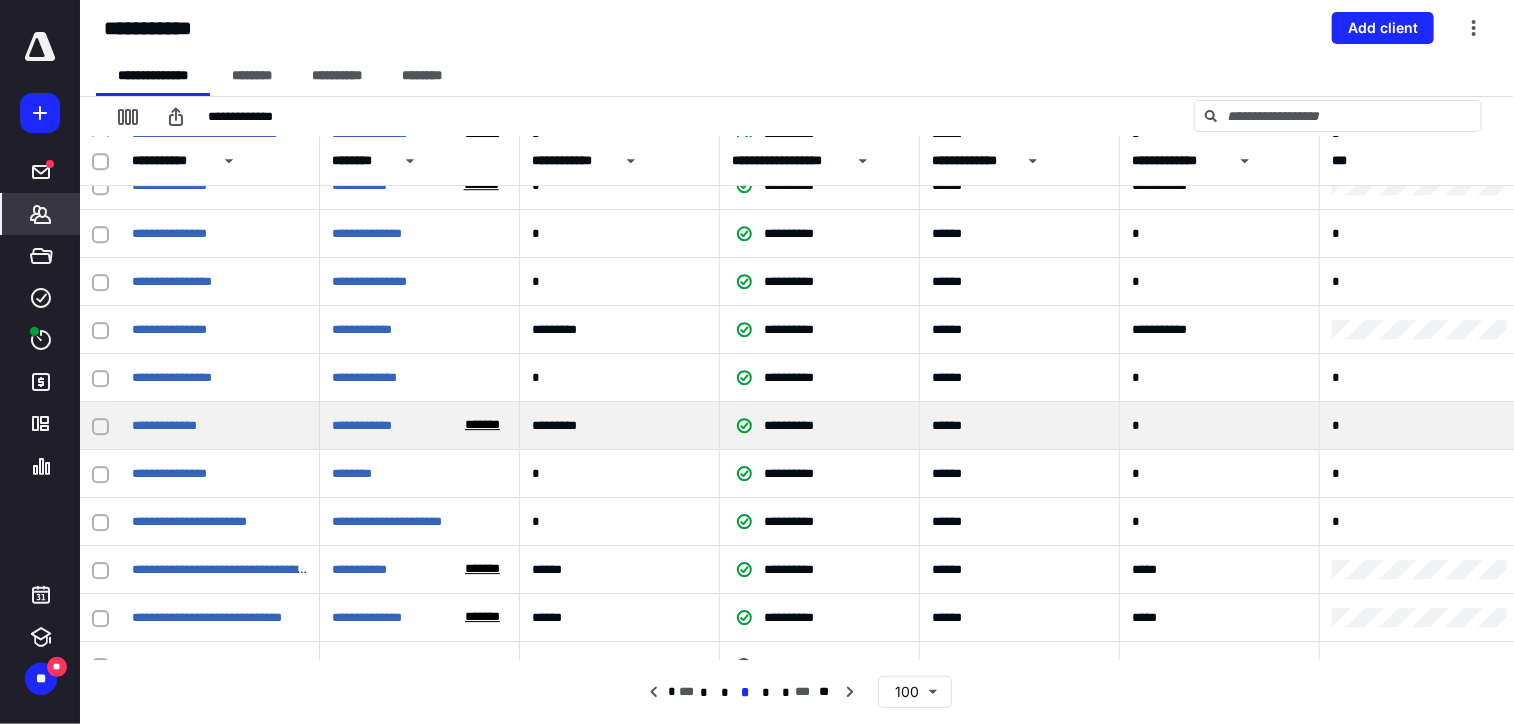 click on "*******" at bounding box center (482, 425) 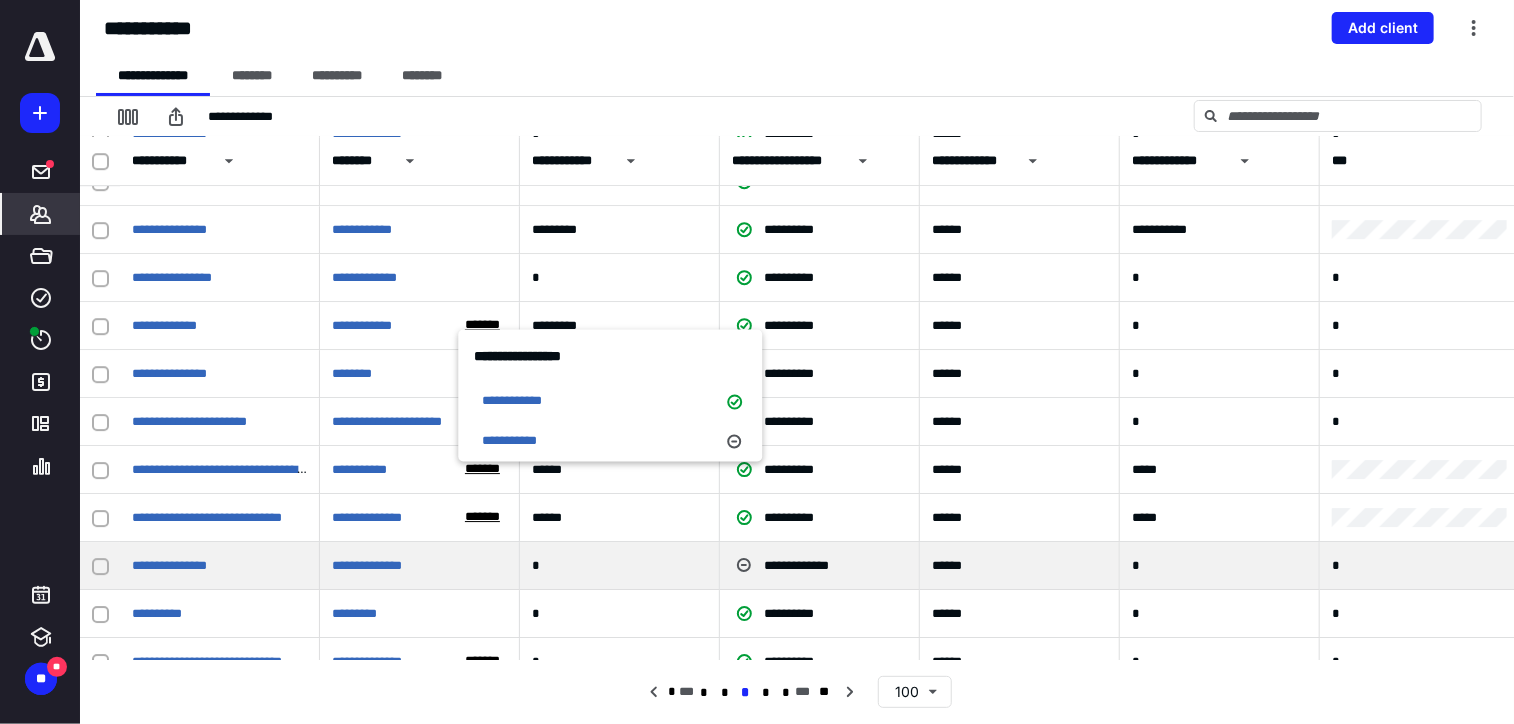scroll, scrollTop: 3100, scrollLeft: 0, axis: vertical 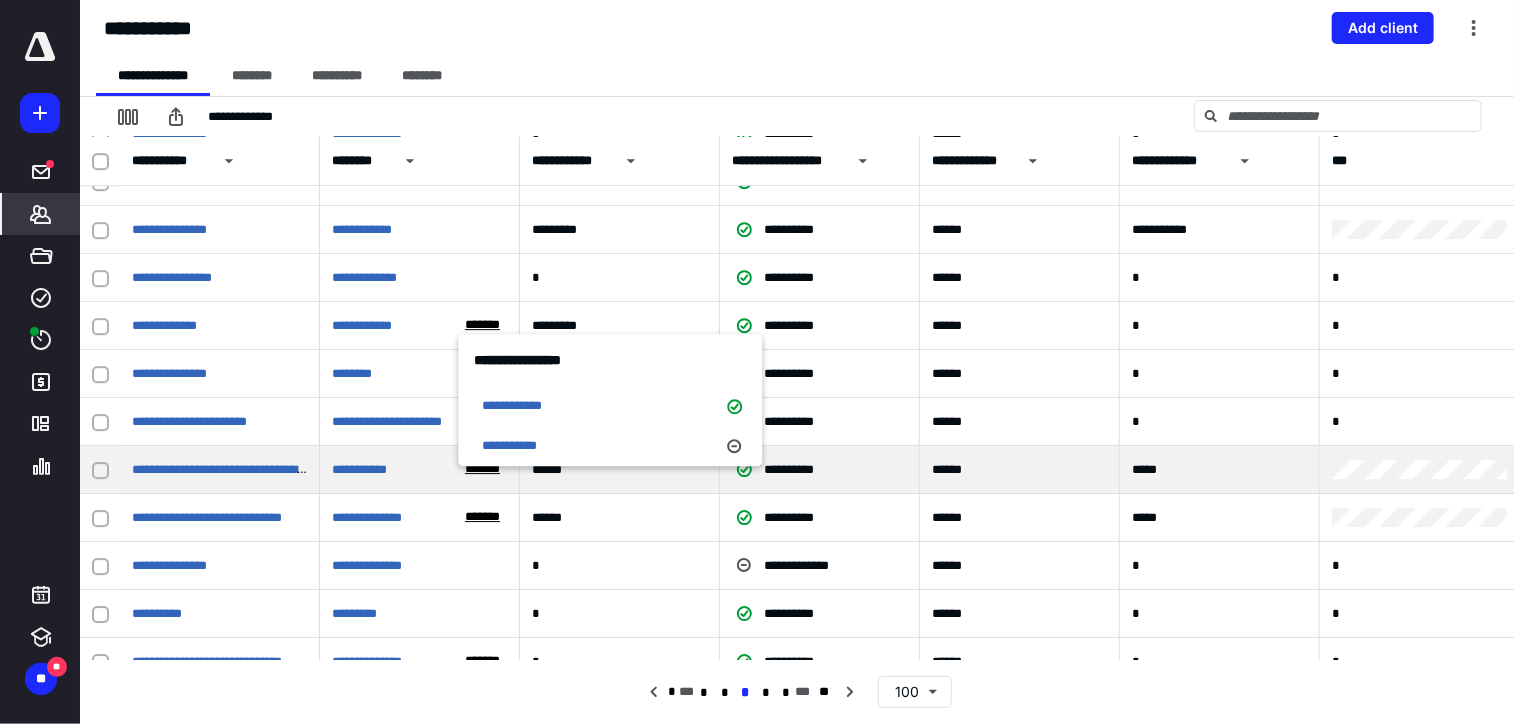 click on "*******" at bounding box center (482, 469) 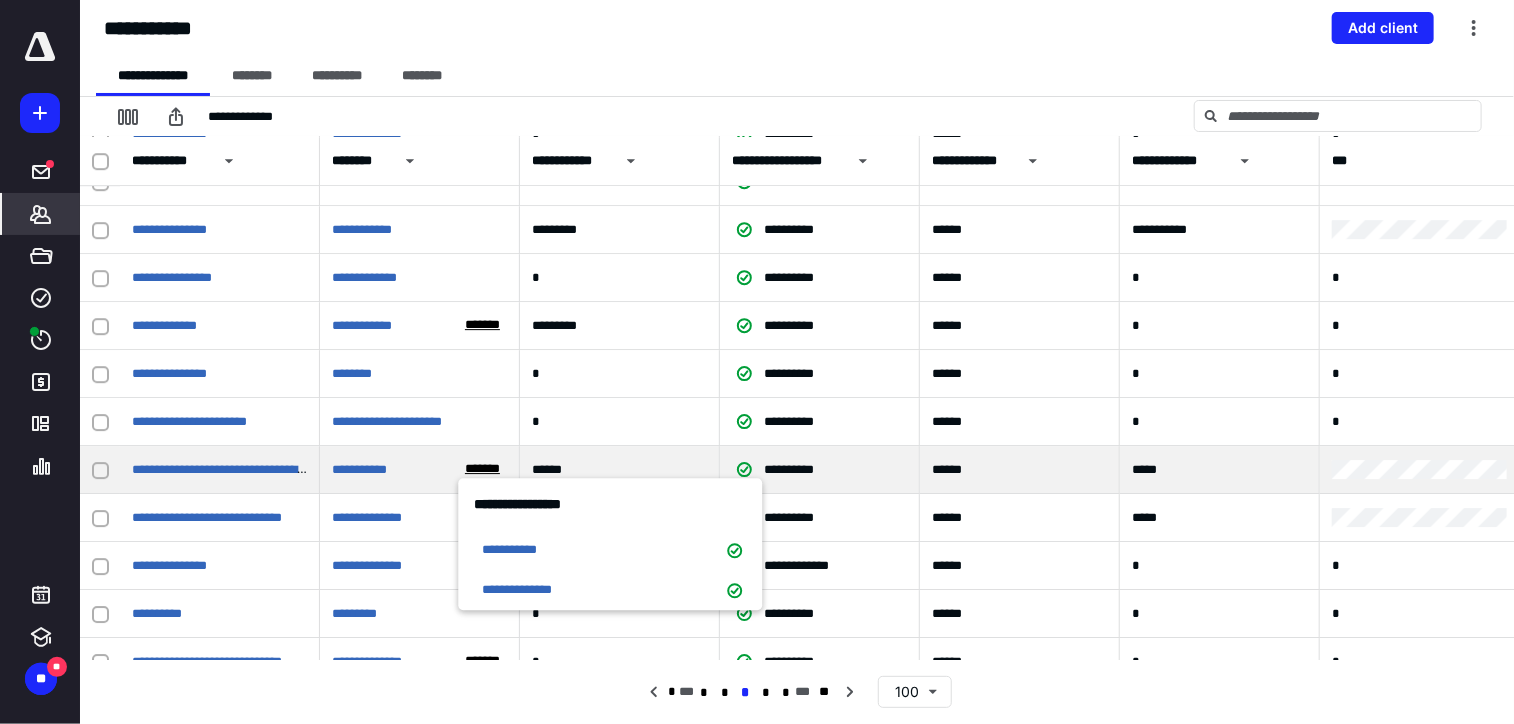 click on "*******" at bounding box center (482, 469) 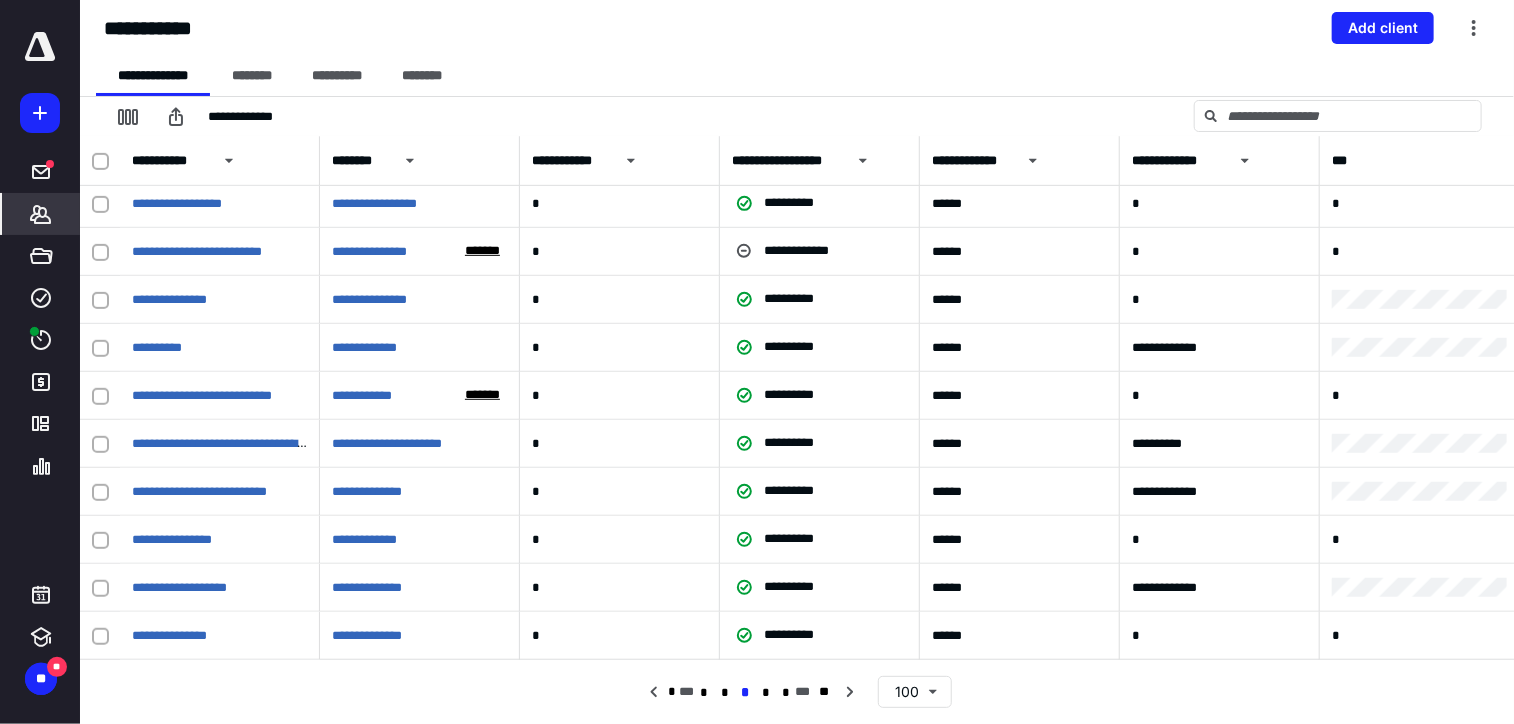 scroll, scrollTop: 4340, scrollLeft: 0, axis: vertical 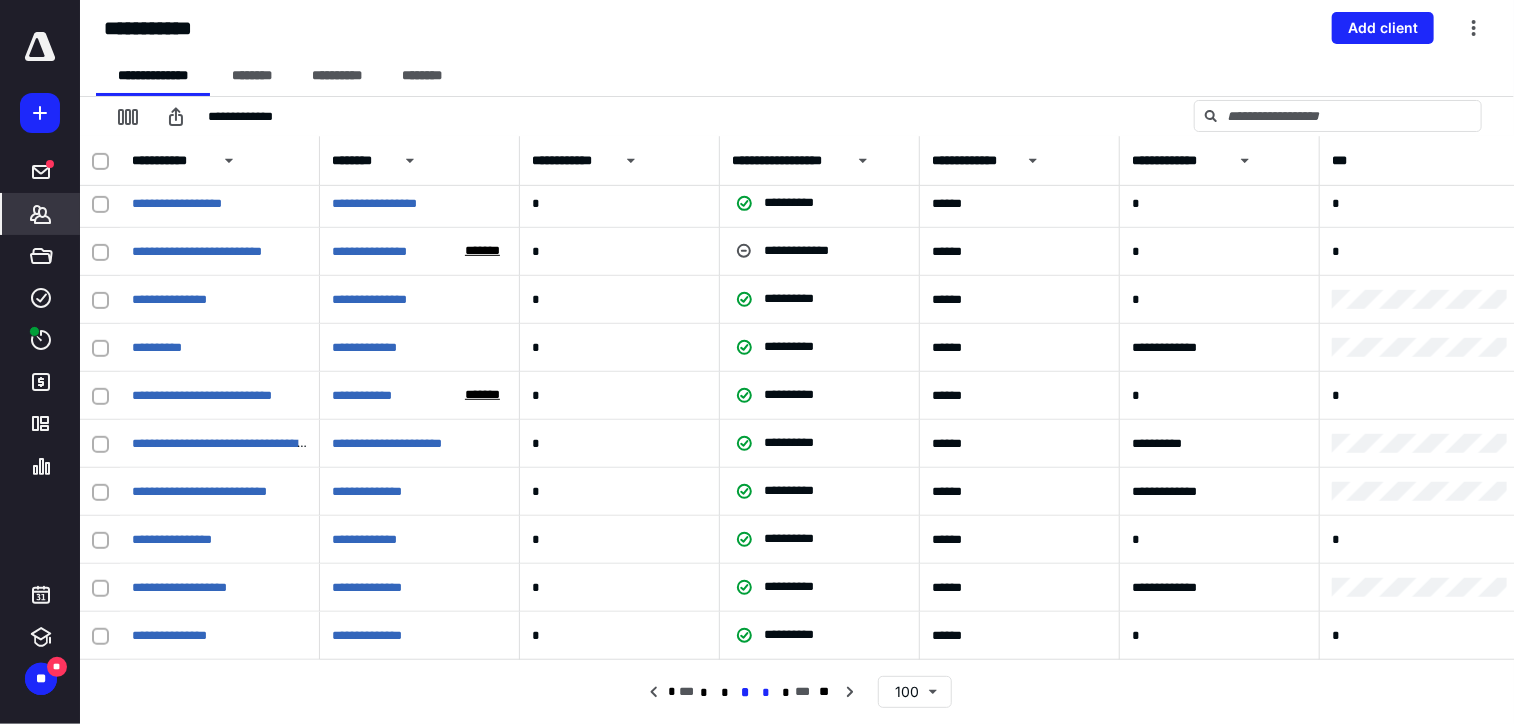 click on "*" at bounding box center [766, 693] 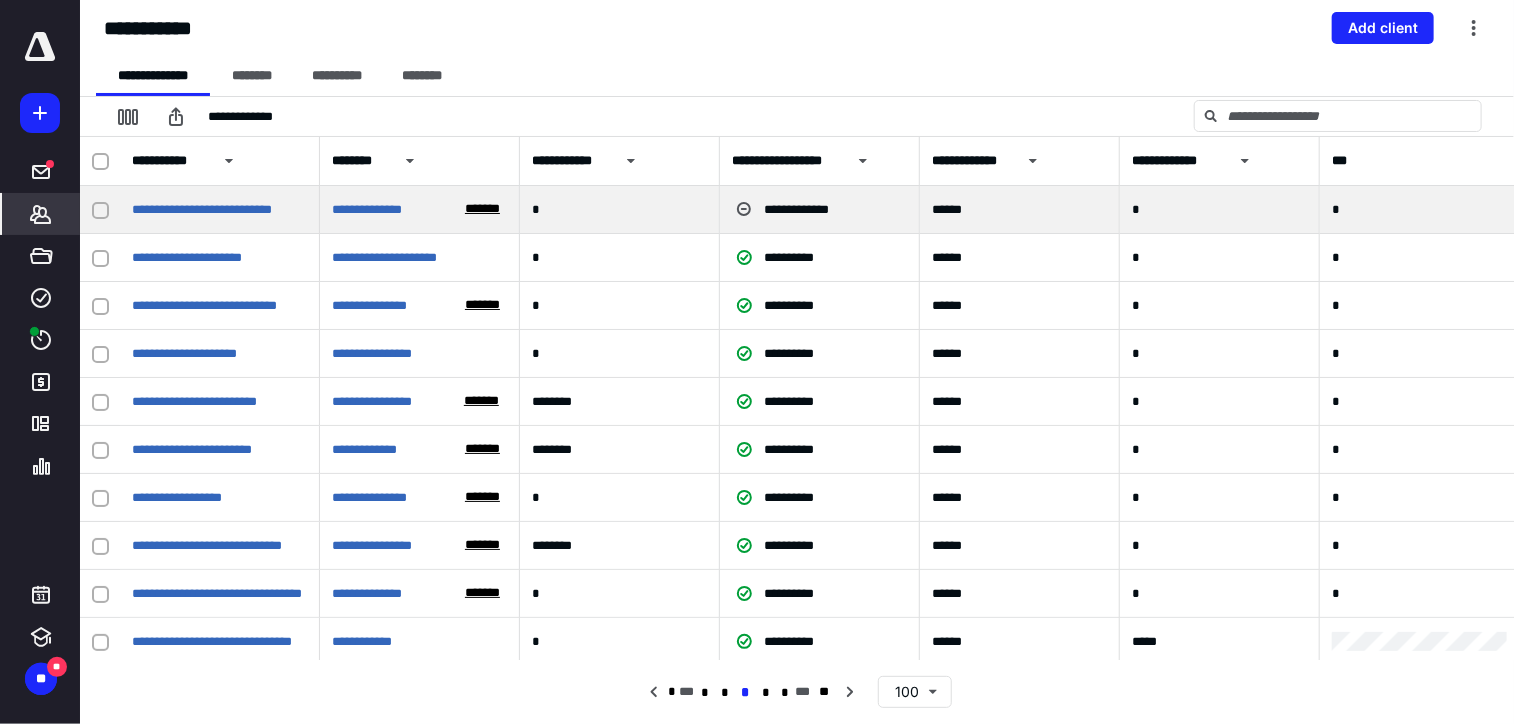 click on "*******" at bounding box center [482, 209] 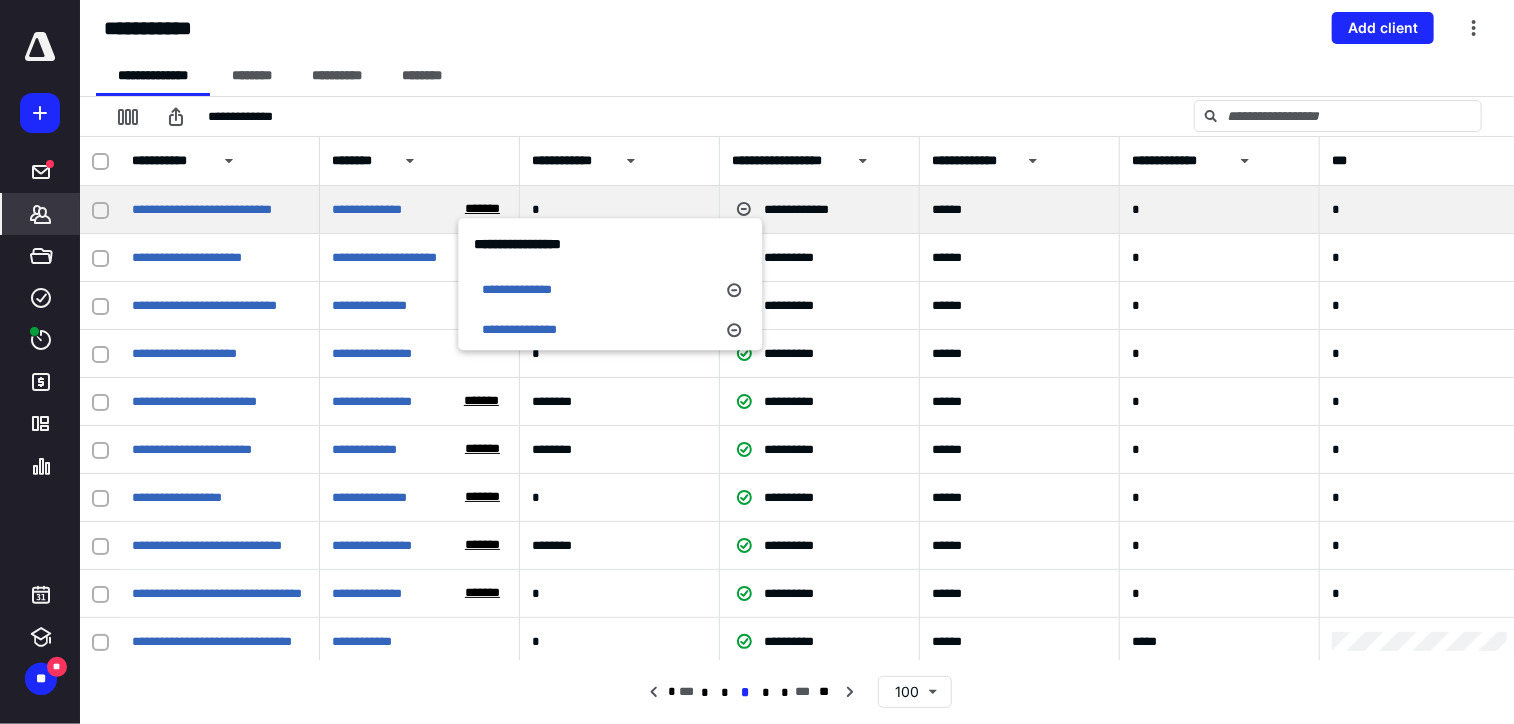 click on "*******" at bounding box center [482, 209] 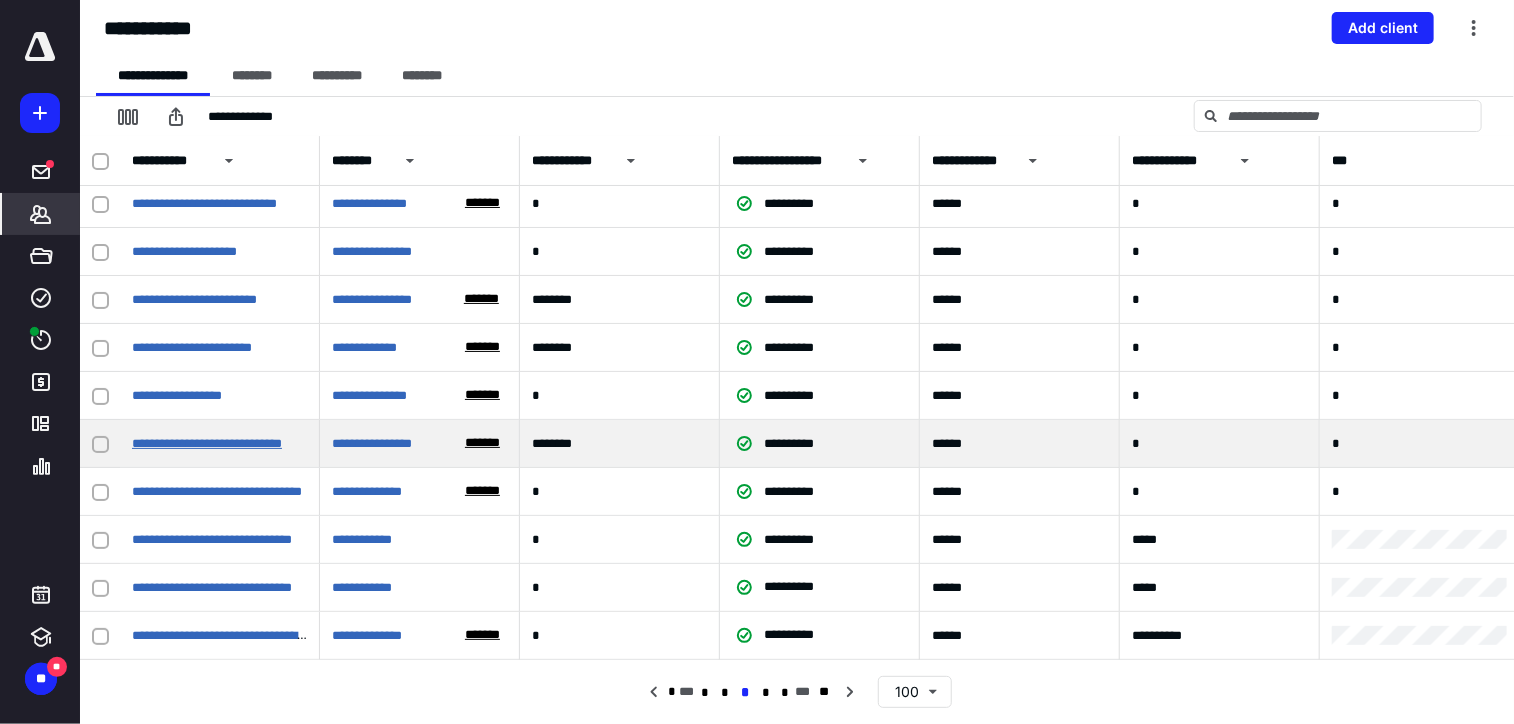 scroll, scrollTop: 100, scrollLeft: 0, axis: vertical 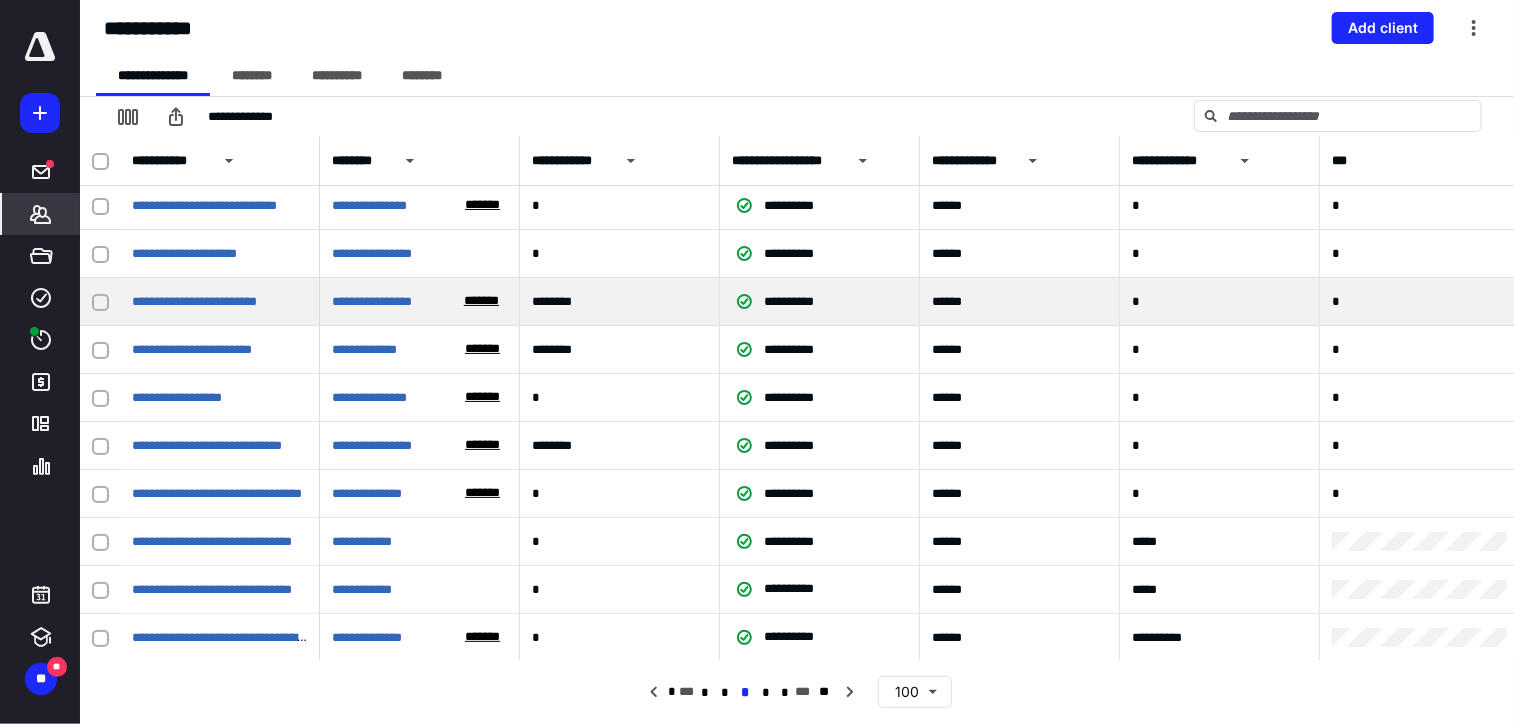 click at bounding box center (100, 302) 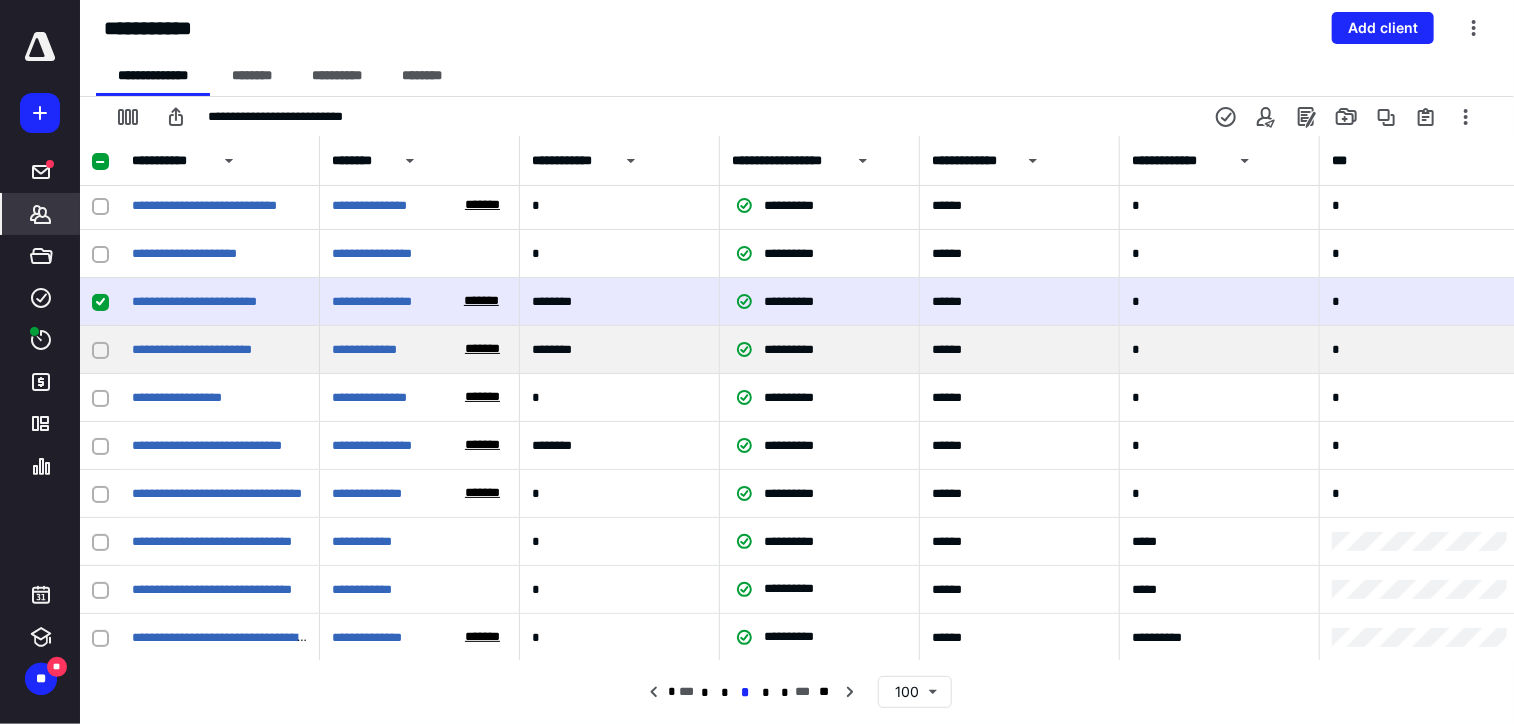 click 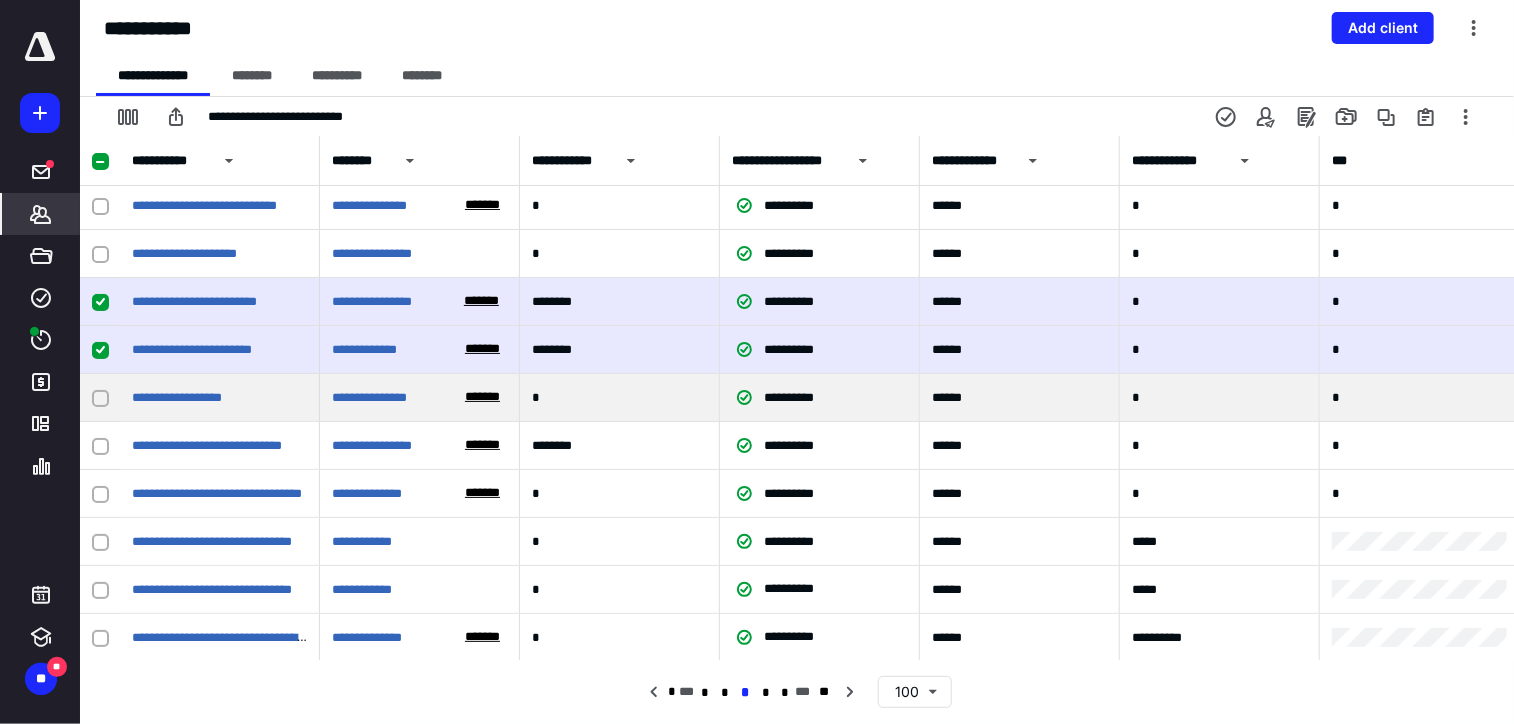 click at bounding box center (100, 398) 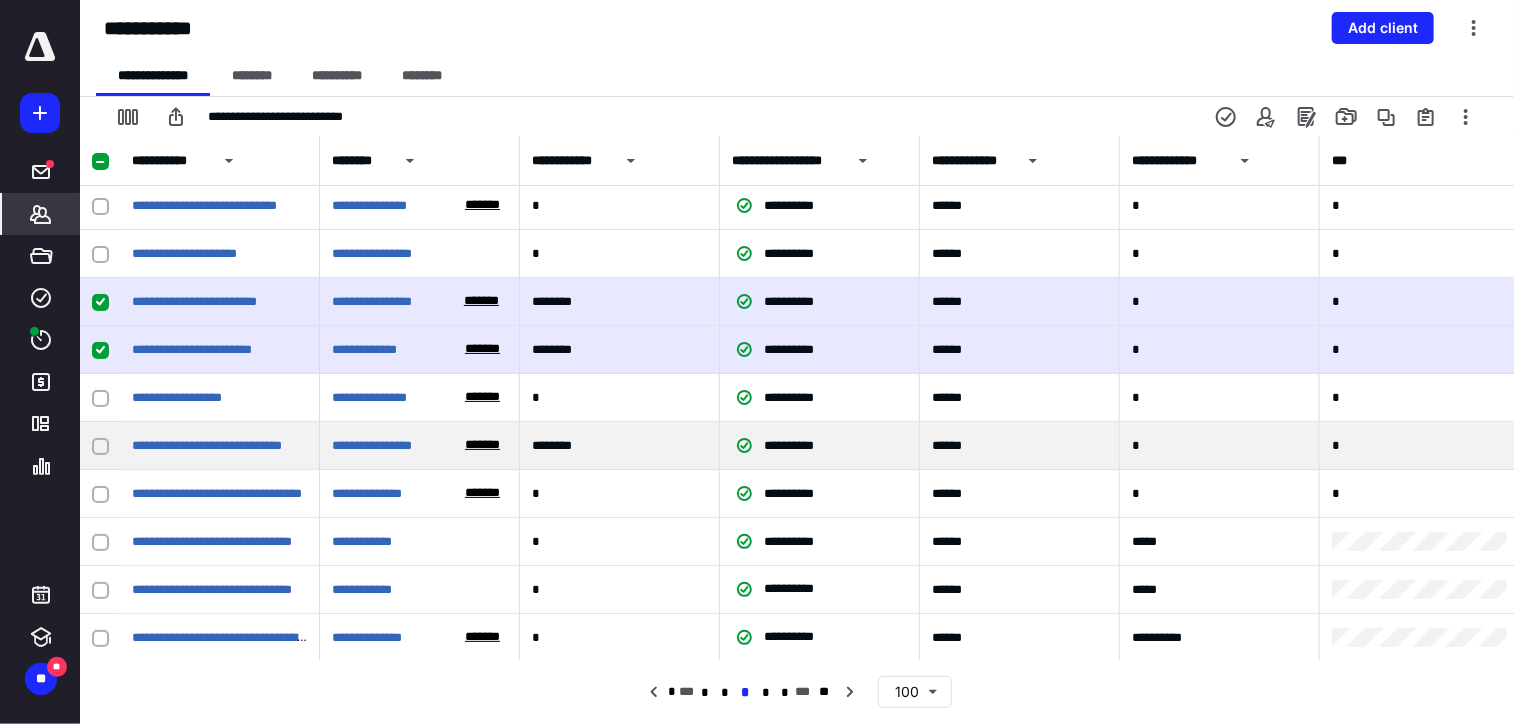 click 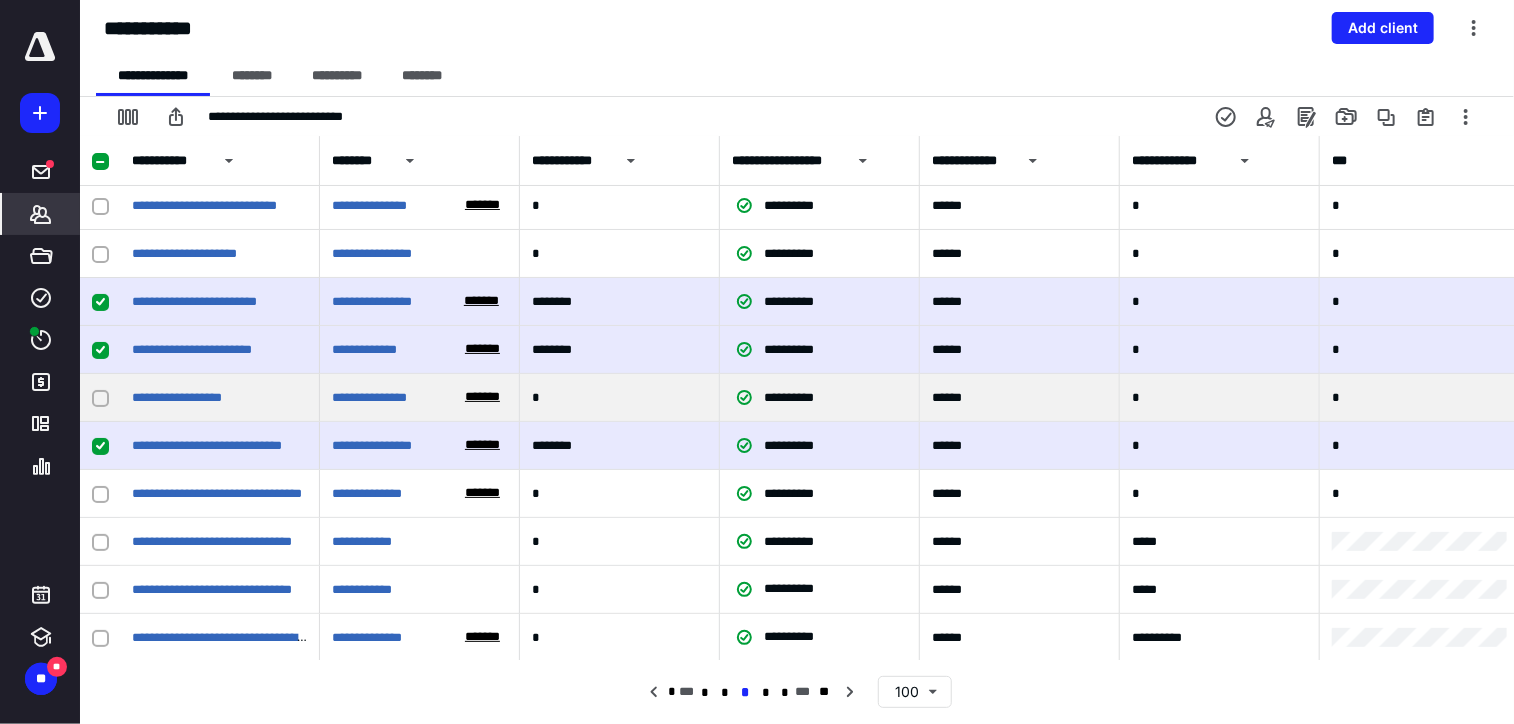 click at bounding box center (100, 398) 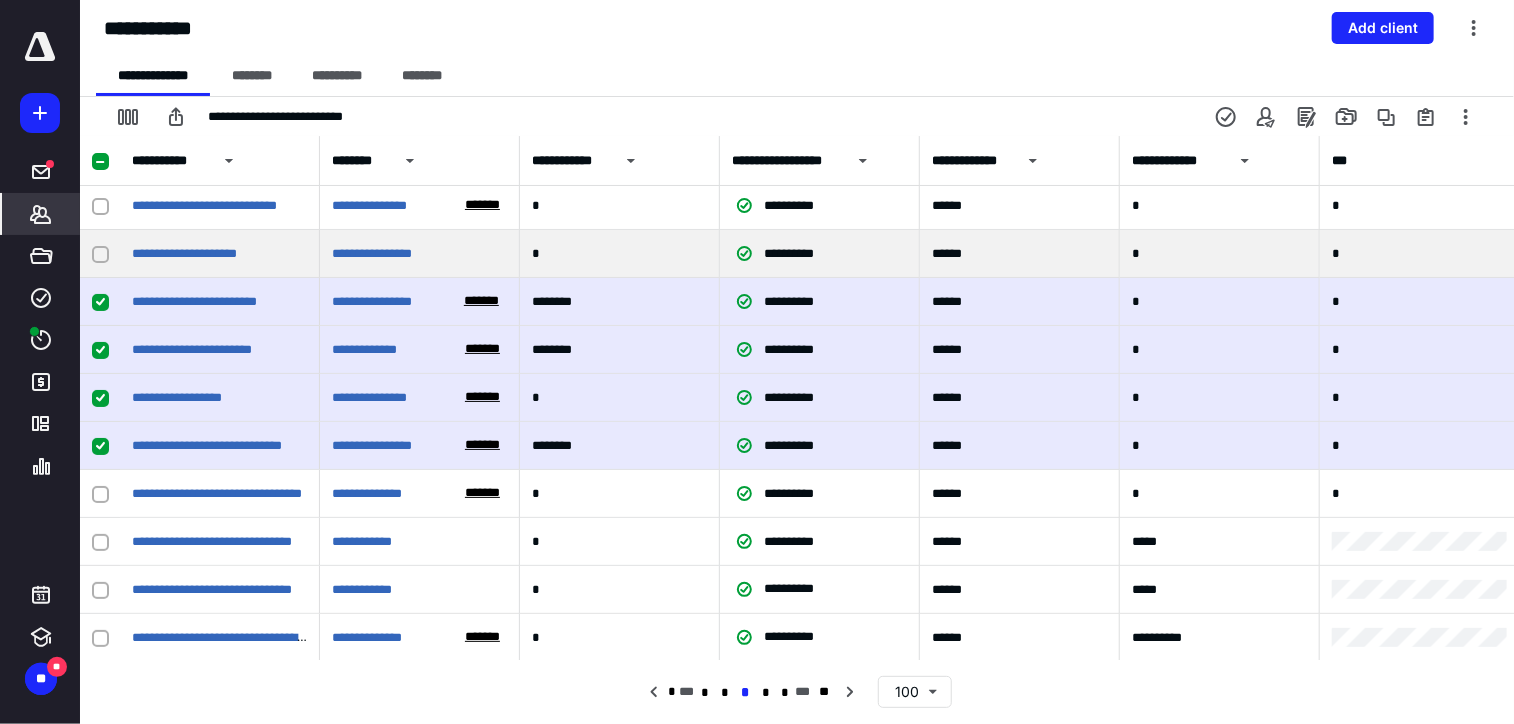 click at bounding box center [100, 254] 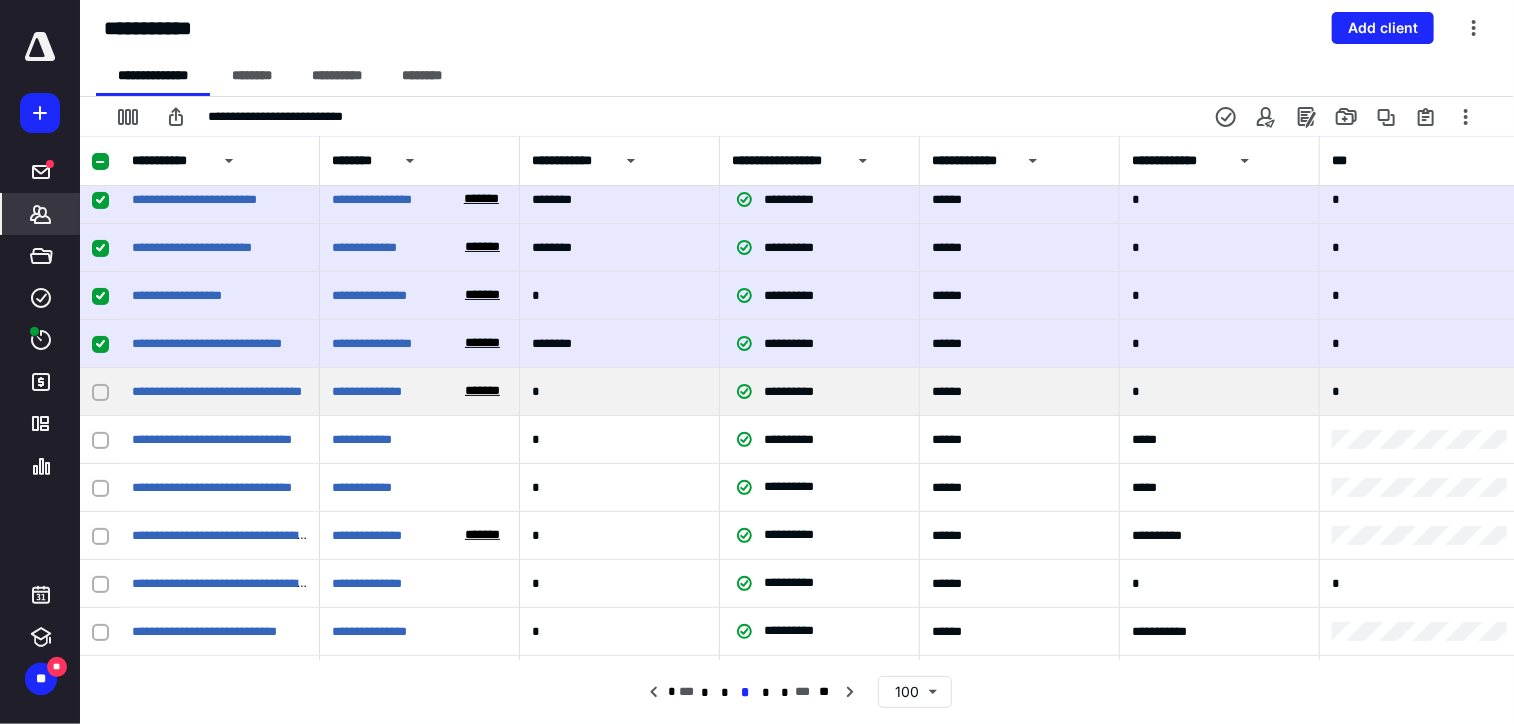 scroll, scrollTop: 200, scrollLeft: 0, axis: vertical 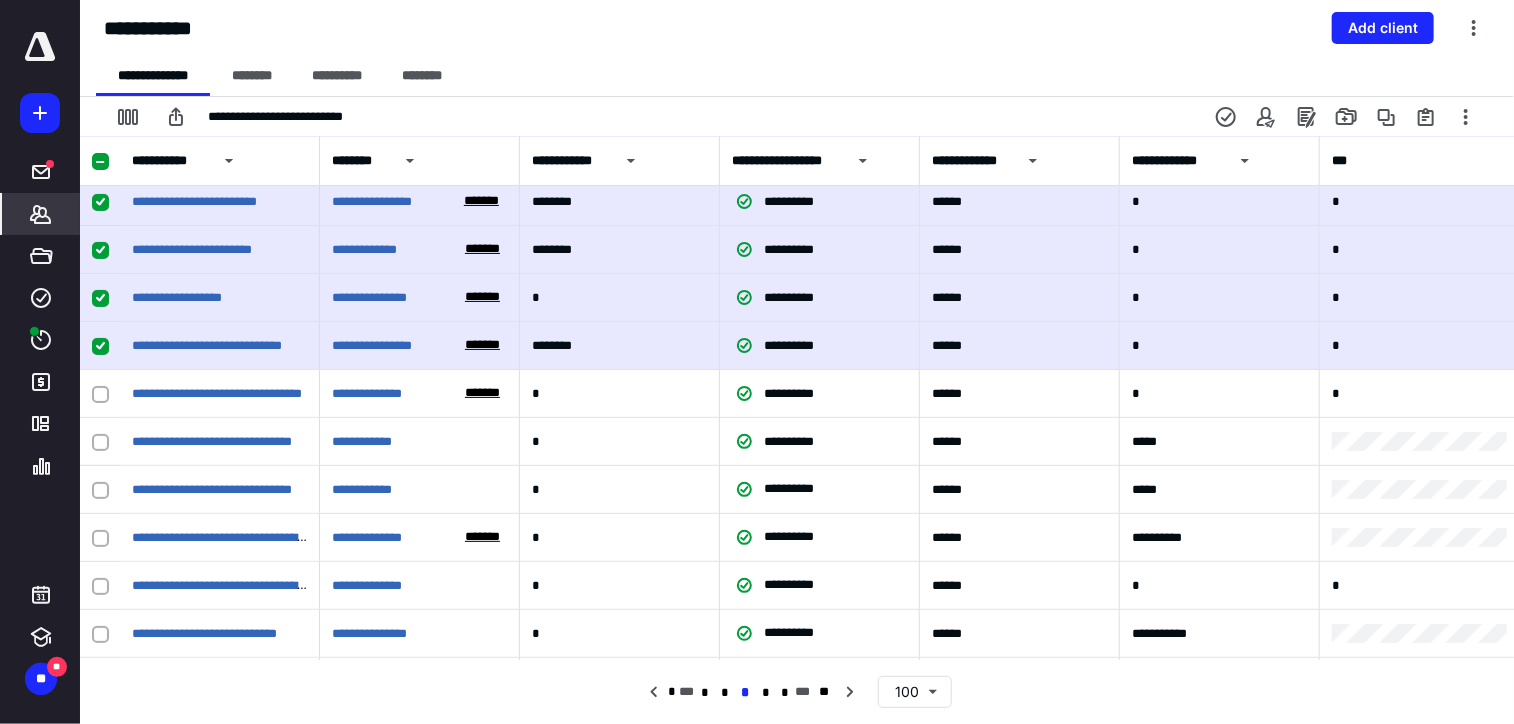 click 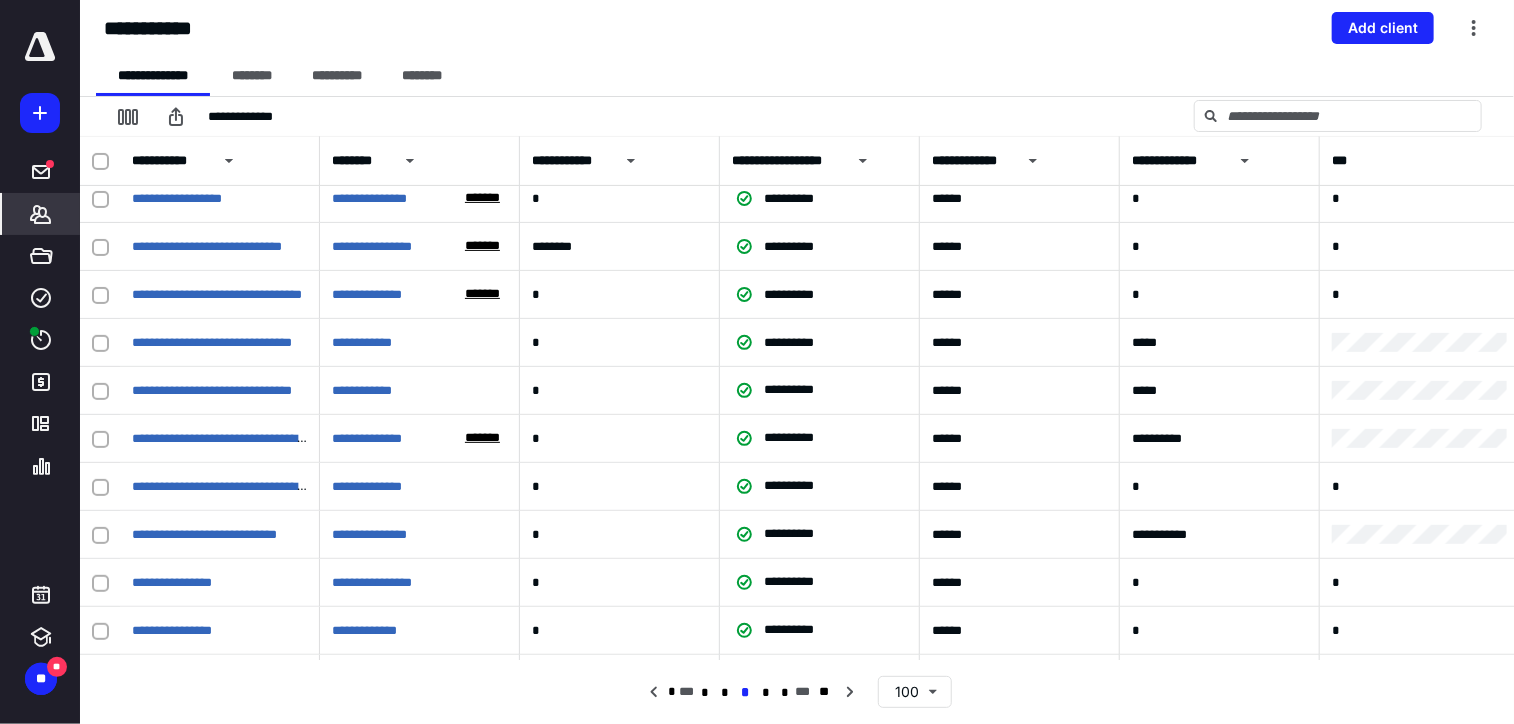 scroll, scrollTop: 300, scrollLeft: 0, axis: vertical 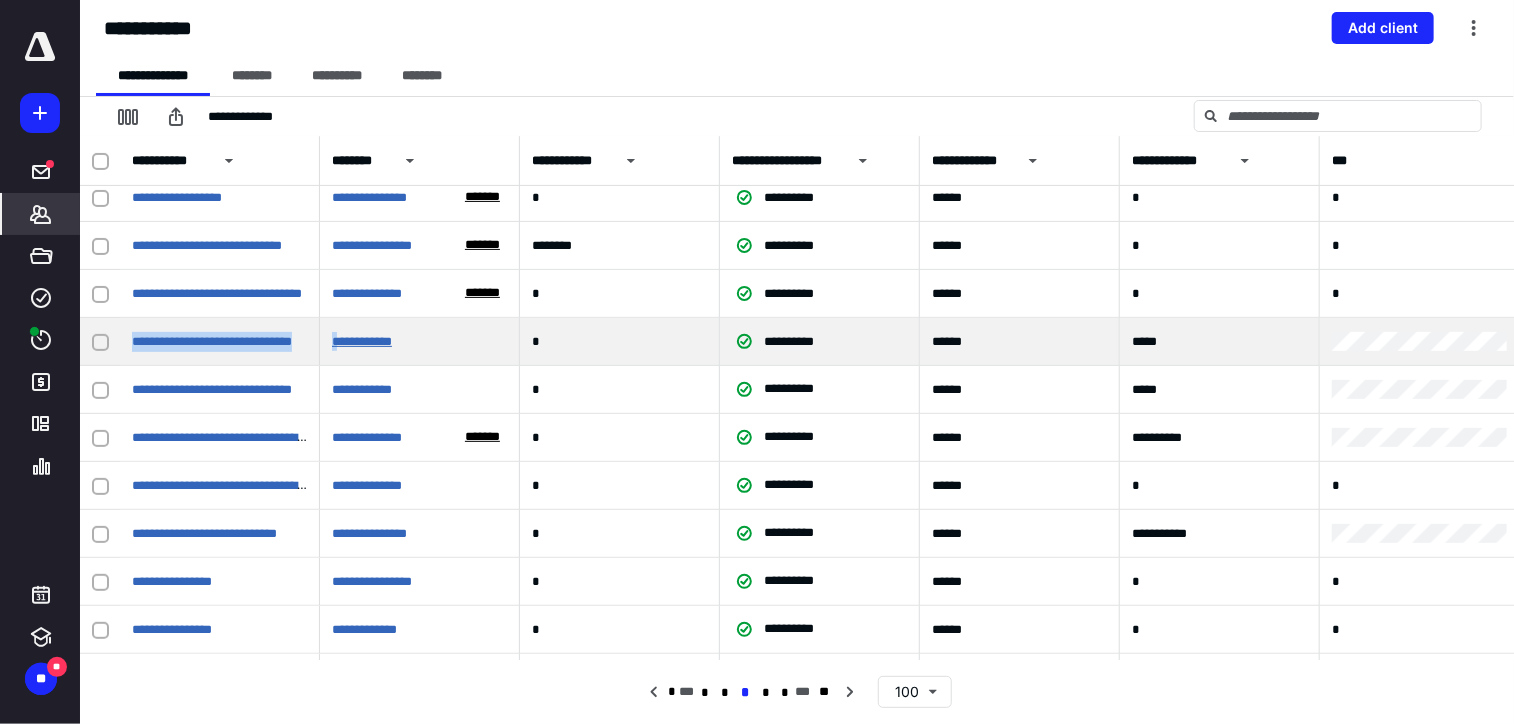 drag, startPoint x: 205, startPoint y: 347, endPoint x: 338, endPoint y: 343, distance: 133.06013 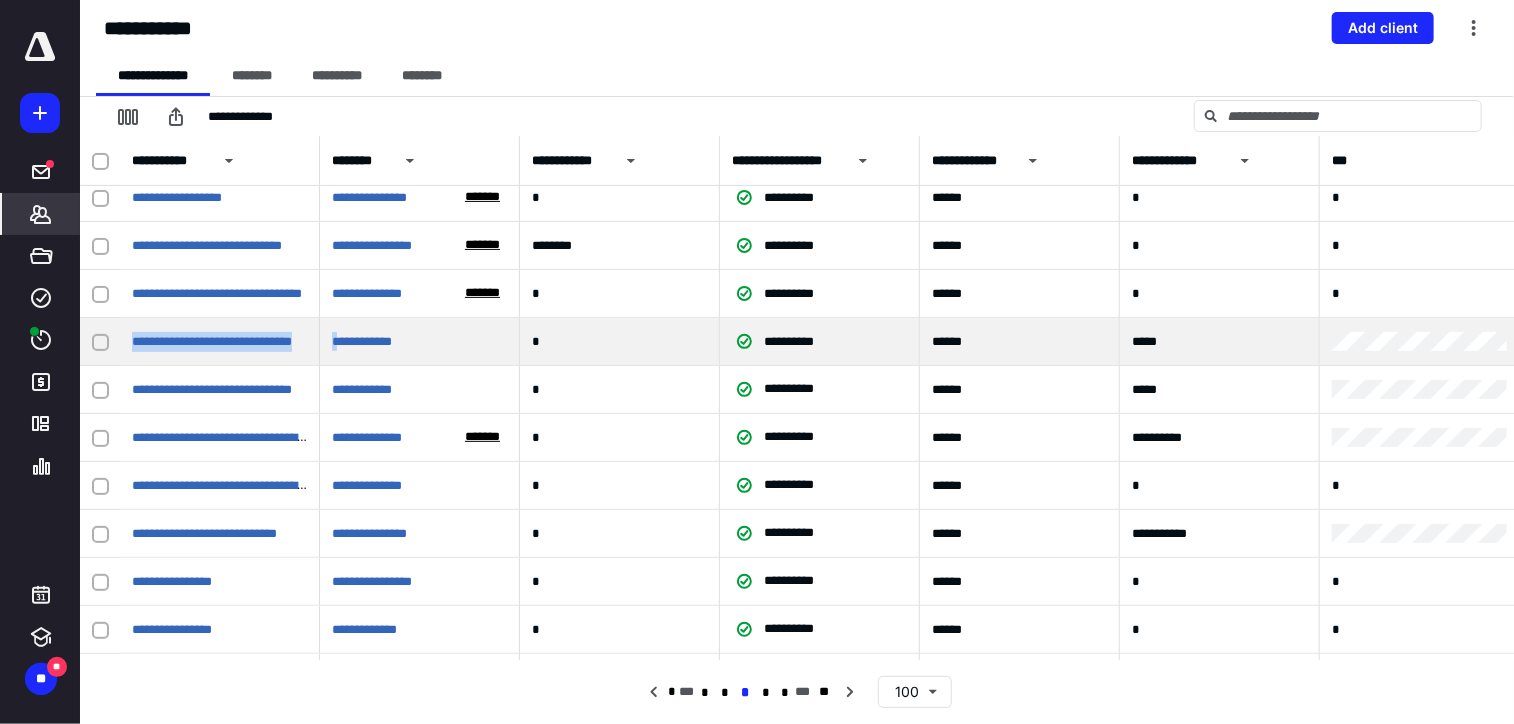 copy on "**********" 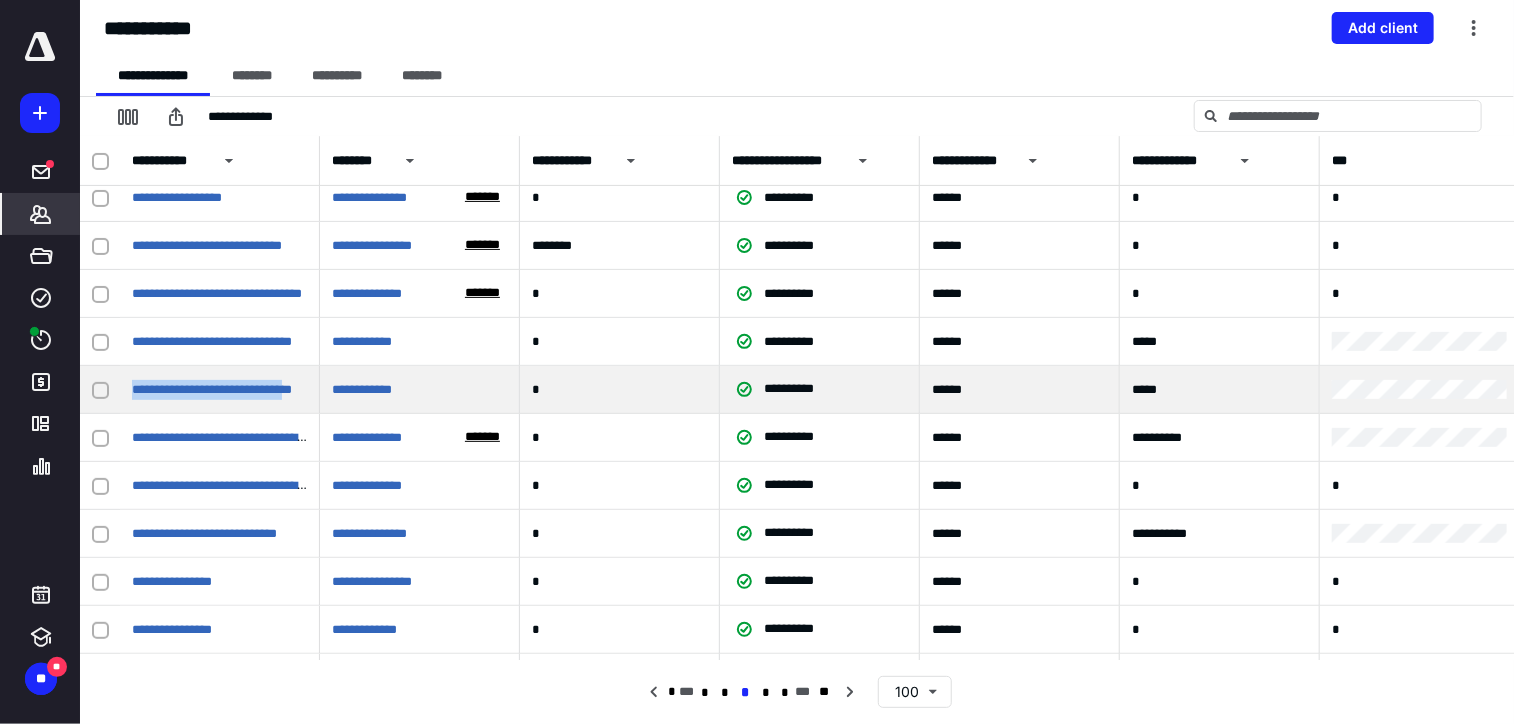 drag, startPoint x: 147, startPoint y: 391, endPoint x: 319, endPoint y: 403, distance: 172.41809 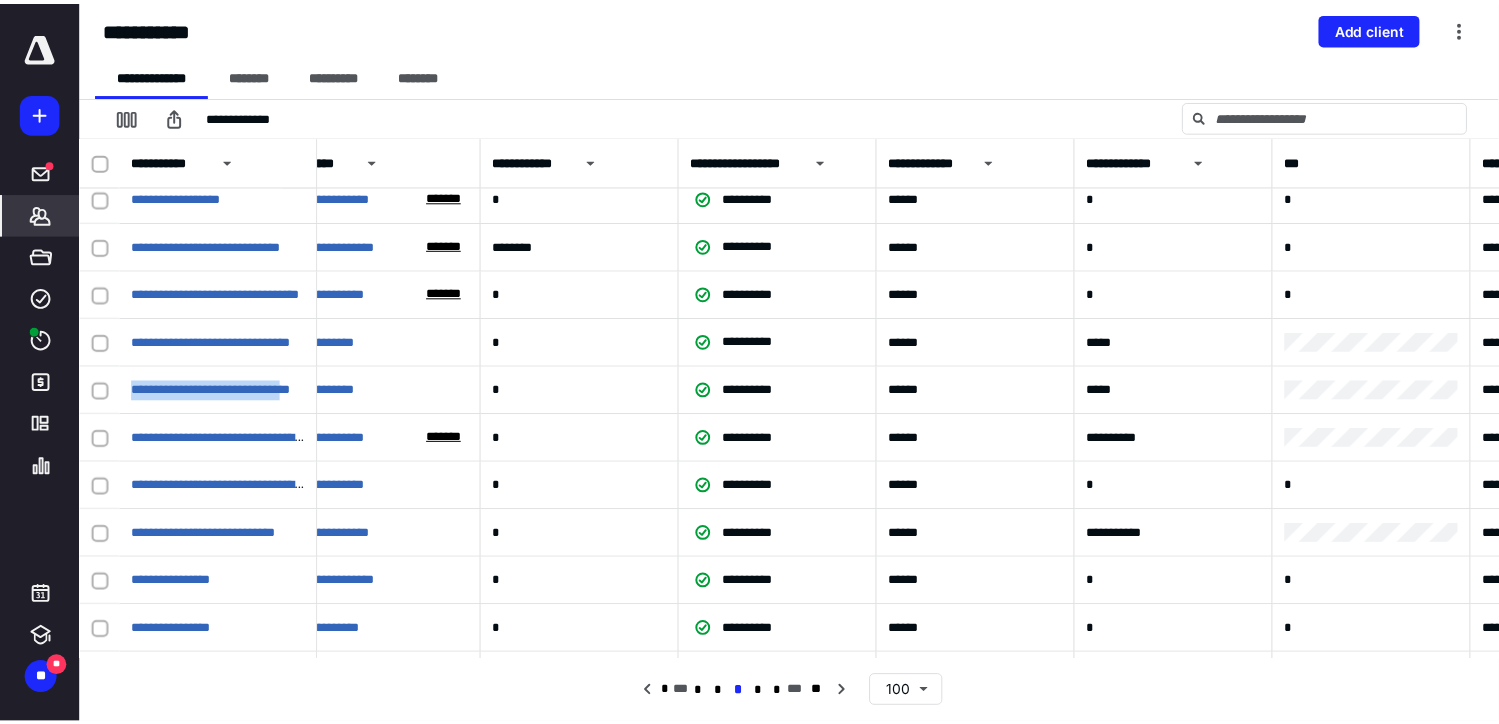 scroll, scrollTop: 300, scrollLeft: 0, axis: vertical 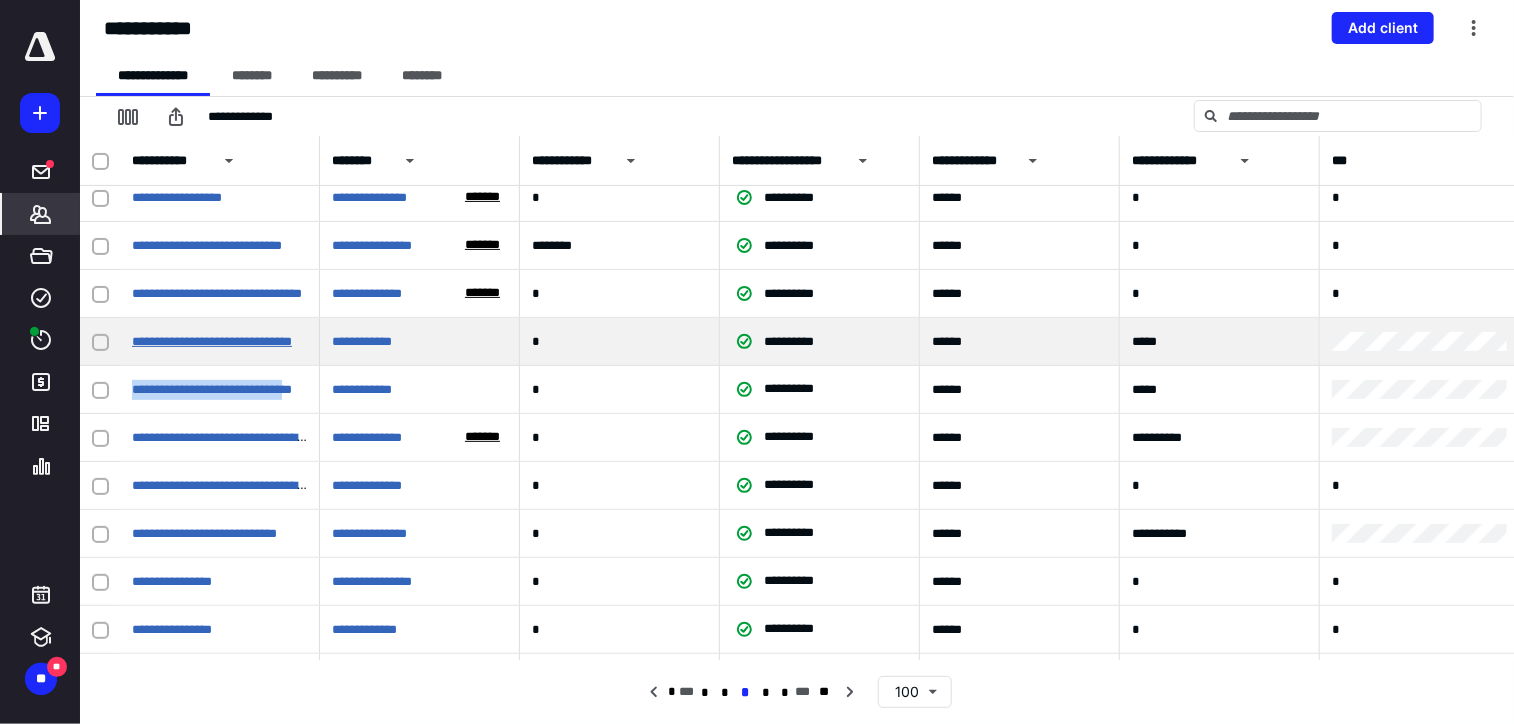 click on "**********" at bounding box center (212, 341) 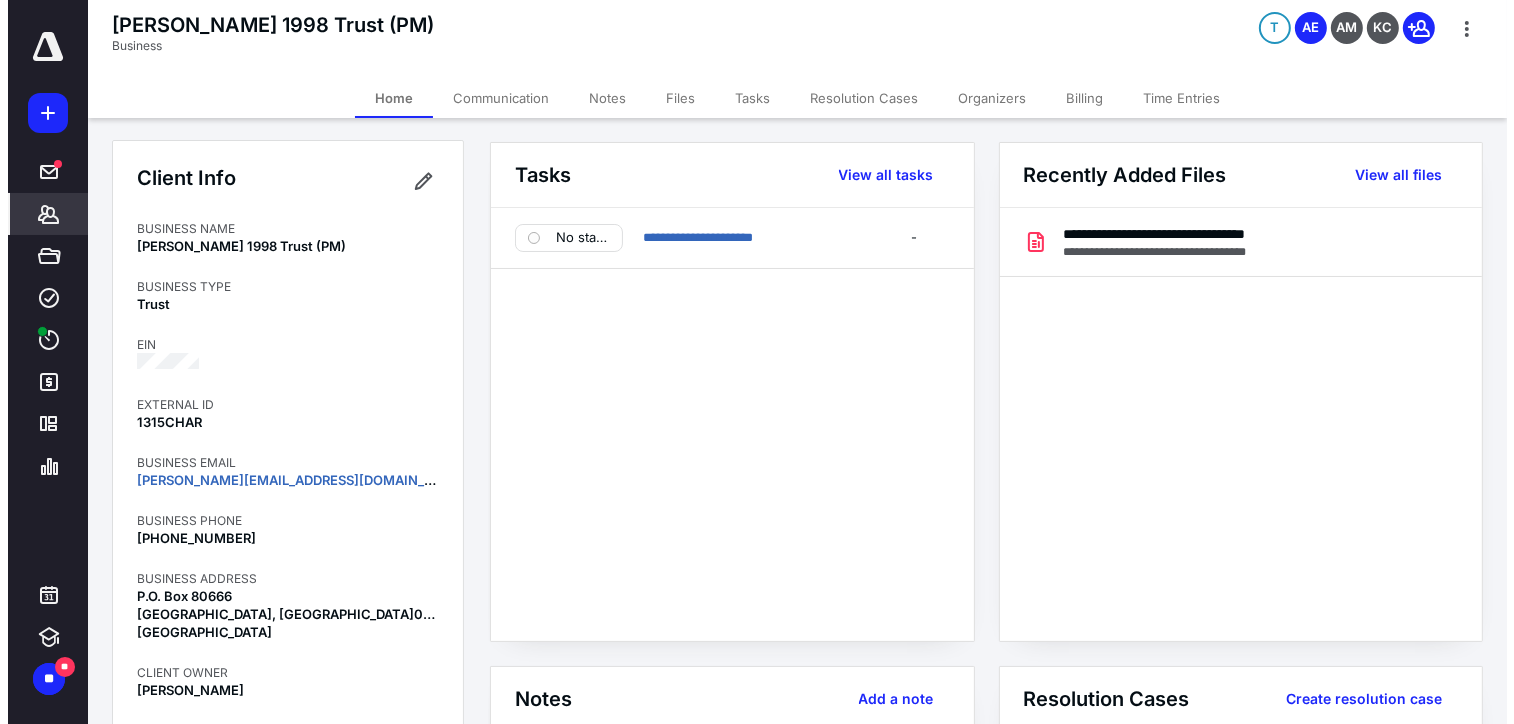 scroll, scrollTop: 0, scrollLeft: 0, axis: both 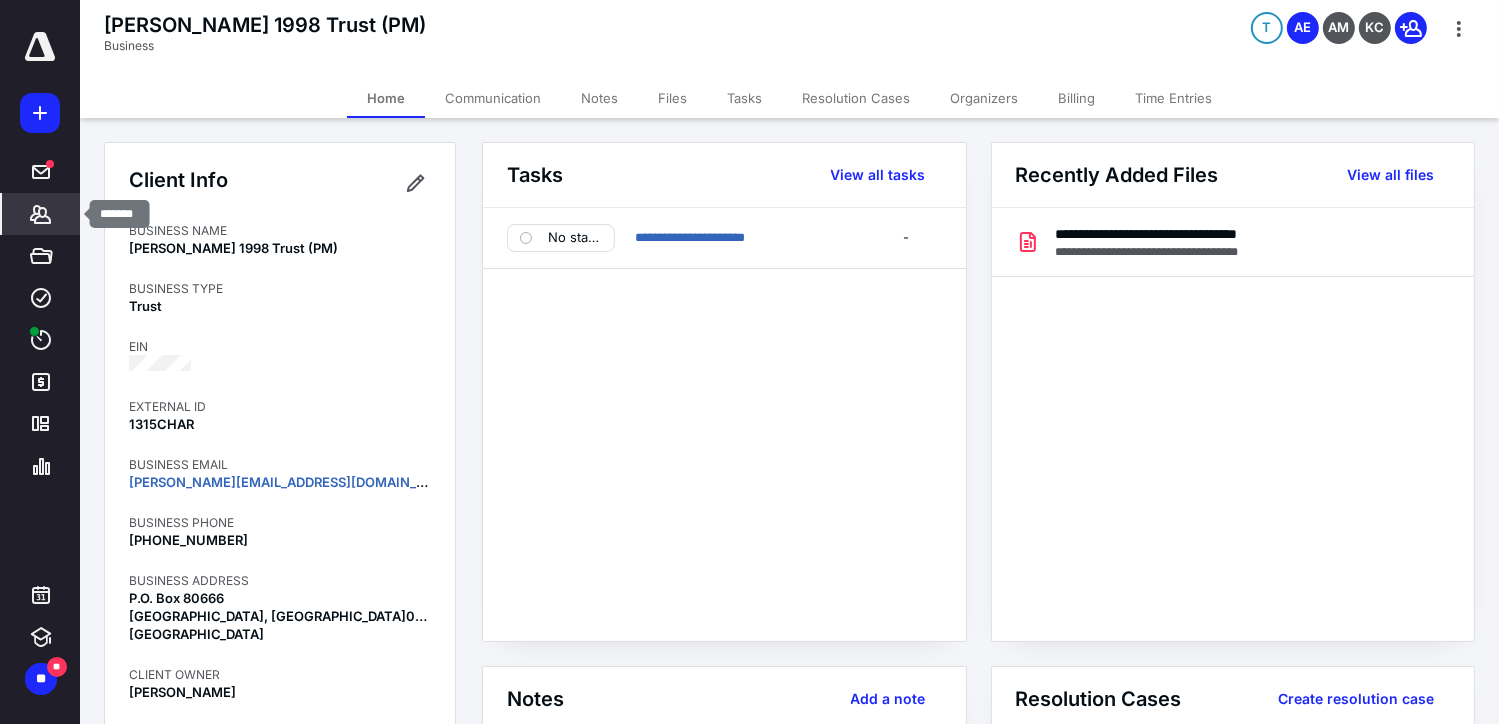 click 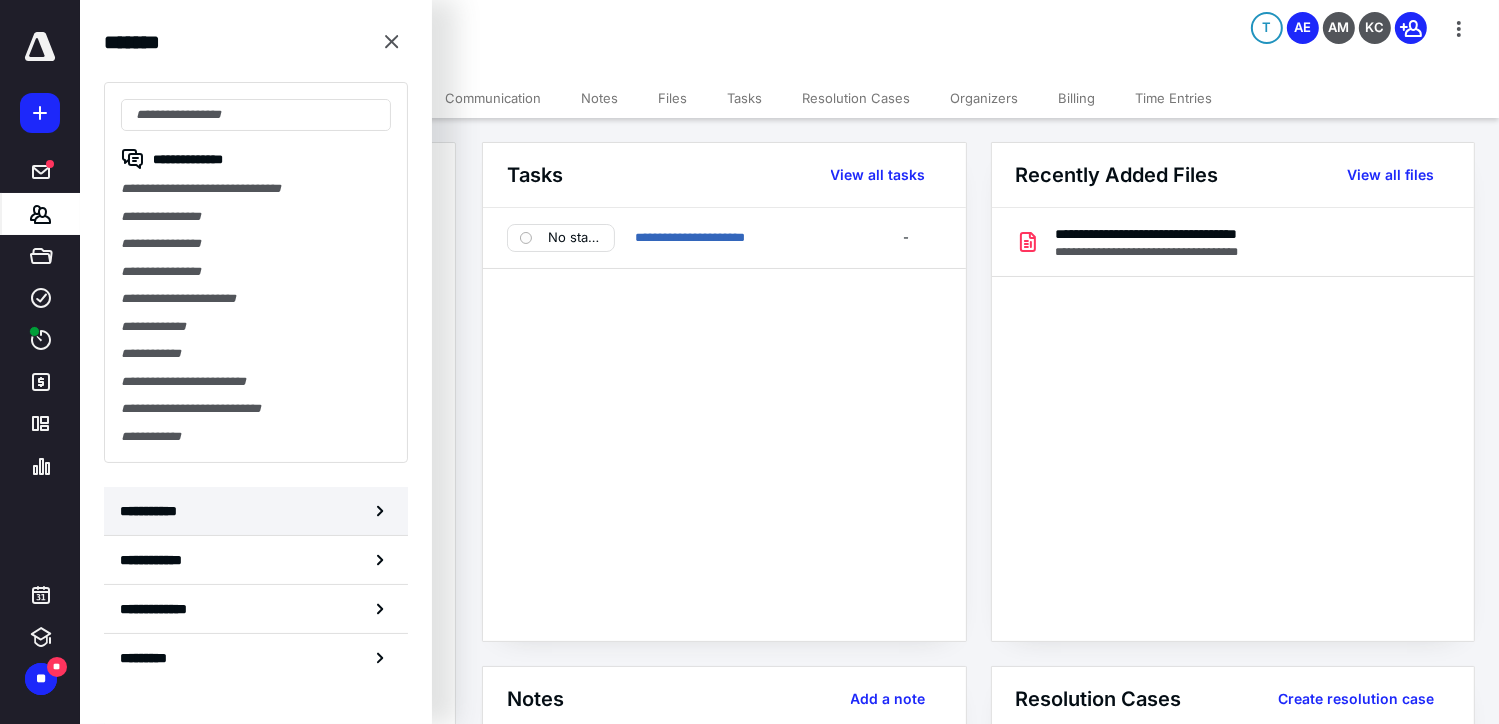 click on "**********" at bounding box center (256, 511) 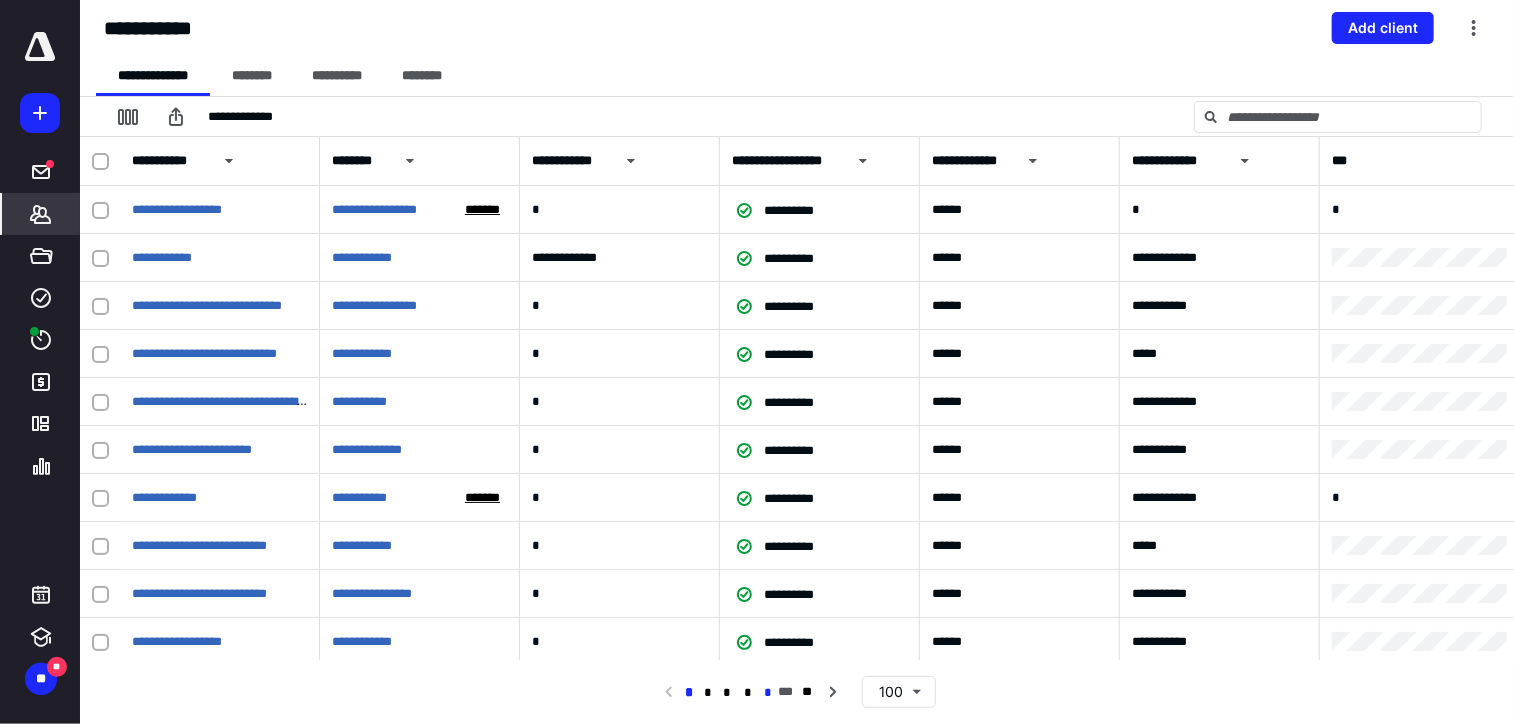click on "*" at bounding box center (768, 693) 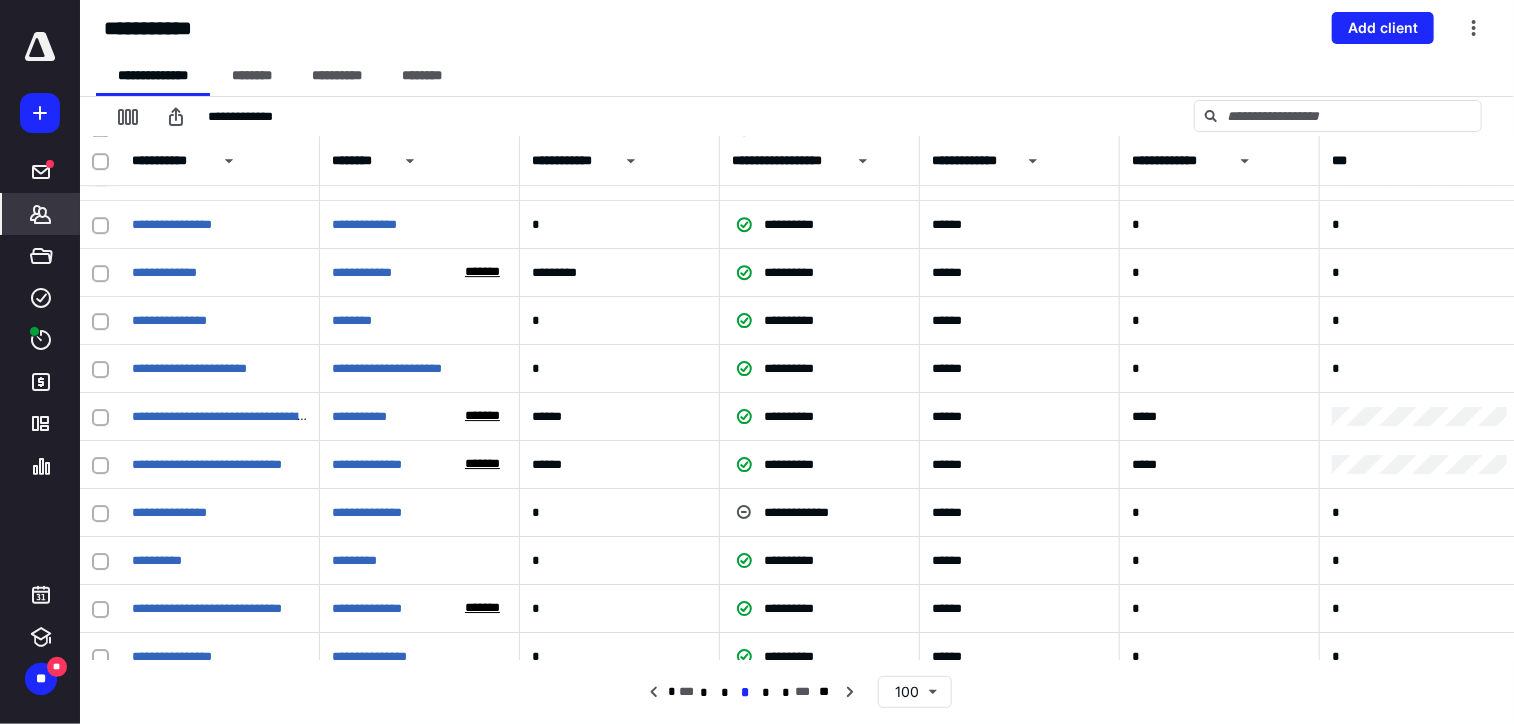 scroll, scrollTop: 3140, scrollLeft: 0, axis: vertical 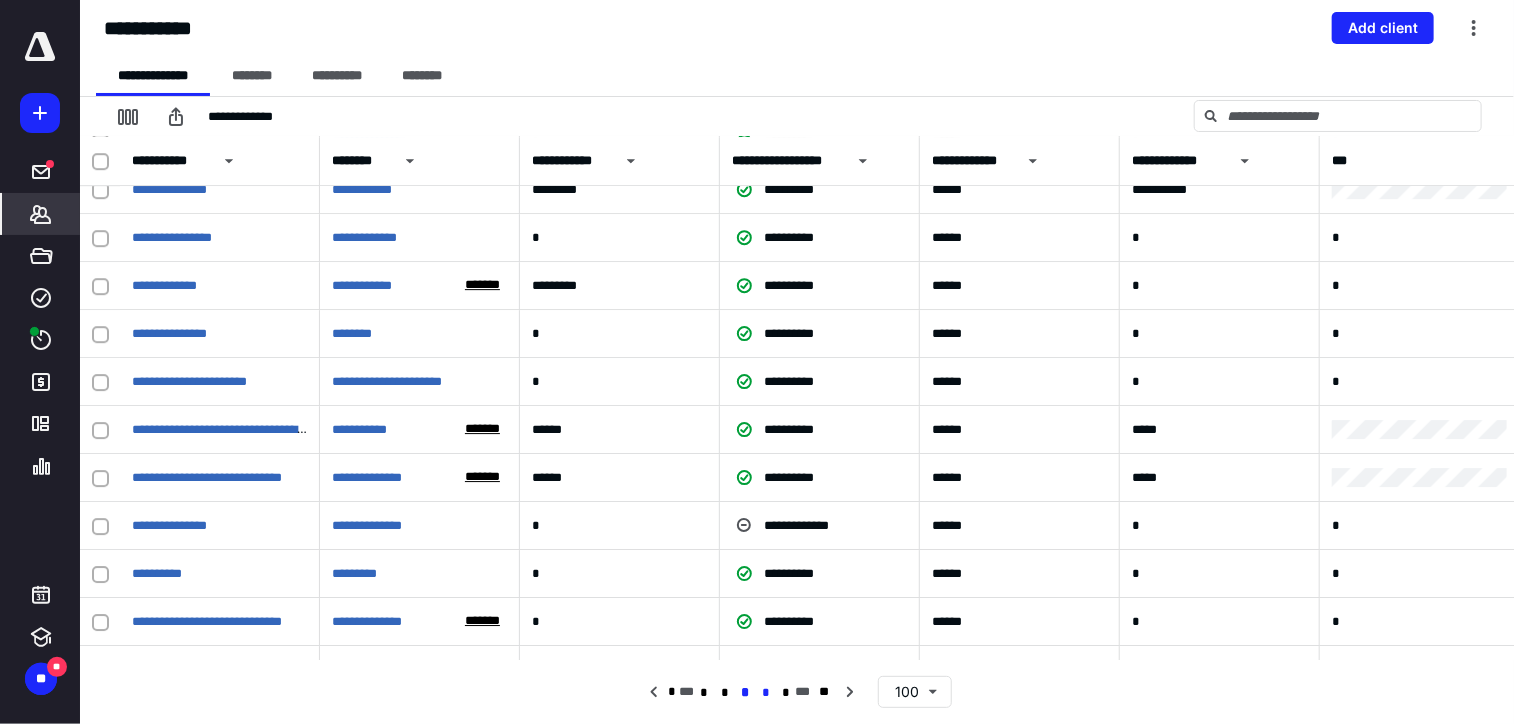 click on "*" at bounding box center (766, 693) 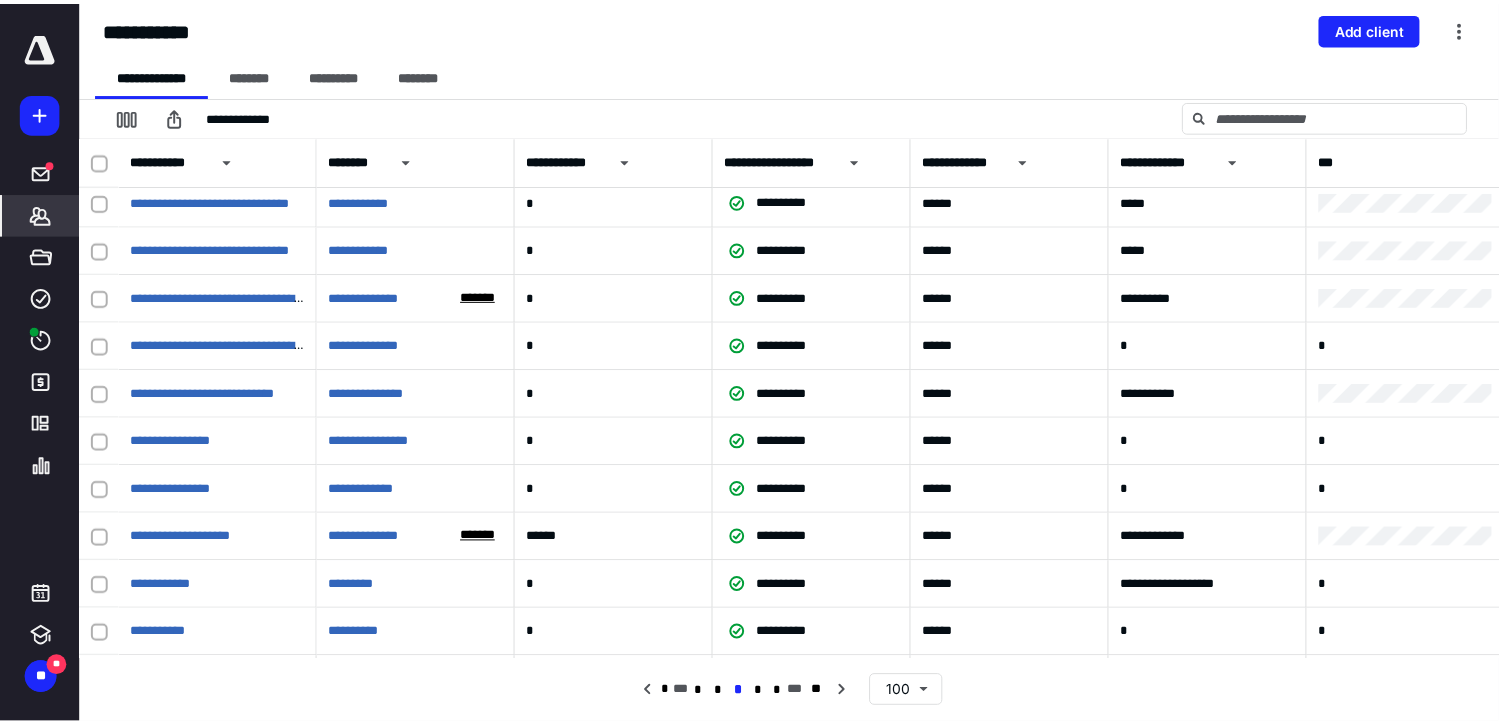 scroll, scrollTop: 400, scrollLeft: 0, axis: vertical 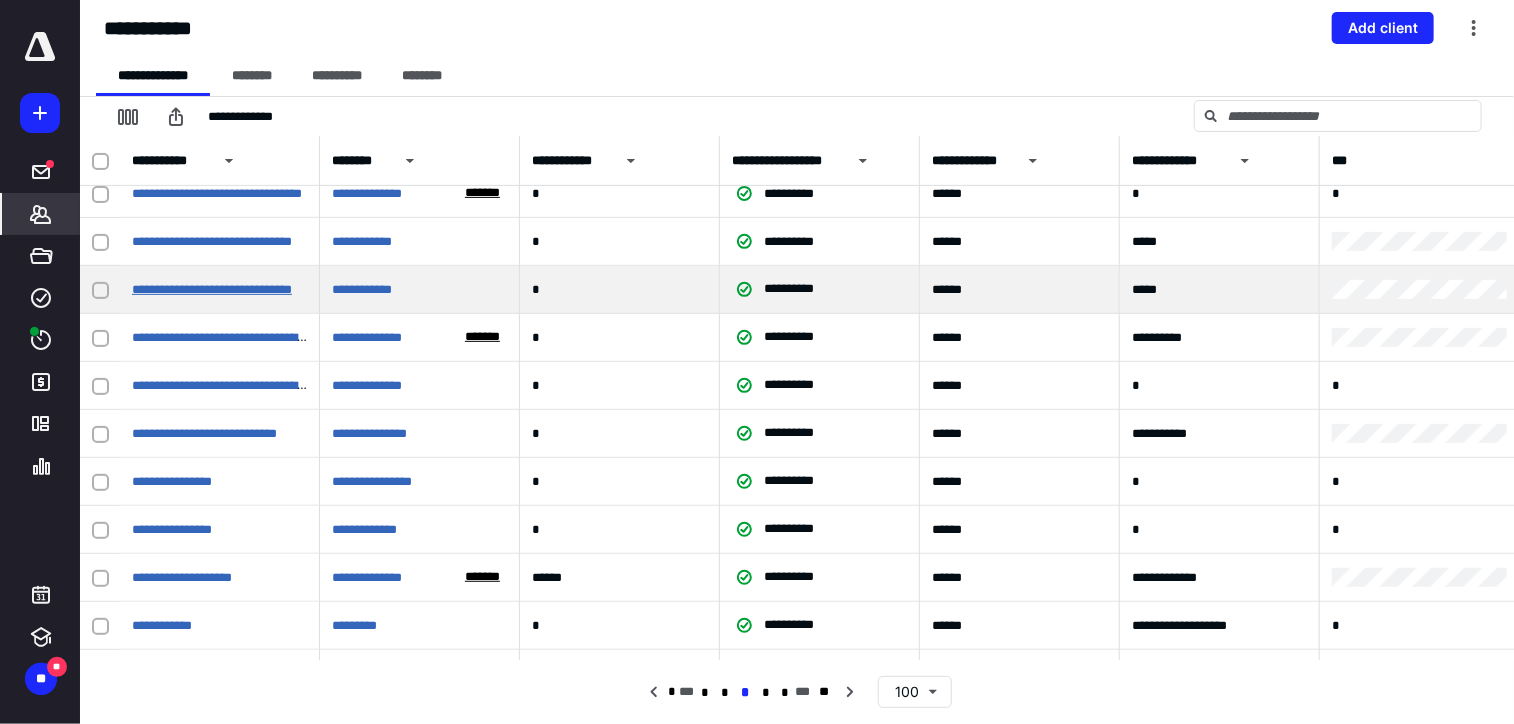 click on "**********" at bounding box center (212, 289) 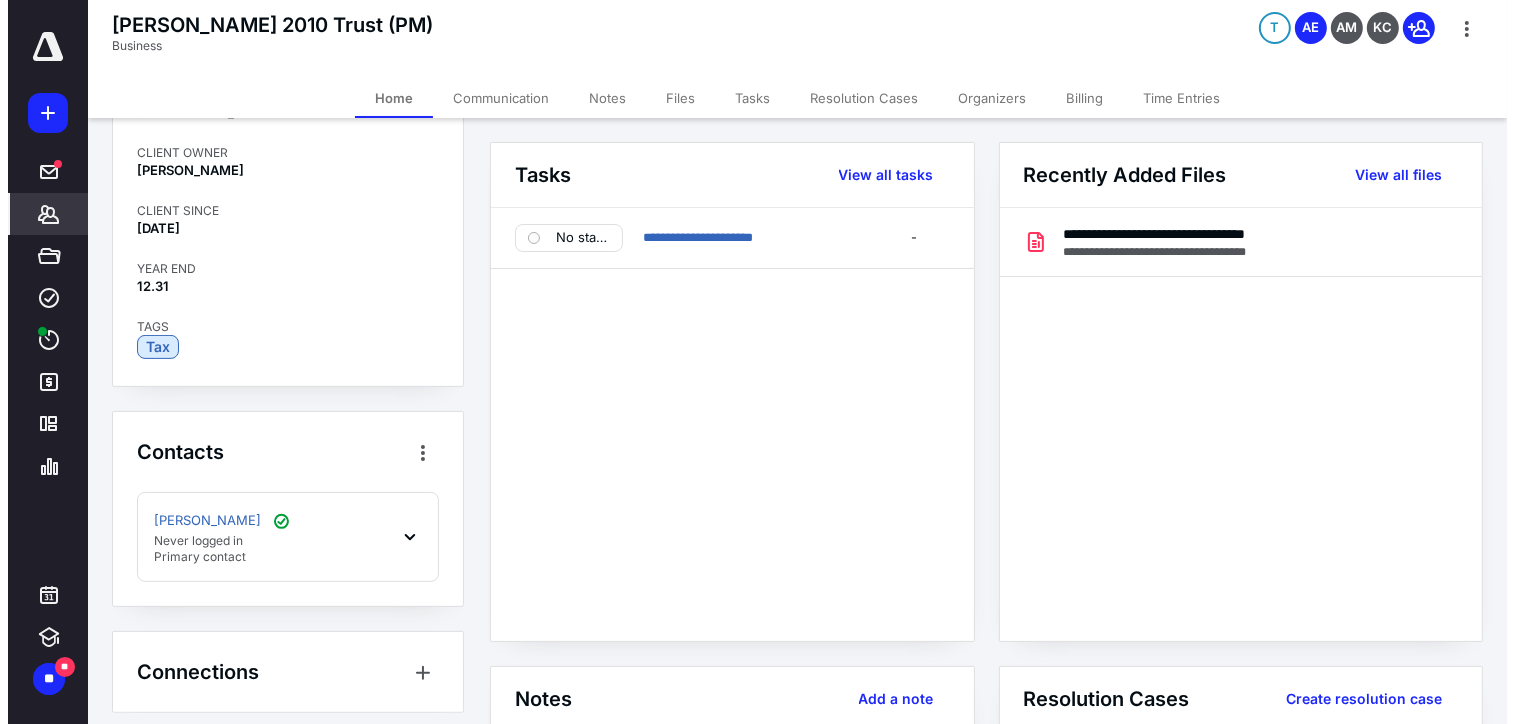 scroll, scrollTop: 588, scrollLeft: 0, axis: vertical 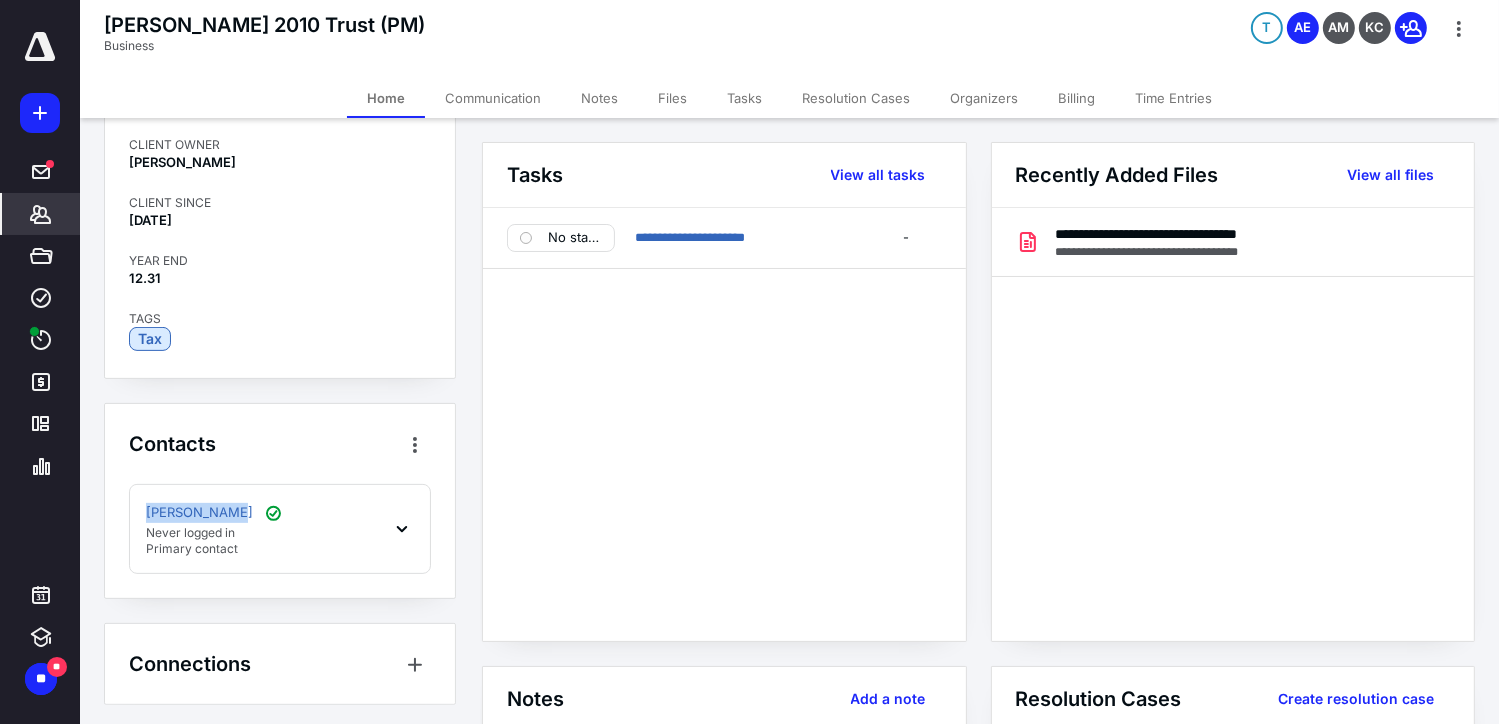 drag, startPoint x: 224, startPoint y: 512, endPoint x: 143, endPoint y: 518, distance: 81.22192 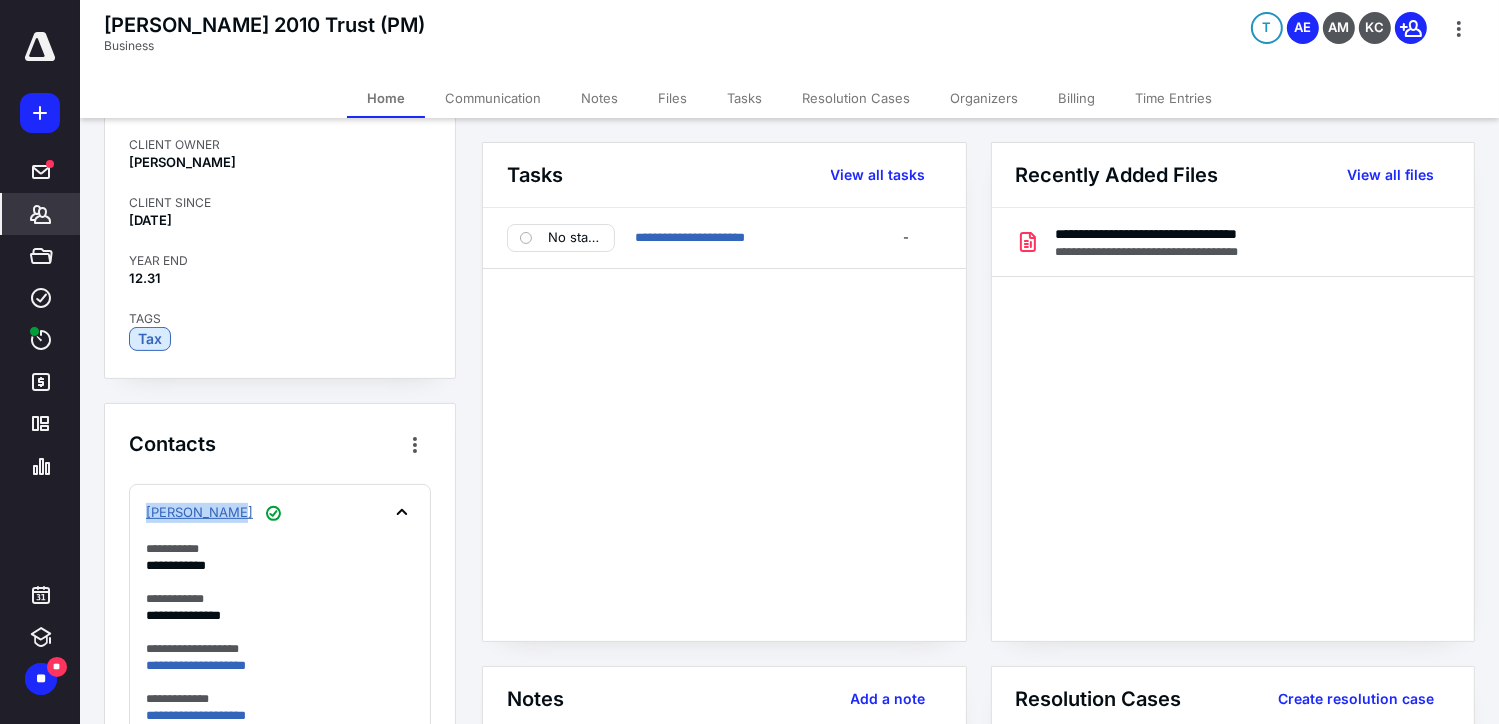 copy on "[PERSON_NAME]" 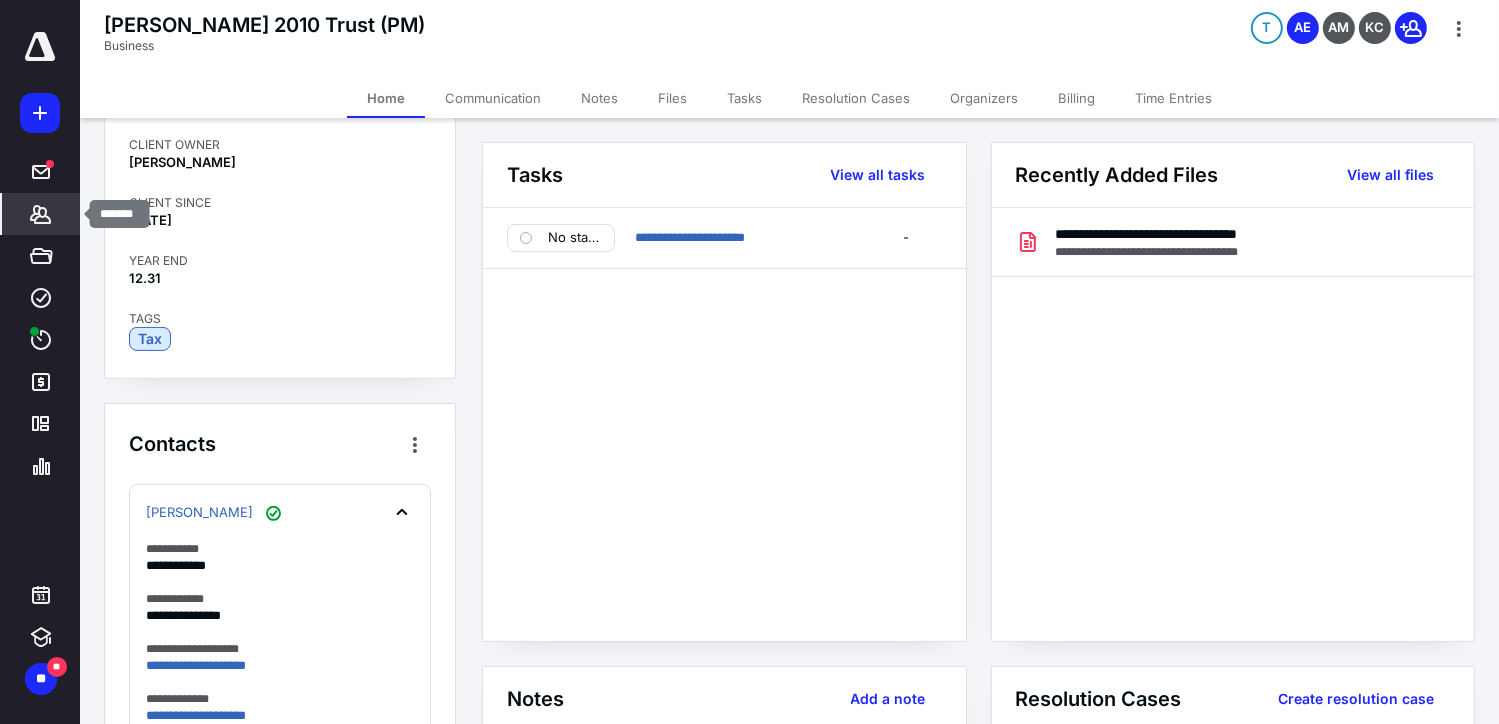 click 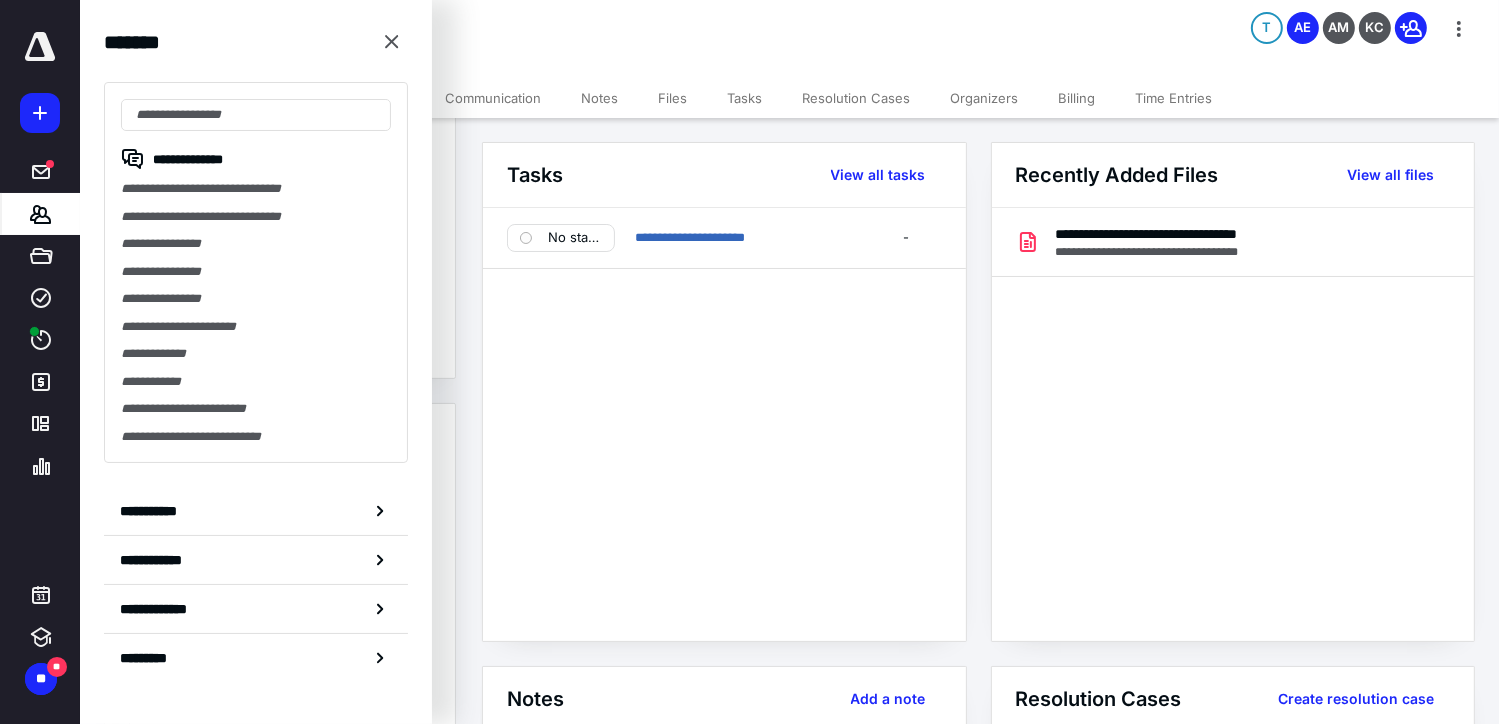 click on "**********" at bounding box center [256, 511] 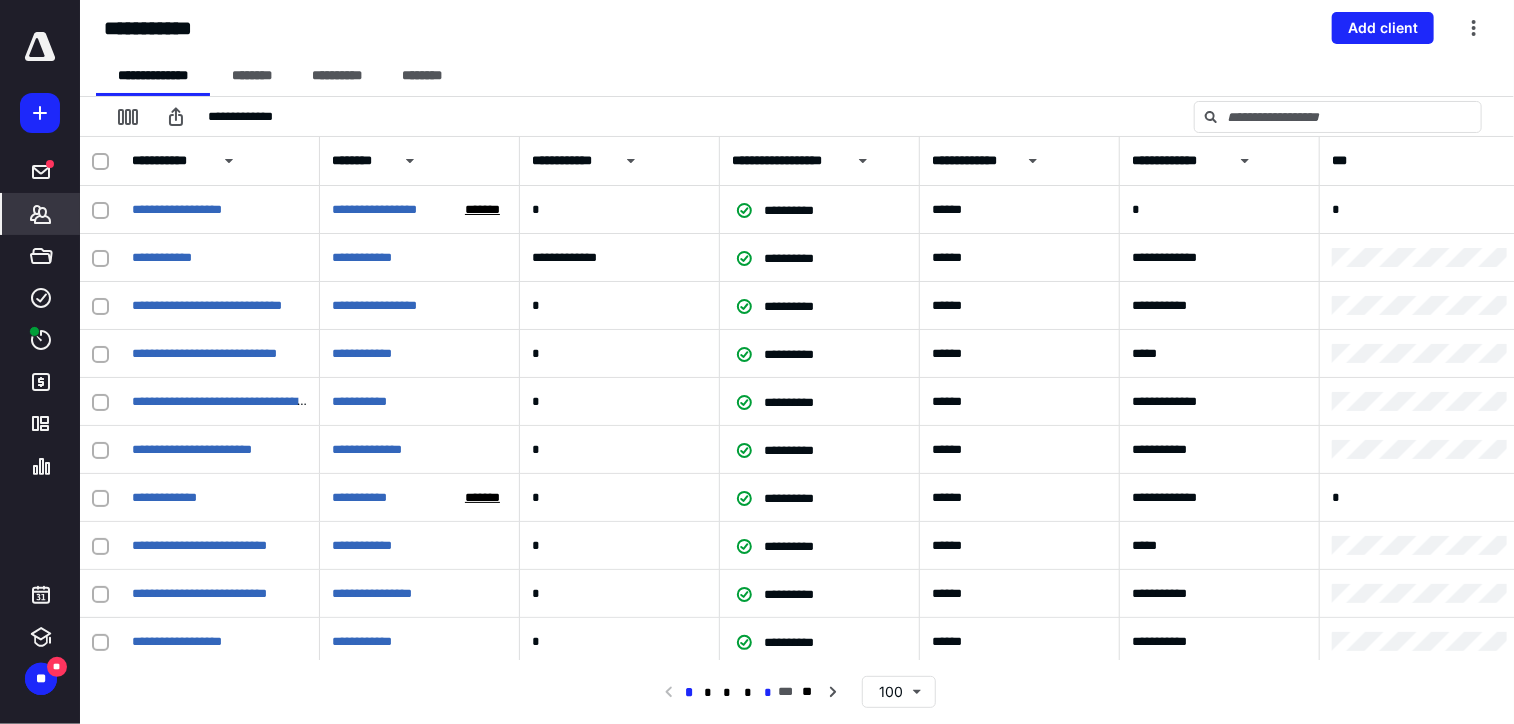 click on "*" at bounding box center (768, 693) 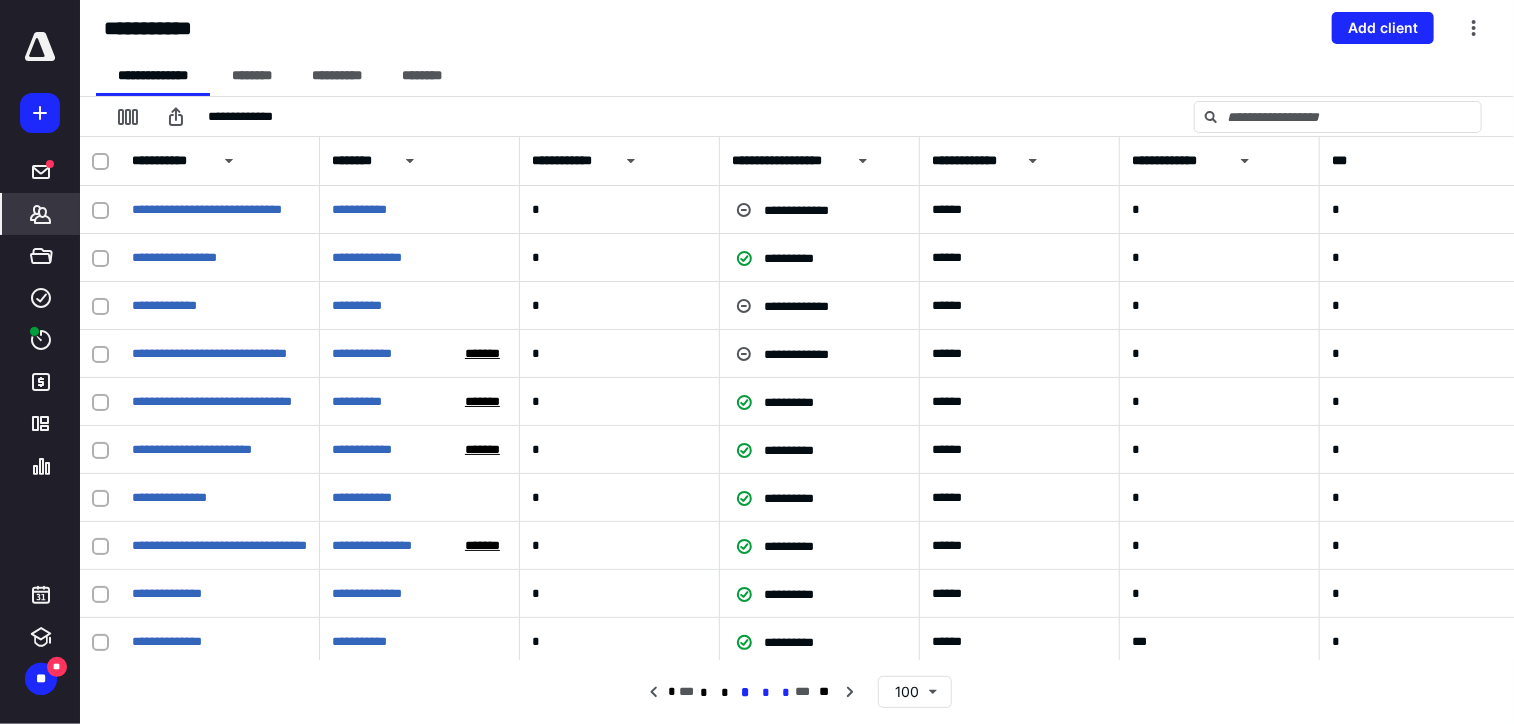 click on "*" at bounding box center [766, 693] 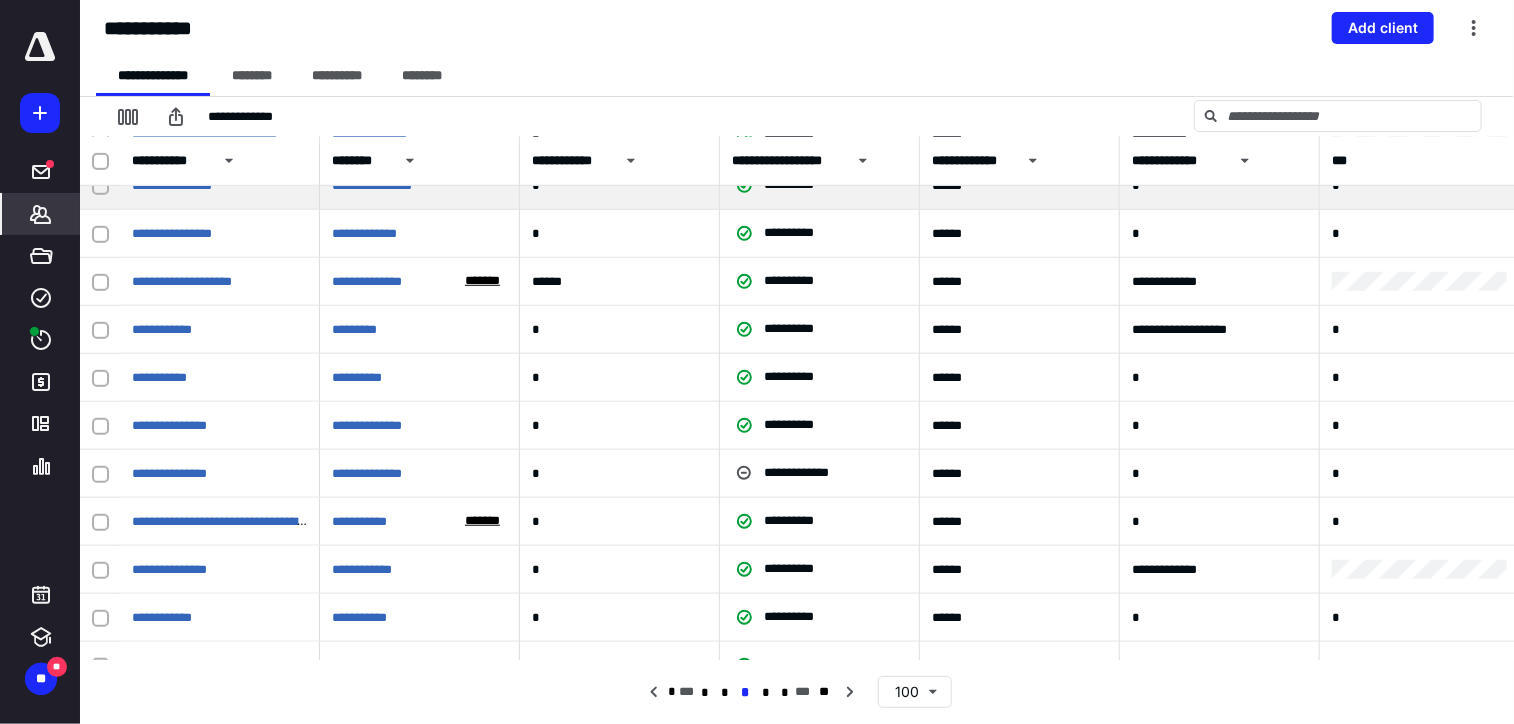 scroll, scrollTop: 700, scrollLeft: 0, axis: vertical 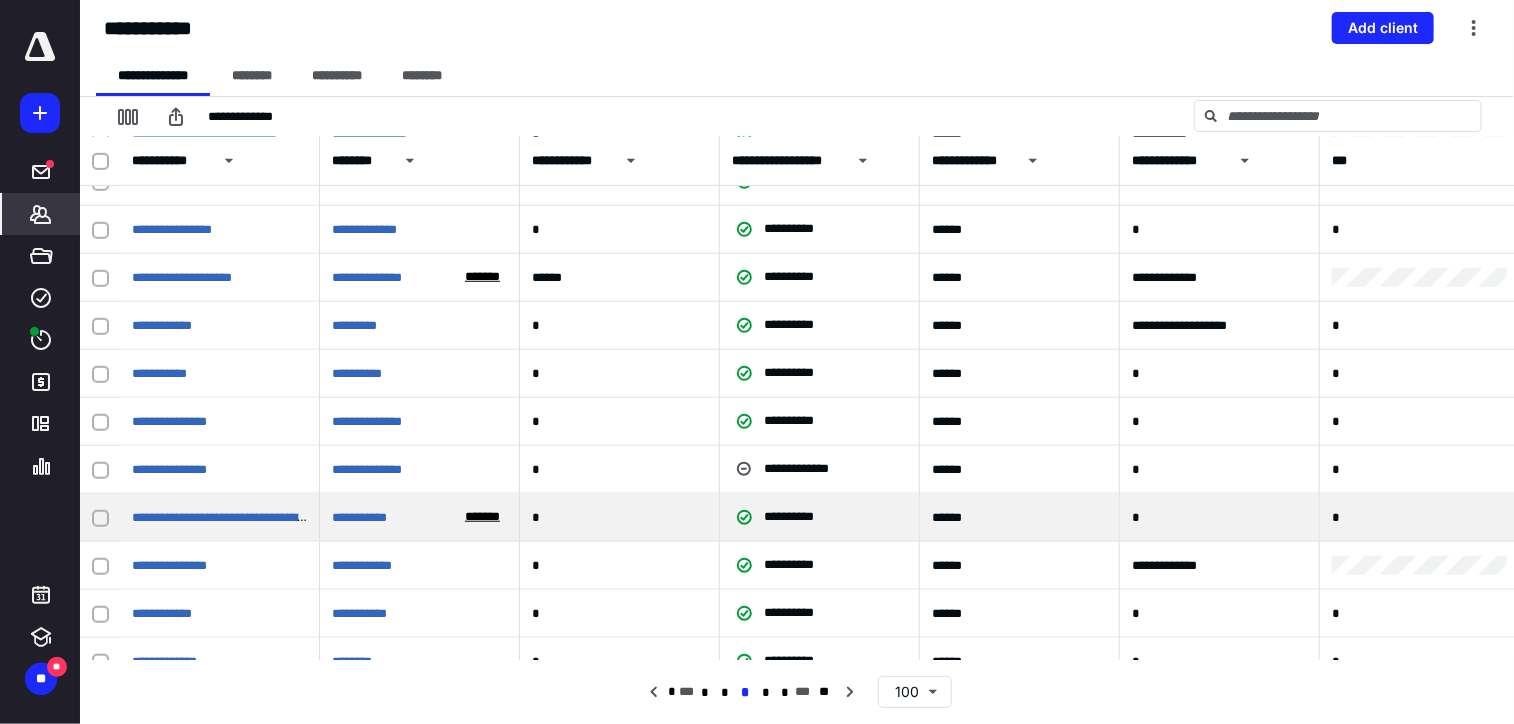 click on "*******" at bounding box center [482, 517] 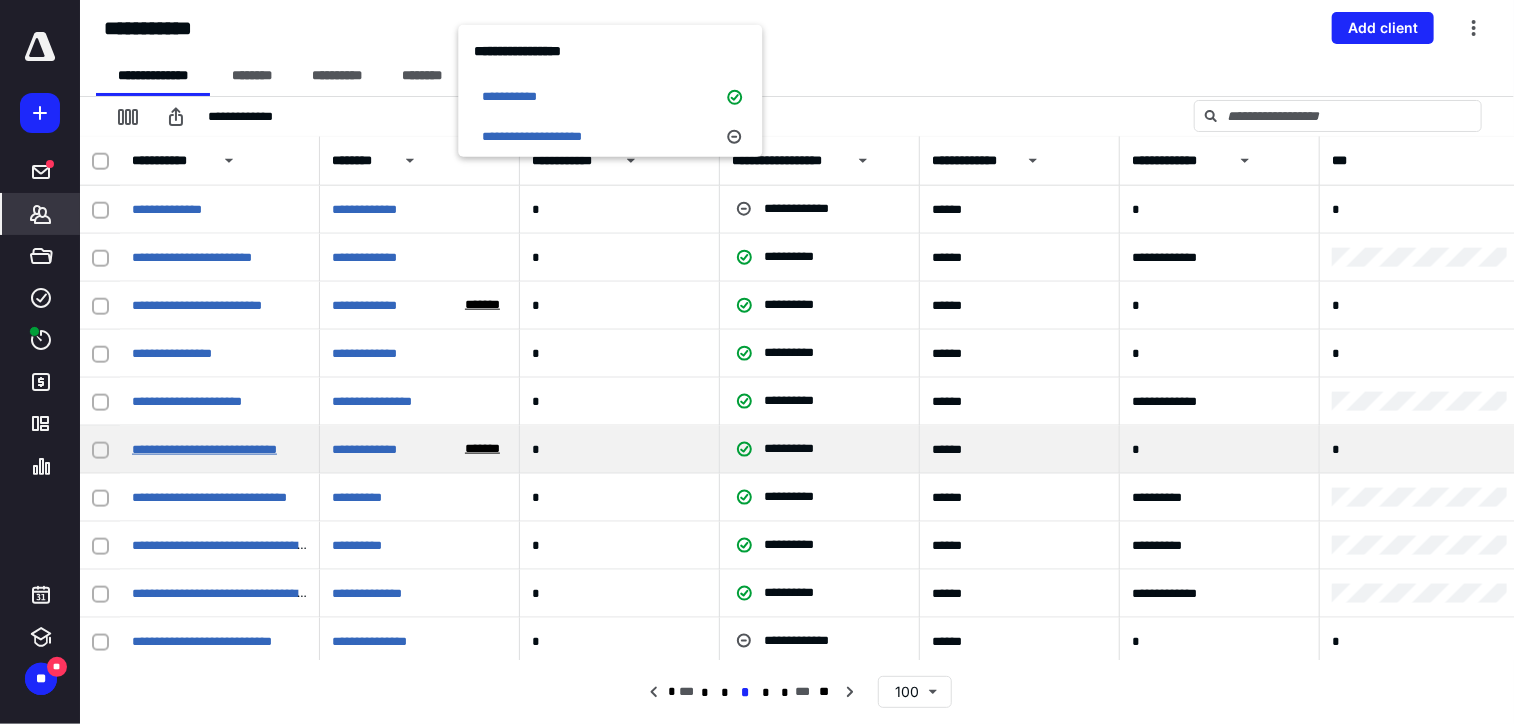 scroll, scrollTop: 1300, scrollLeft: 0, axis: vertical 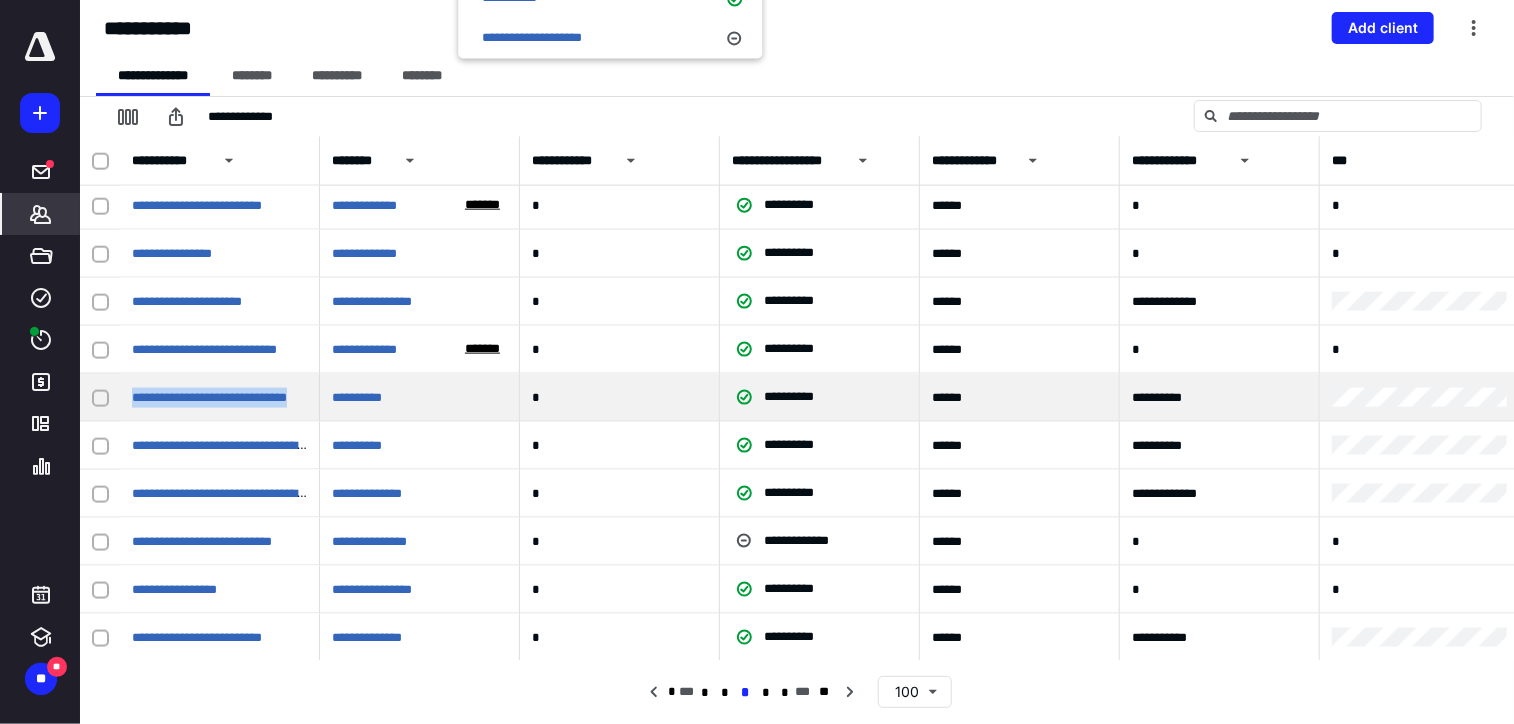 drag, startPoint x: 132, startPoint y: 397, endPoint x: 324, endPoint y: 395, distance: 192.01042 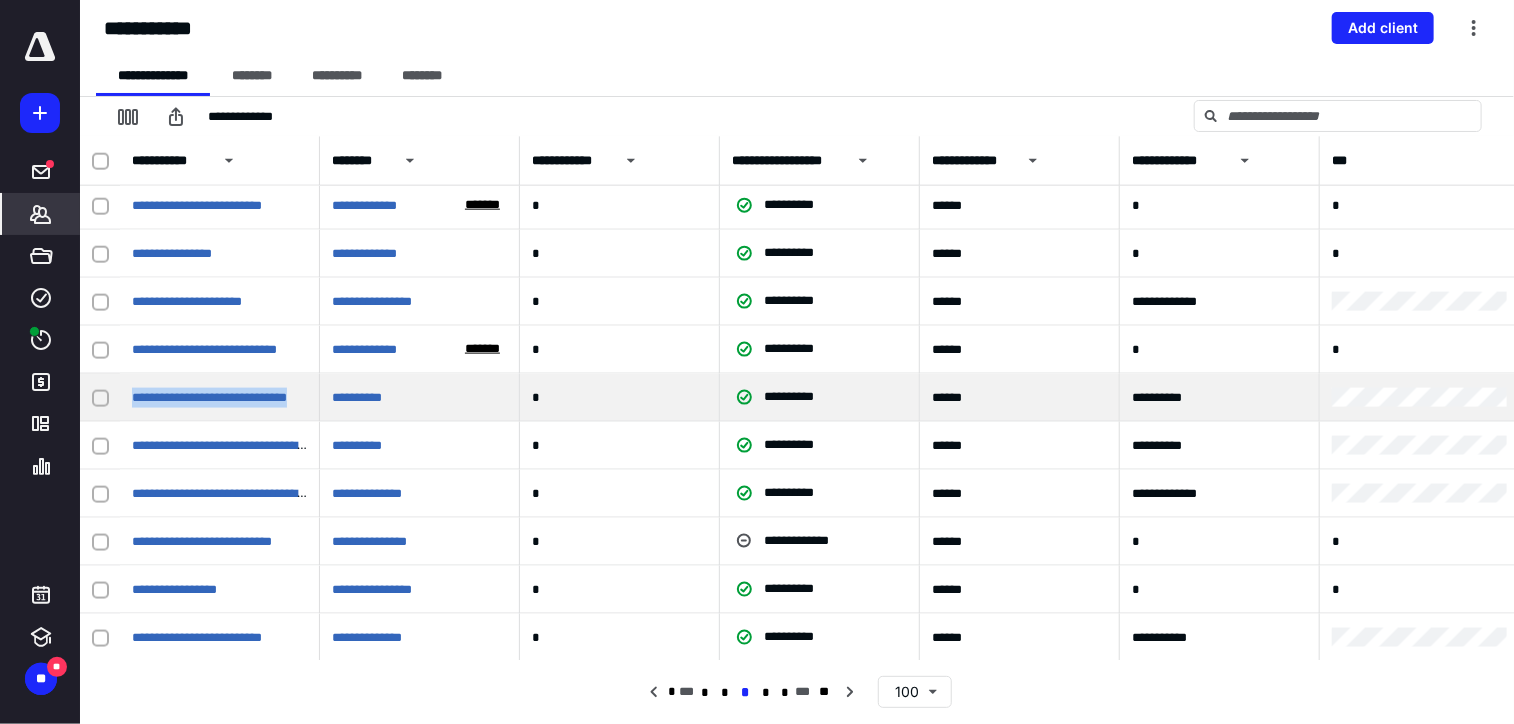 copy on "**********" 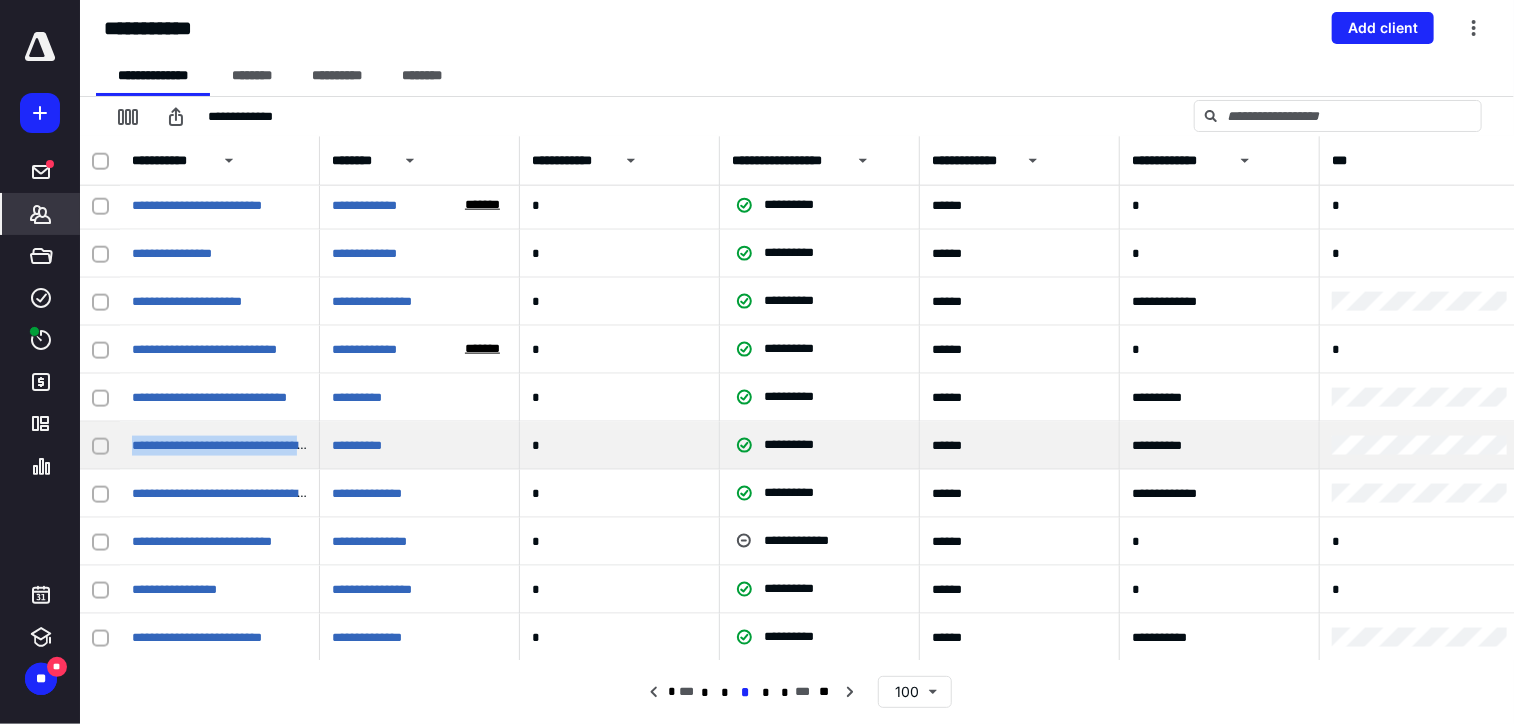 drag, startPoint x: 132, startPoint y: 452, endPoint x: 329, endPoint y: 453, distance: 197.00253 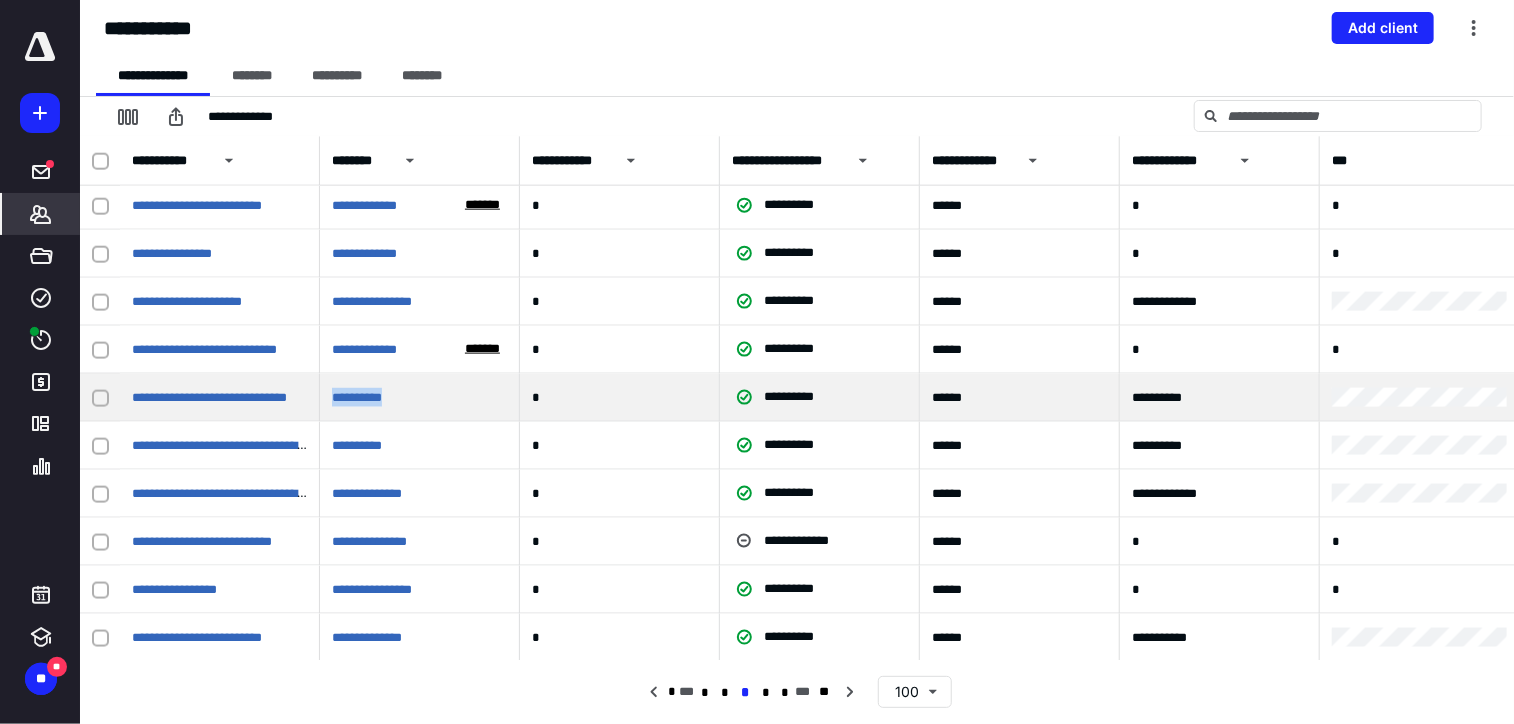 drag, startPoint x: 332, startPoint y: 396, endPoint x: 465, endPoint y: 410, distance: 133.73482 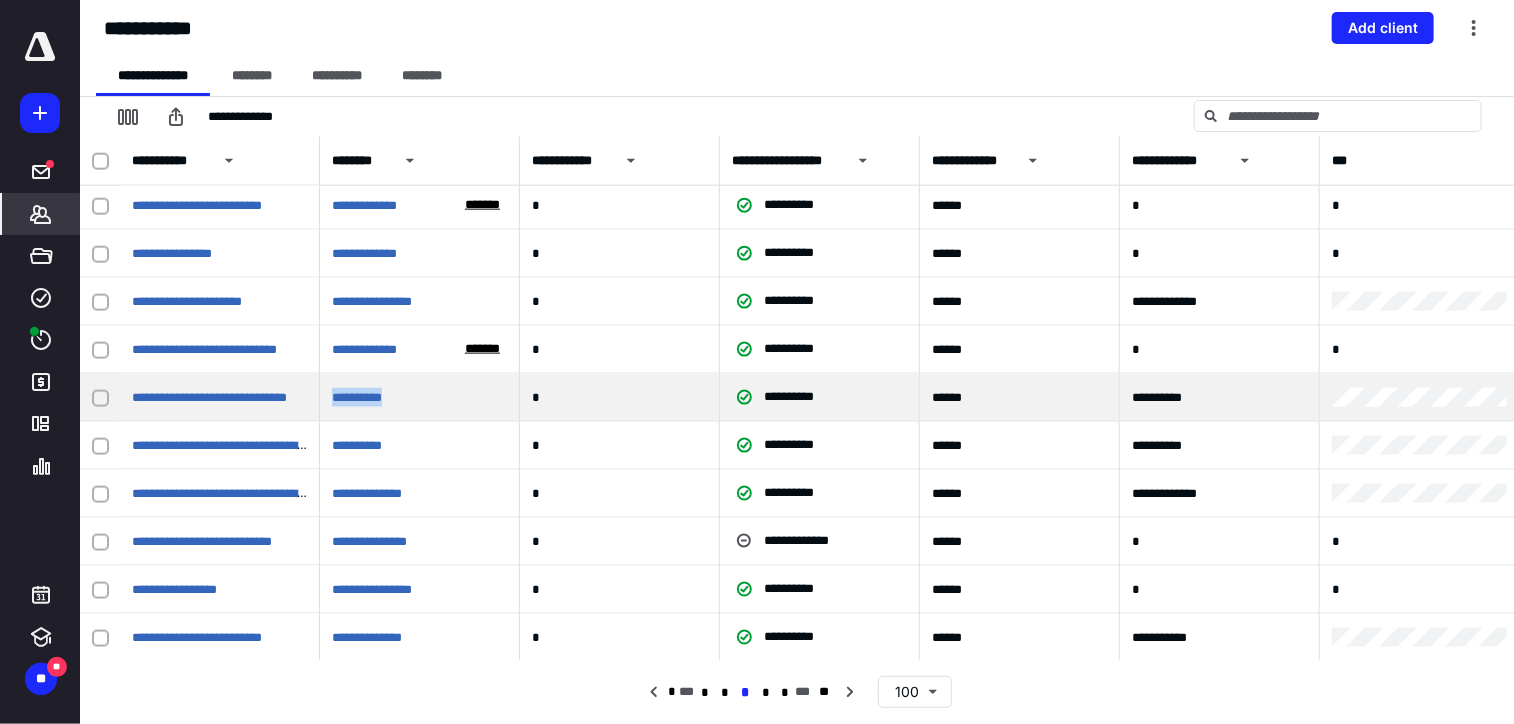 copy on "**********" 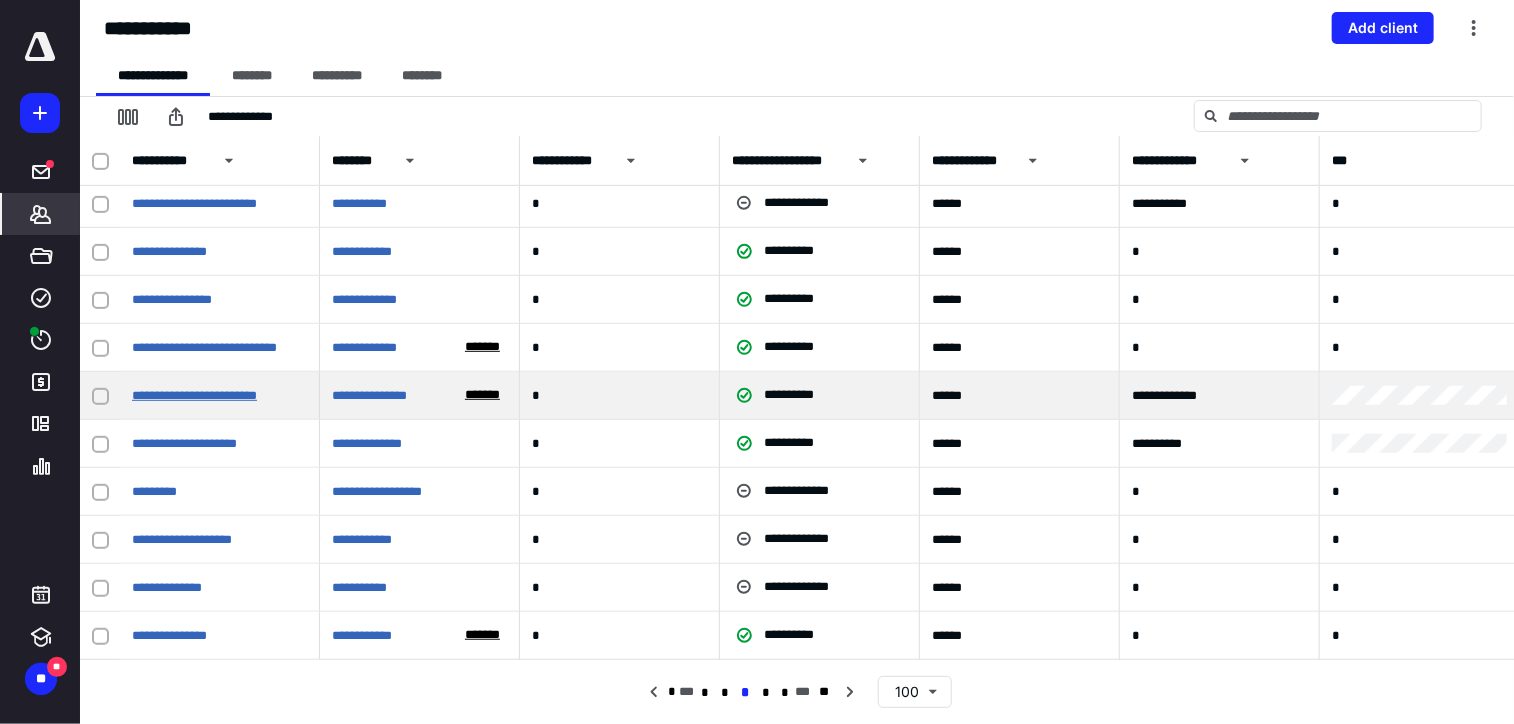 scroll, scrollTop: 4340, scrollLeft: 0, axis: vertical 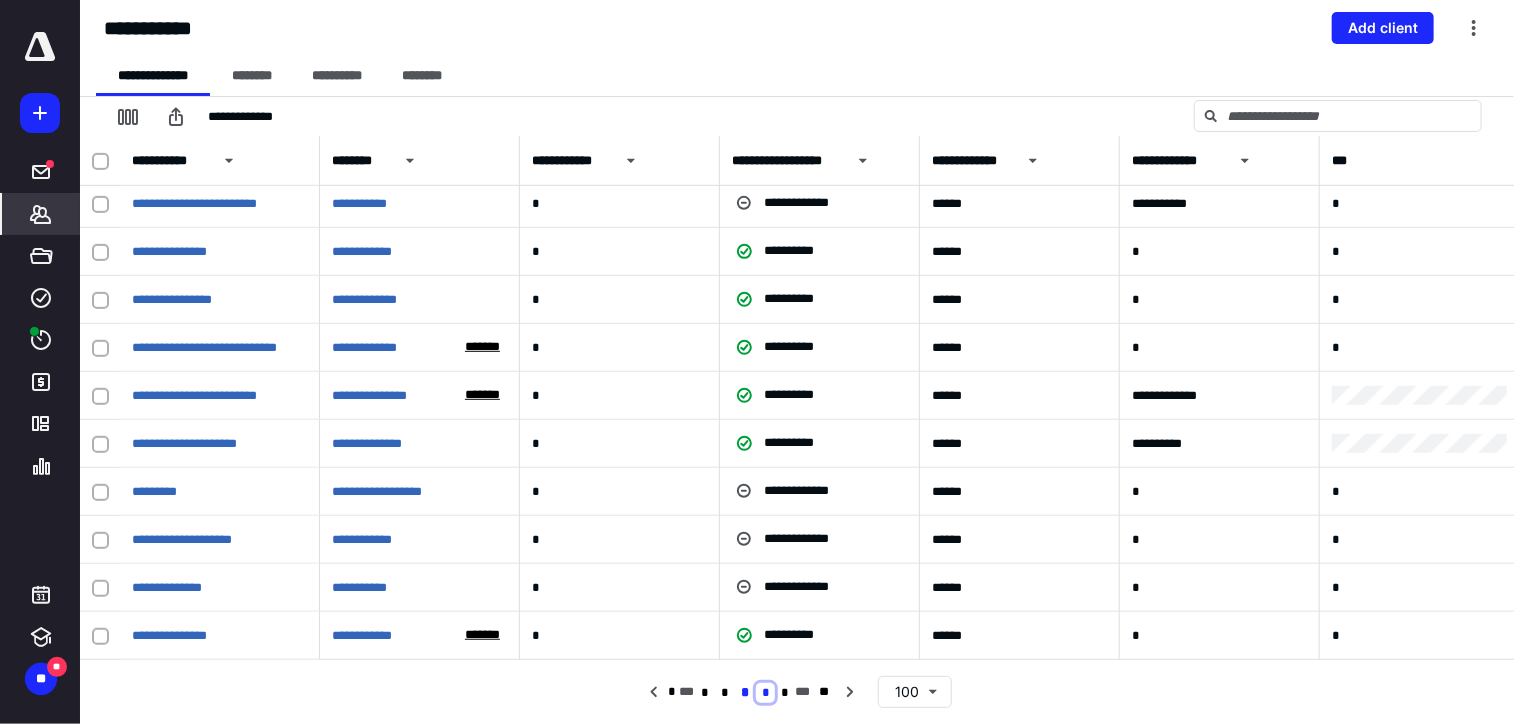 click on "*" at bounding box center (765, 693) 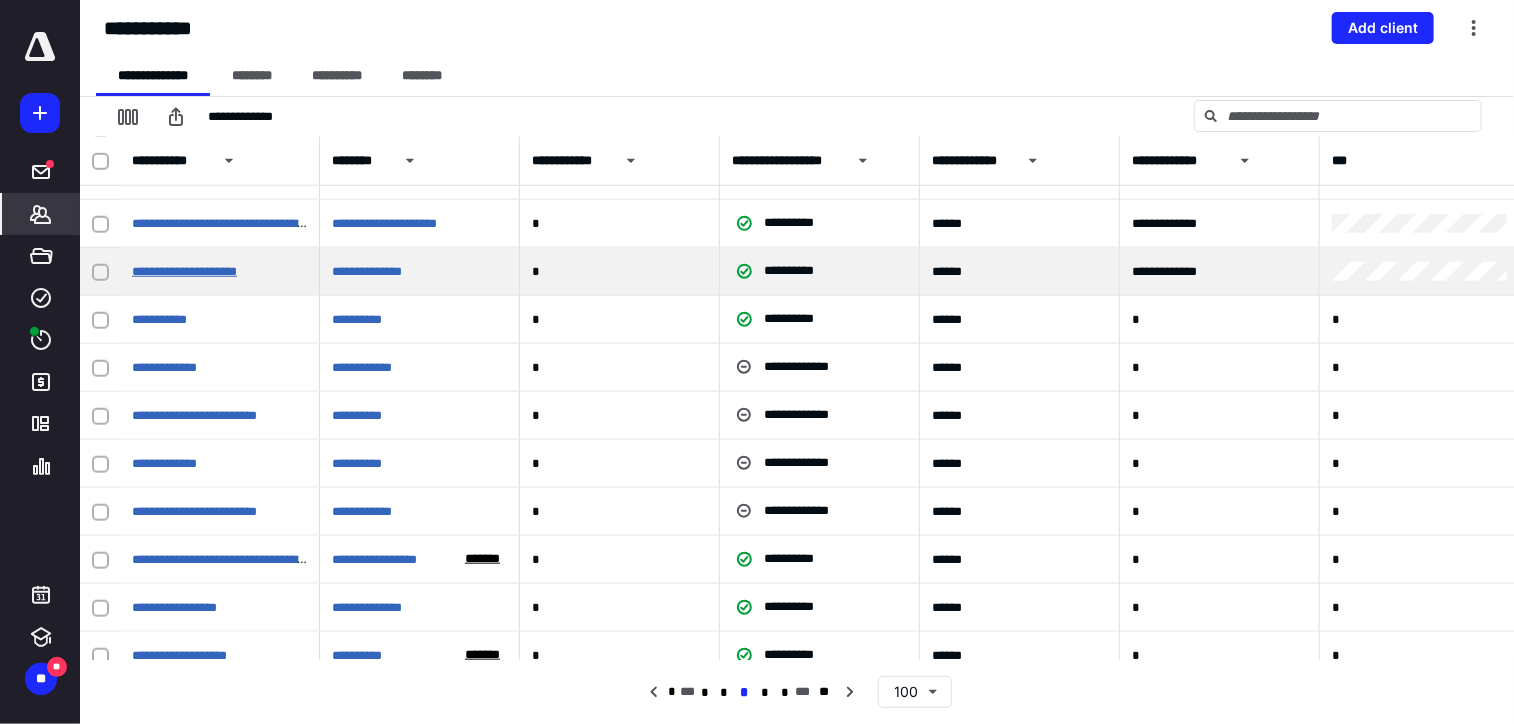 scroll, scrollTop: 900, scrollLeft: 0, axis: vertical 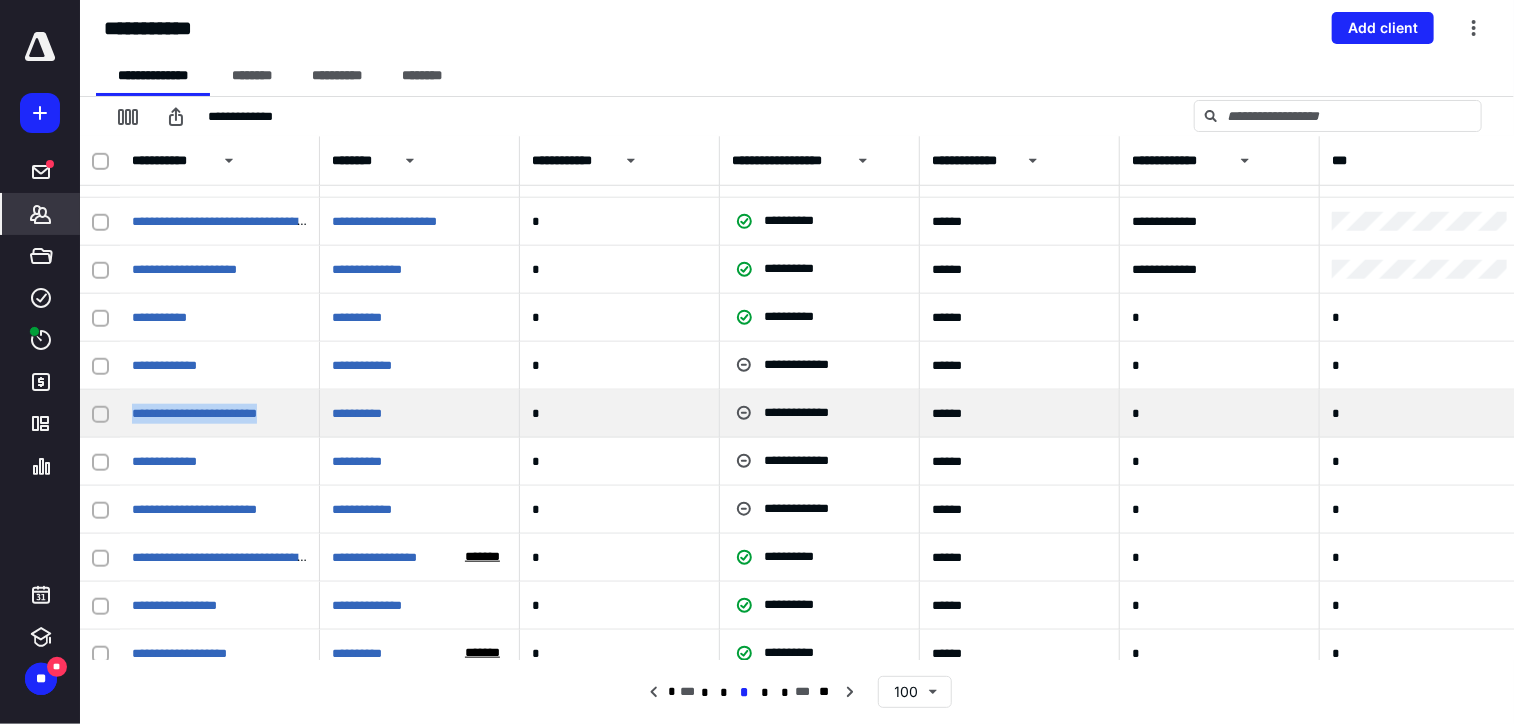 drag, startPoint x: 300, startPoint y: 408, endPoint x: 123, endPoint y: 427, distance: 178.01685 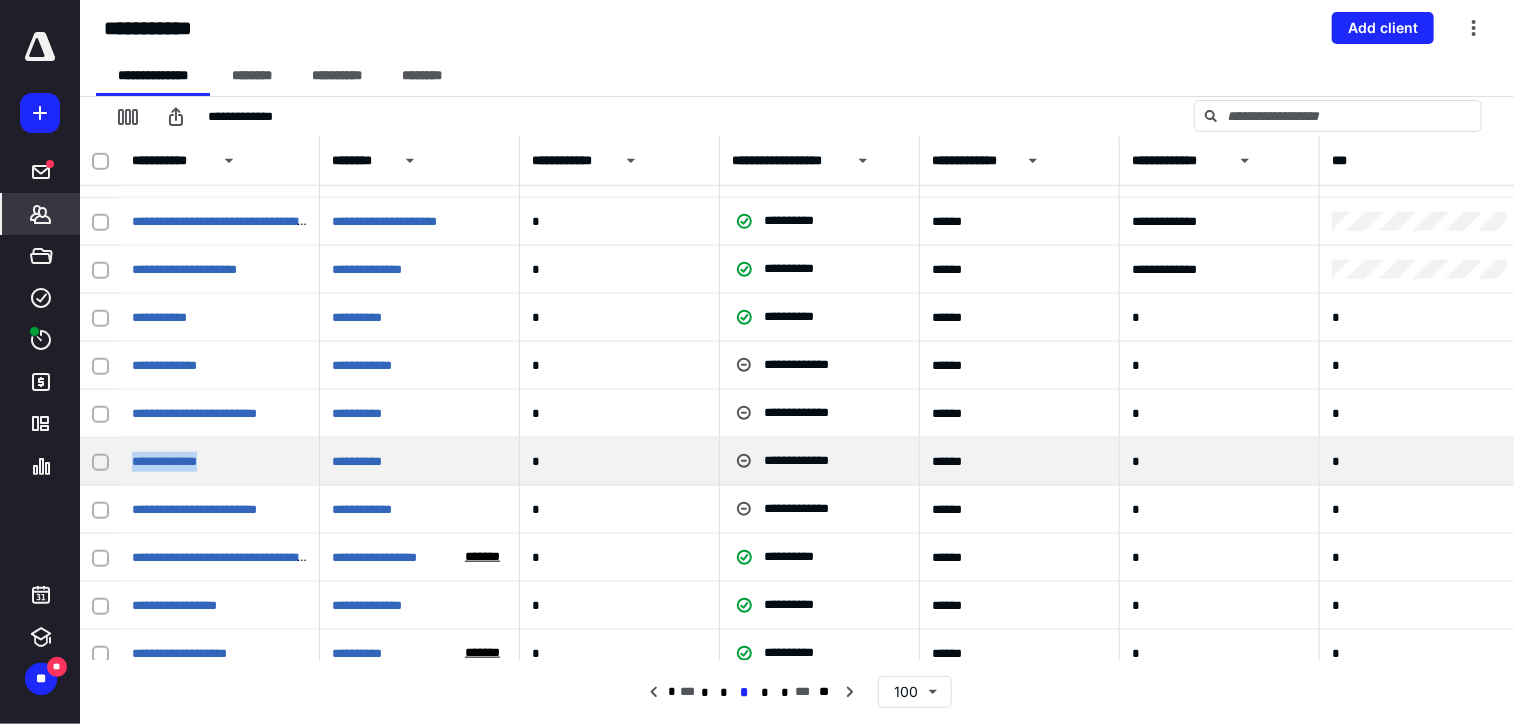 drag, startPoint x: 226, startPoint y: 467, endPoint x: 112, endPoint y: 471, distance: 114.07015 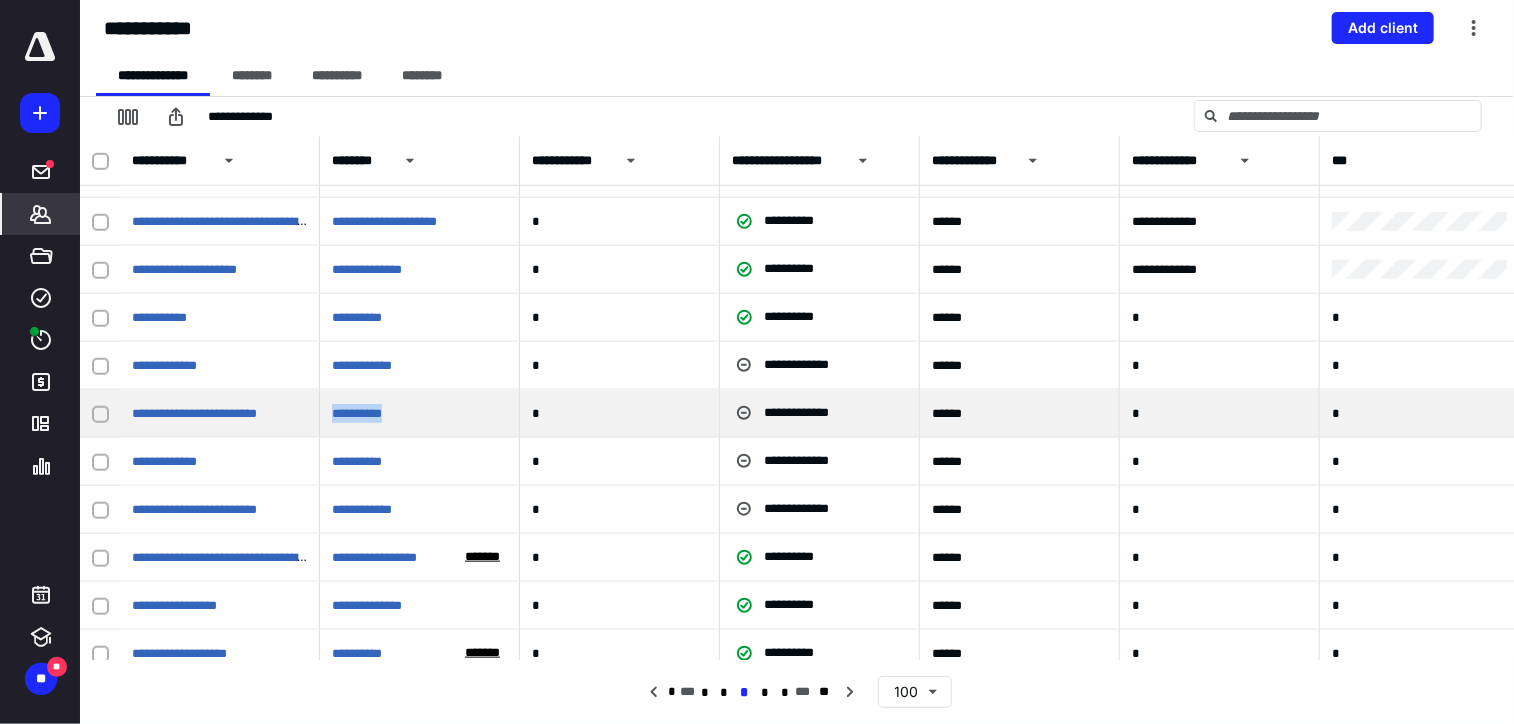 drag, startPoint x: 417, startPoint y: 409, endPoint x: 324, endPoint y: 423, distance: 94.04786 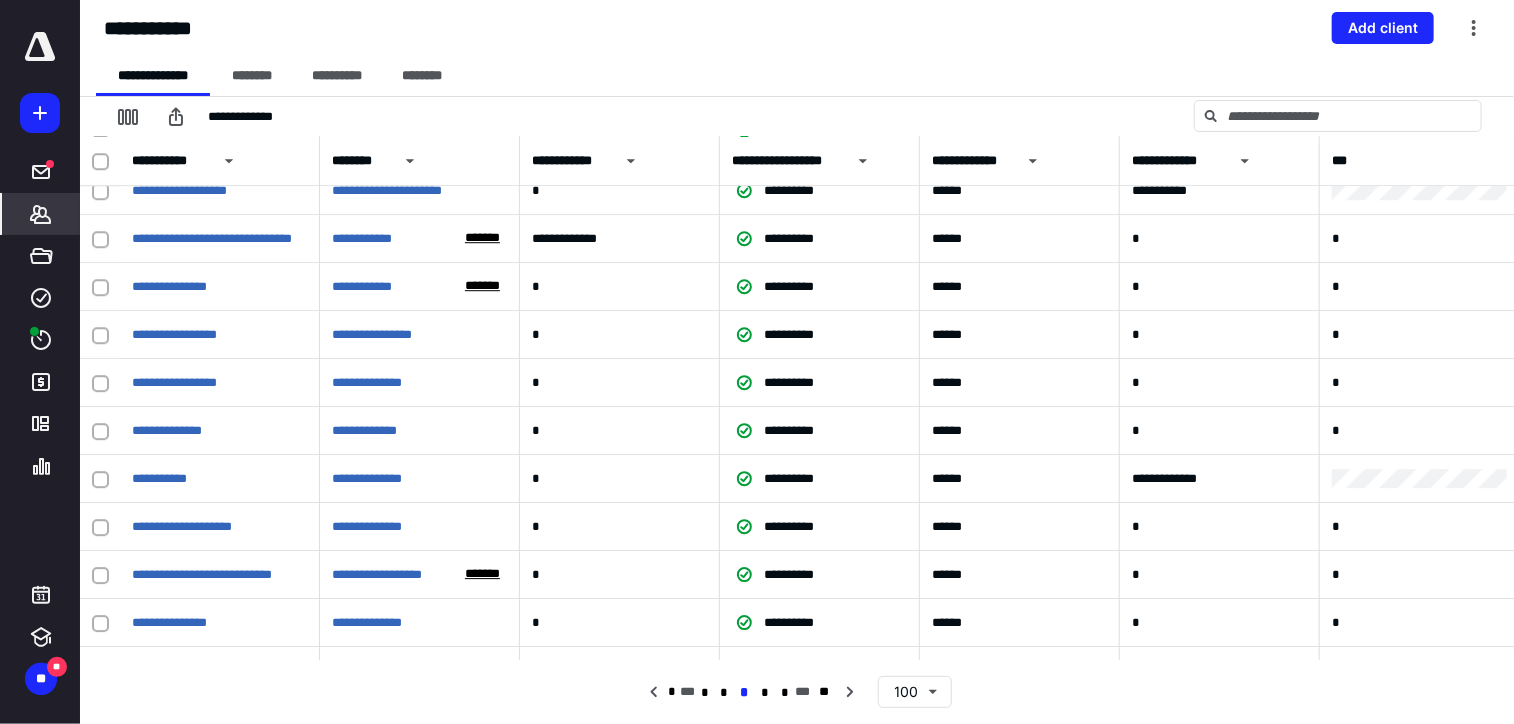 scroll, scrollTop: 2900, scrollLeft: 0, axis: vertical 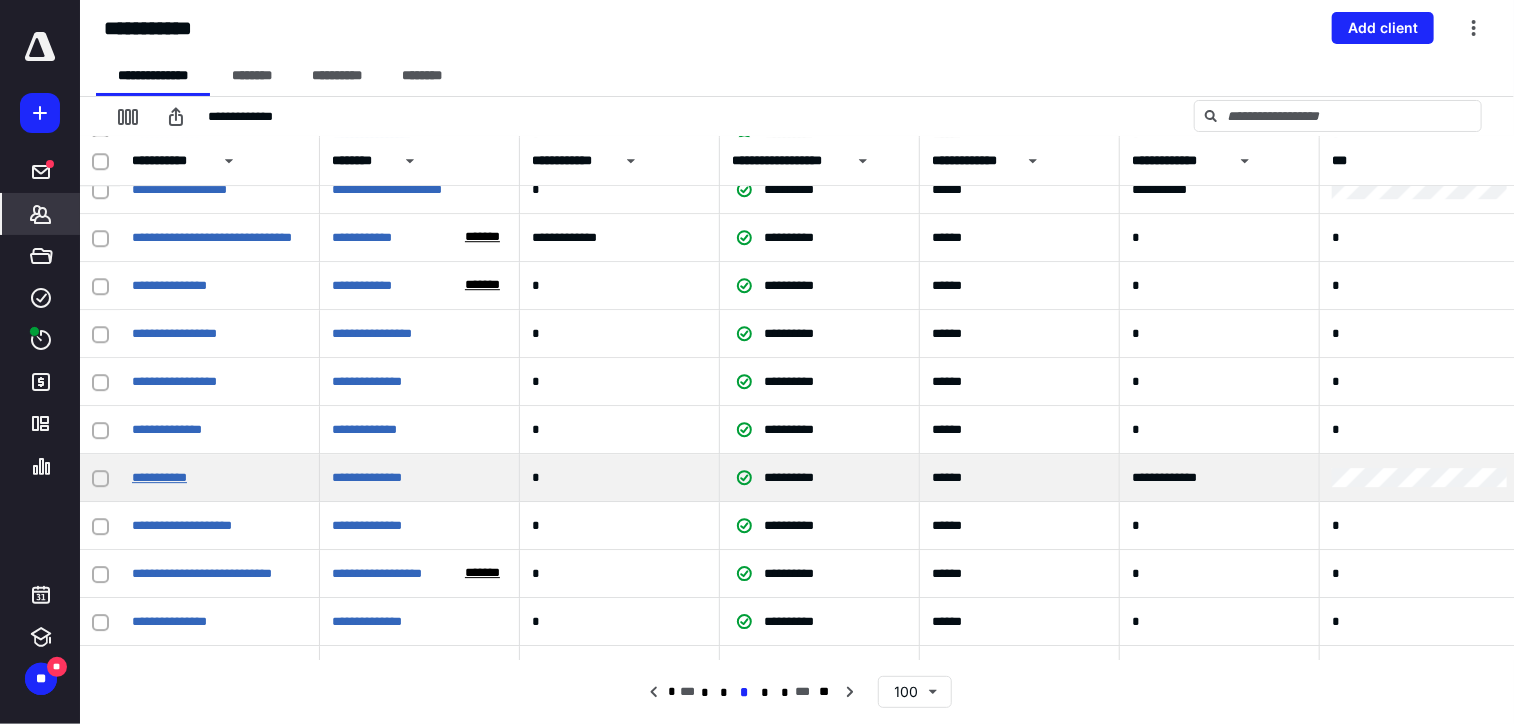 click on "**********" at bounding box center (159, 477) 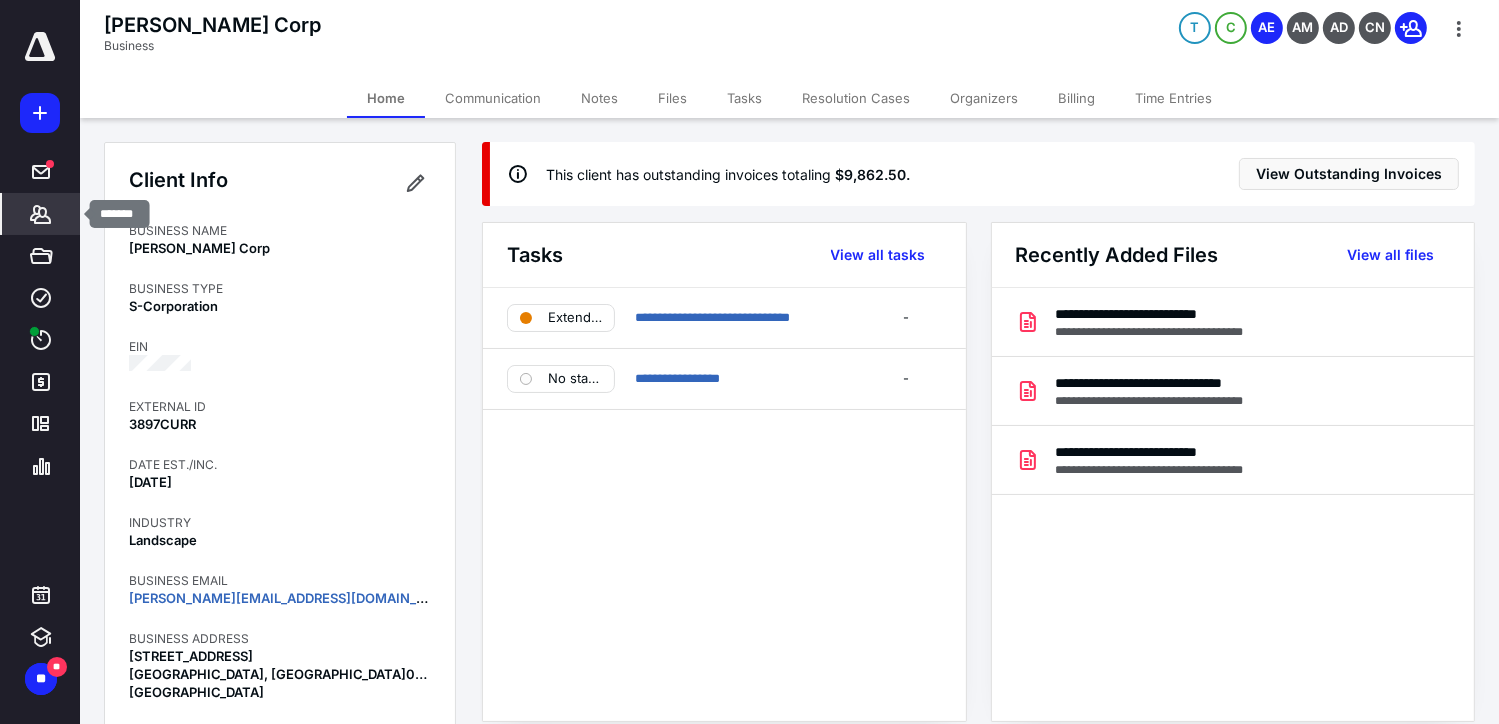 click 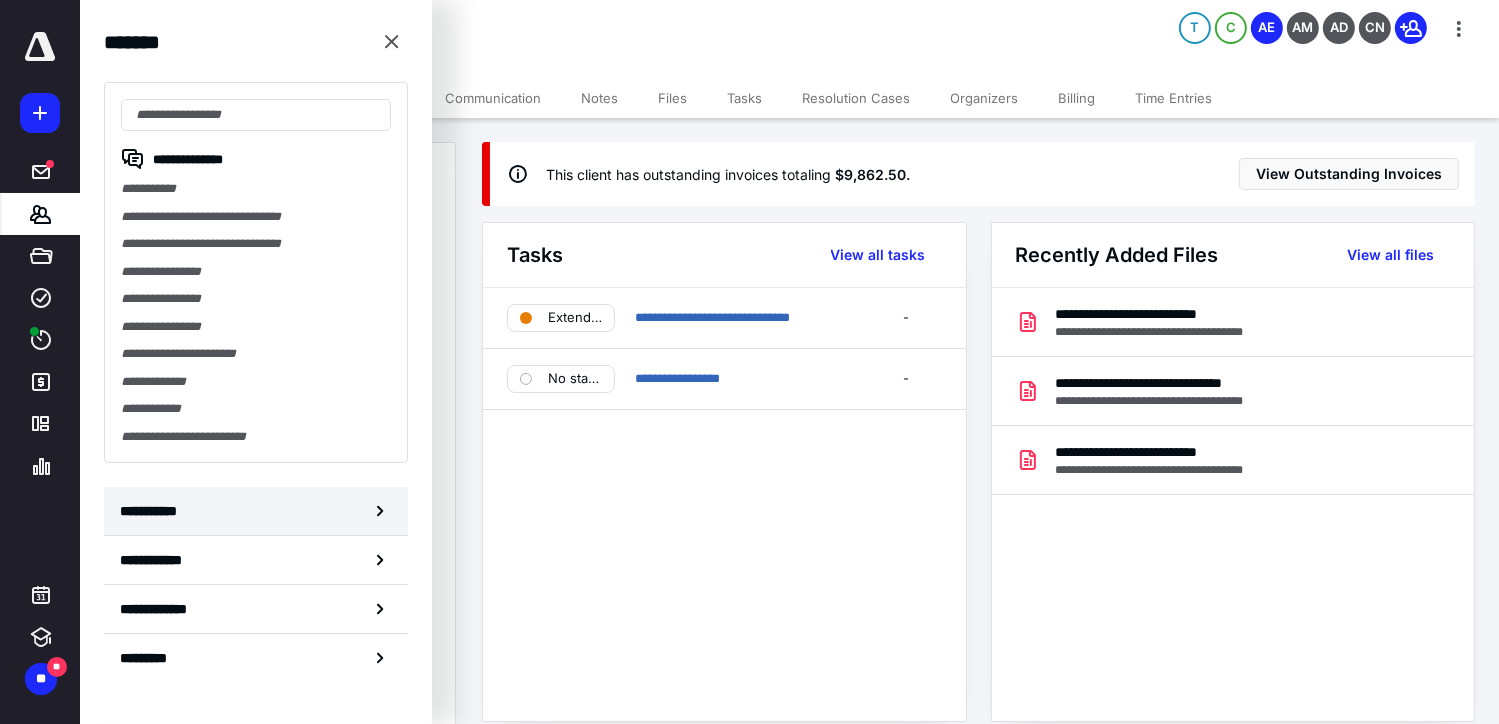 click on "**********" at bounding box center [256, 511] 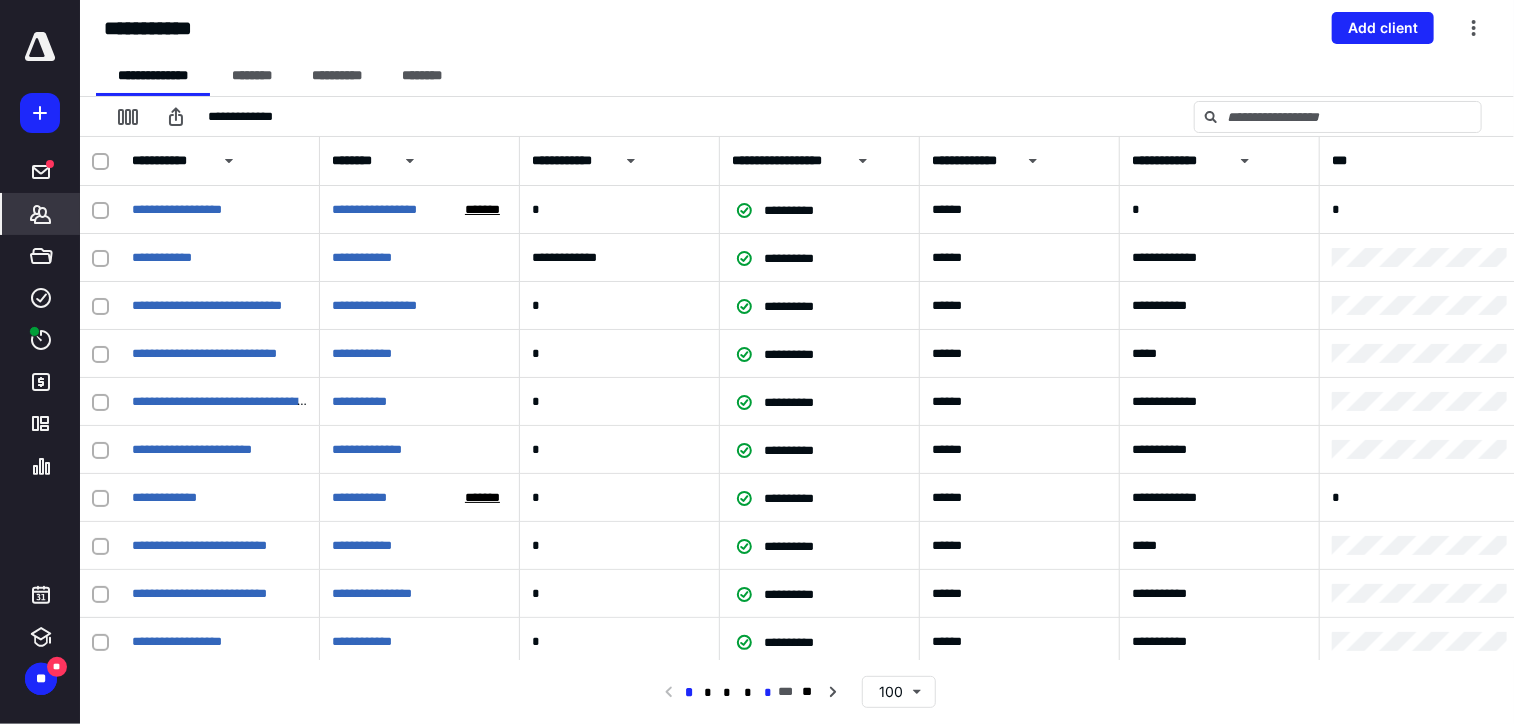click on "*" at bounding box center [768, 693] 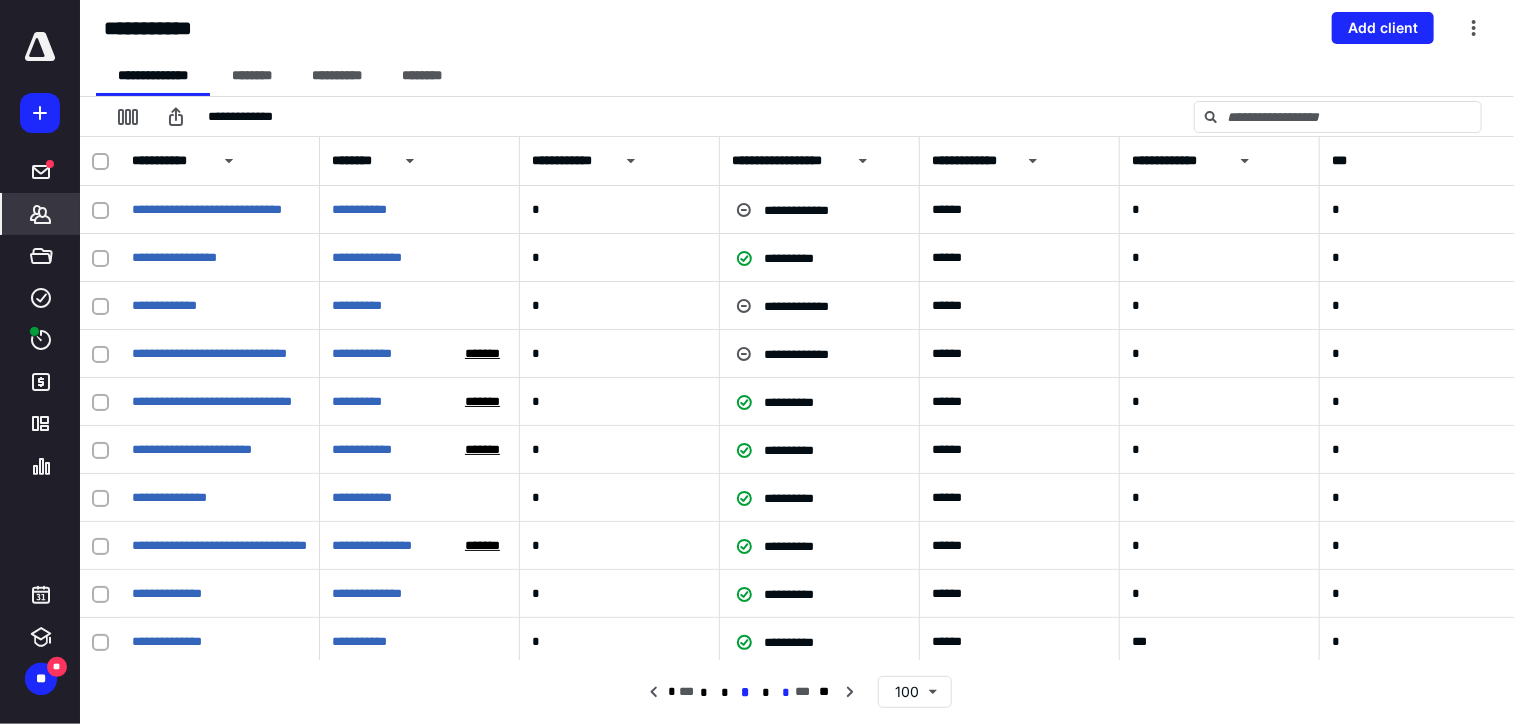 click on "*" at bounding box center (785, 693) 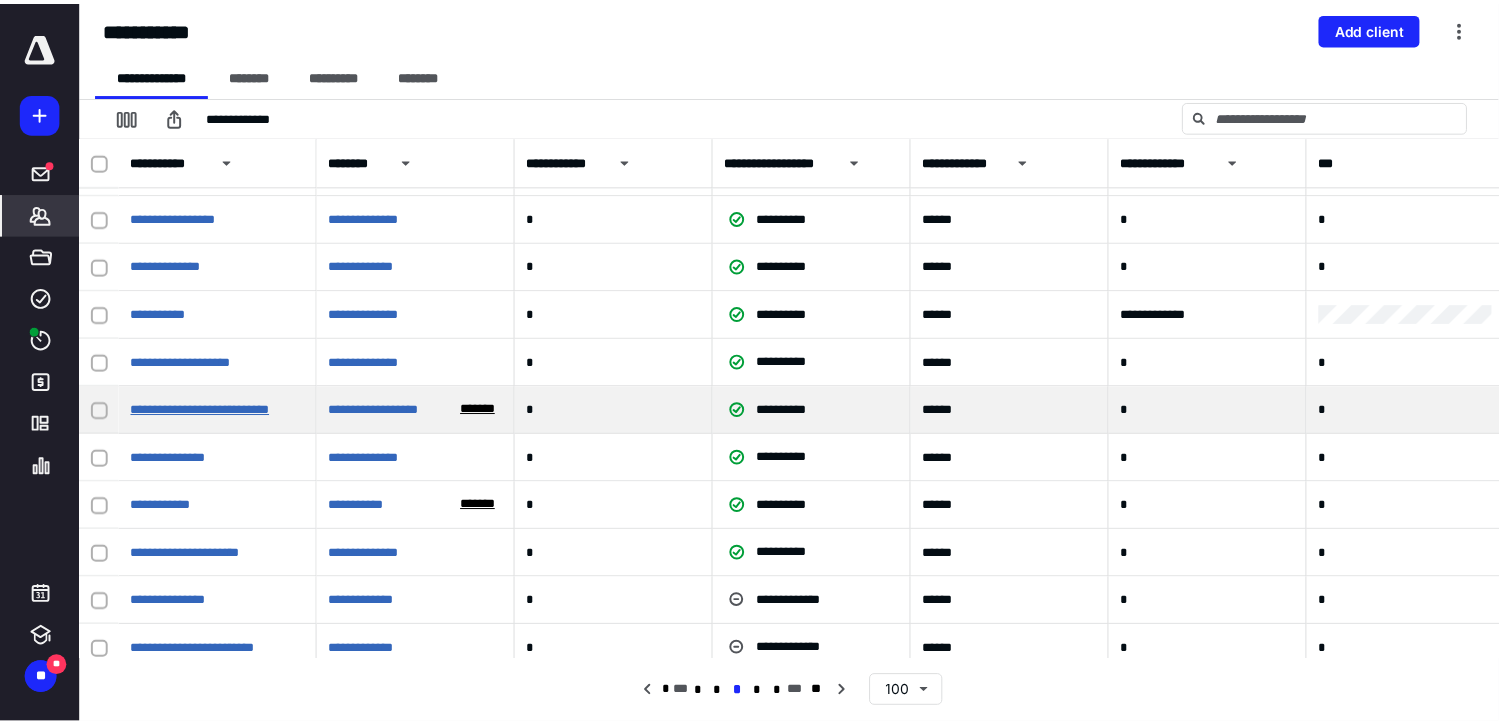 scroll, scrollTop: 3100, scrollLeft: 0, axis: vertical 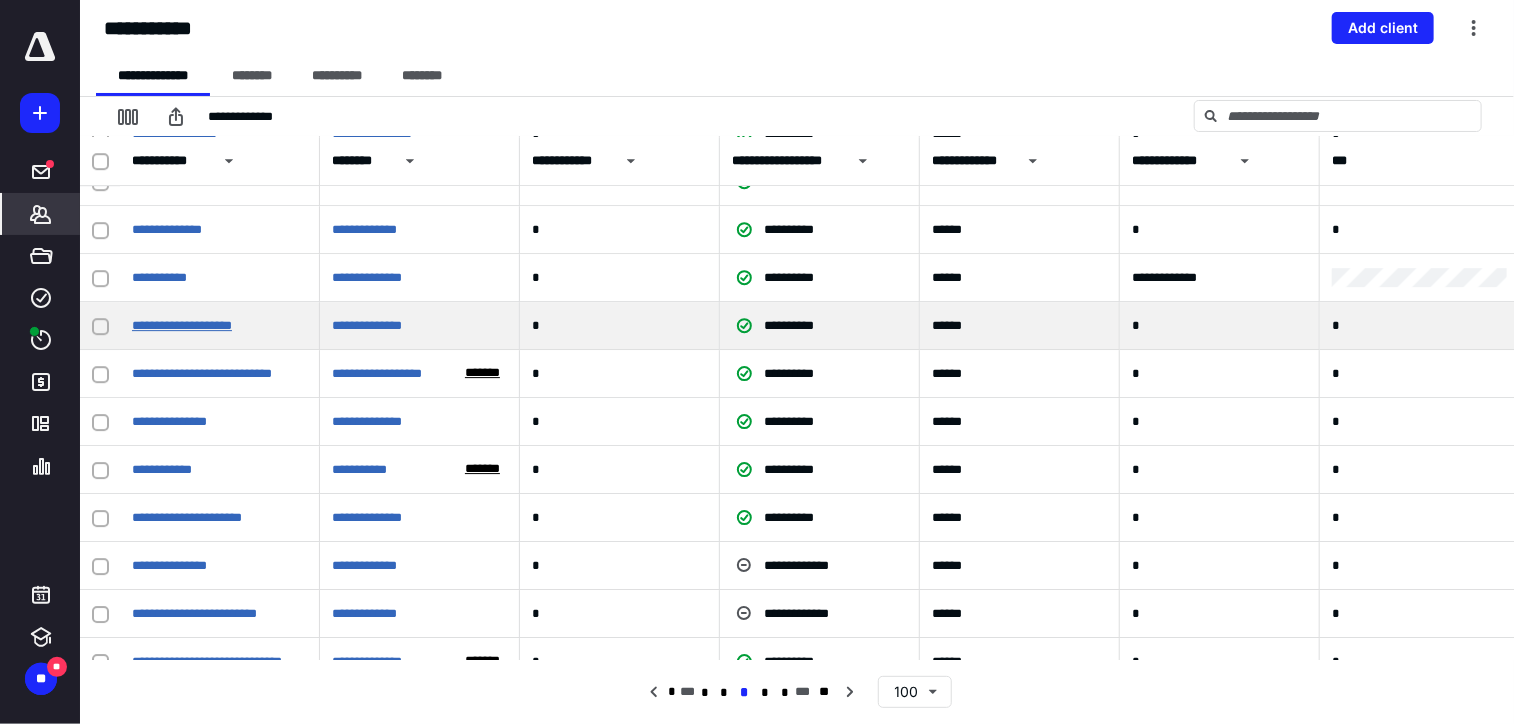 click on "**********" at bounding box center (182, 325) 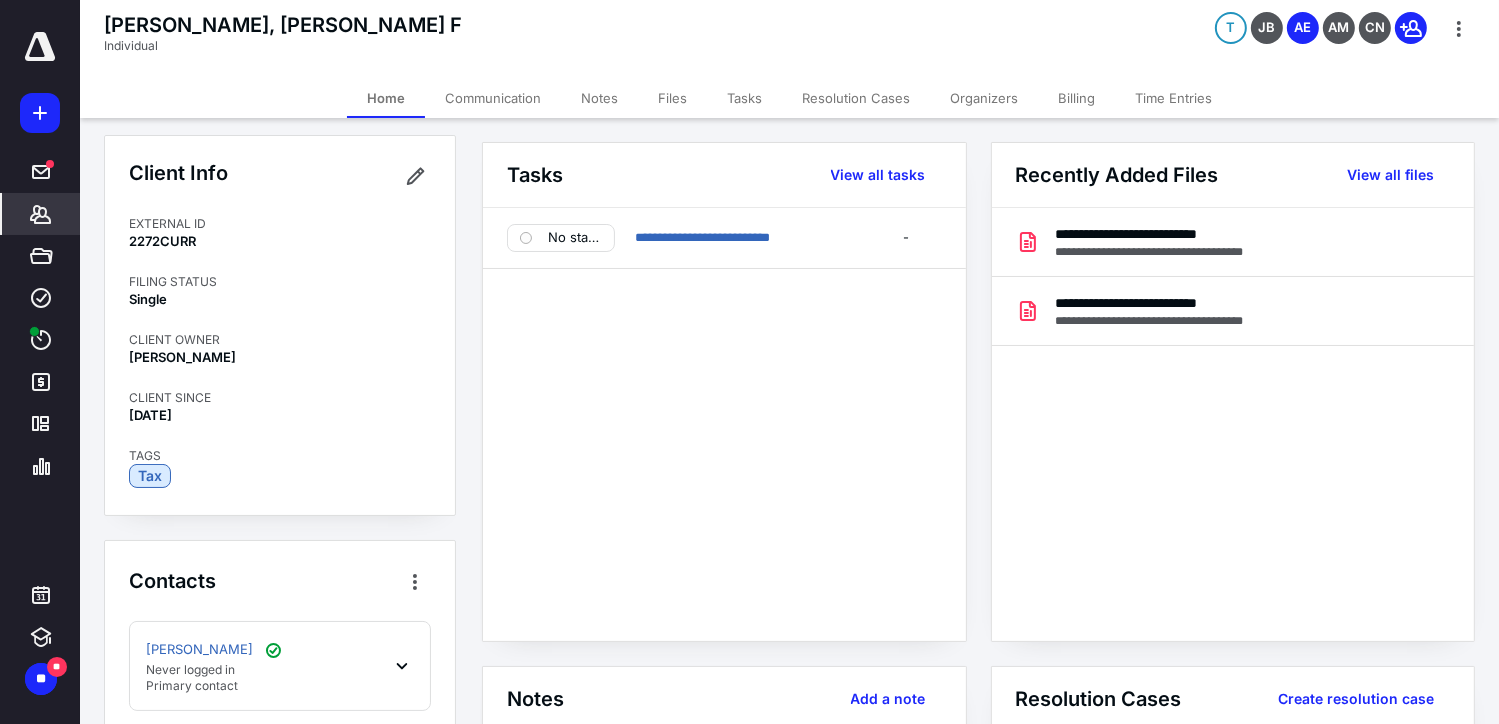 scroll, scrollTop: 0, scrollLeft: 0, axis: both 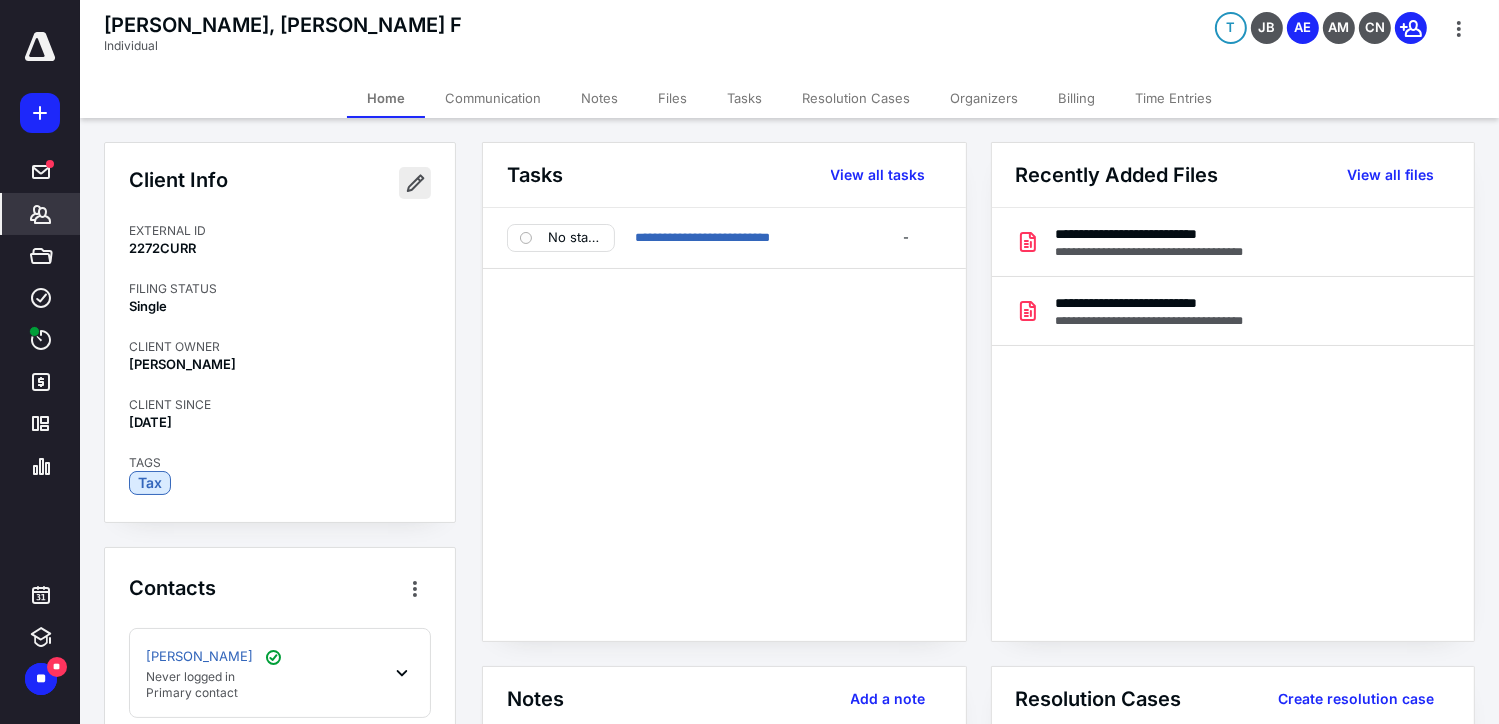 click at bounding box center [415, 183] 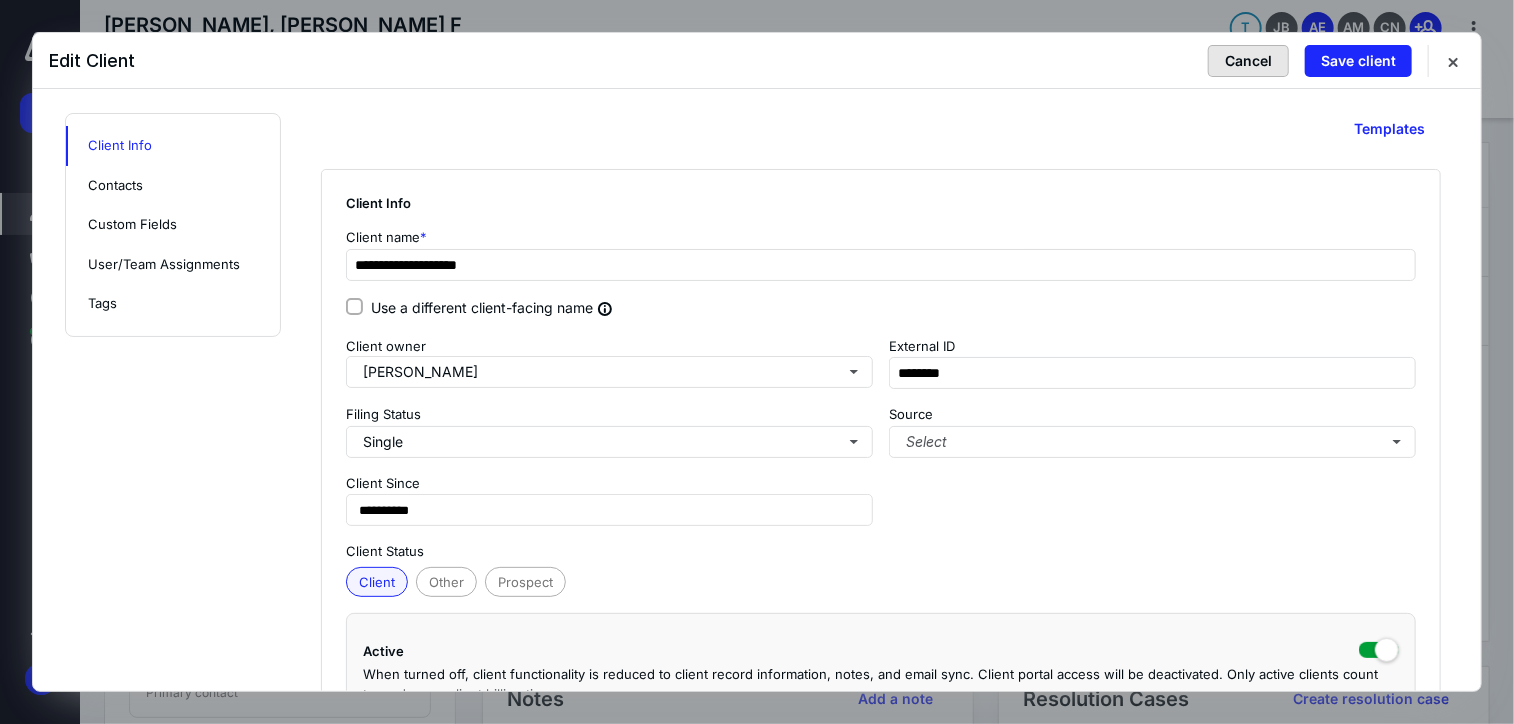 click on "Cancel" at bounding box center (1248, 61) 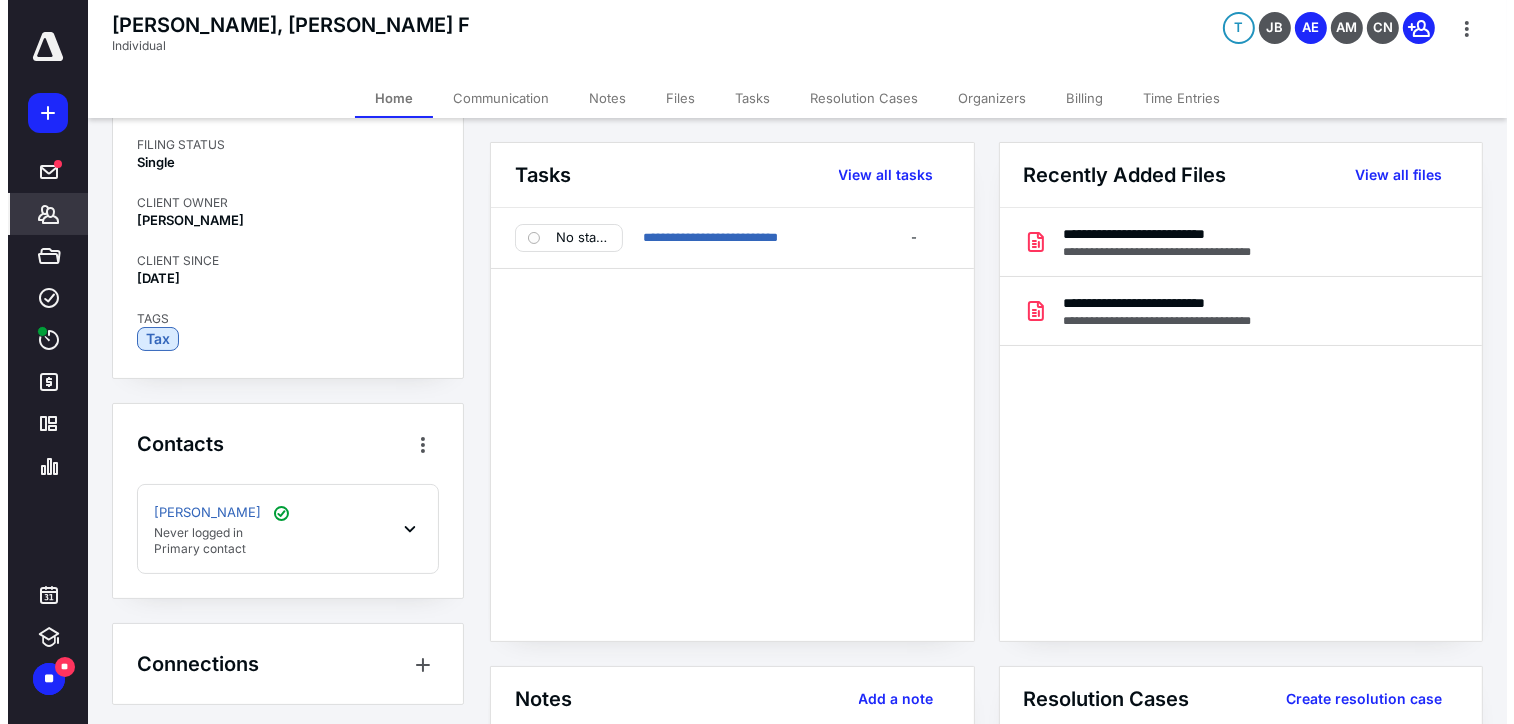 scroll, scrollTop: 147, scrollLeft: 0, axis: vertical 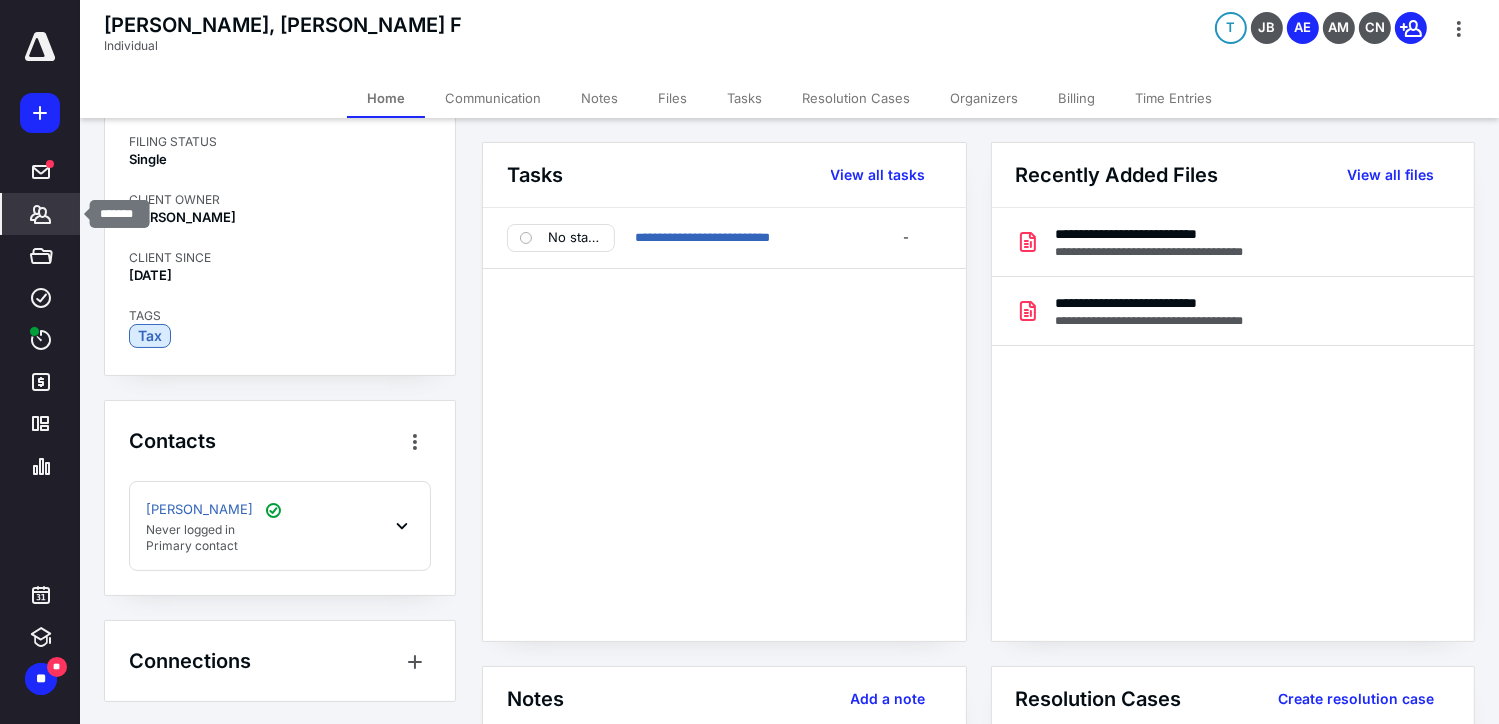 click 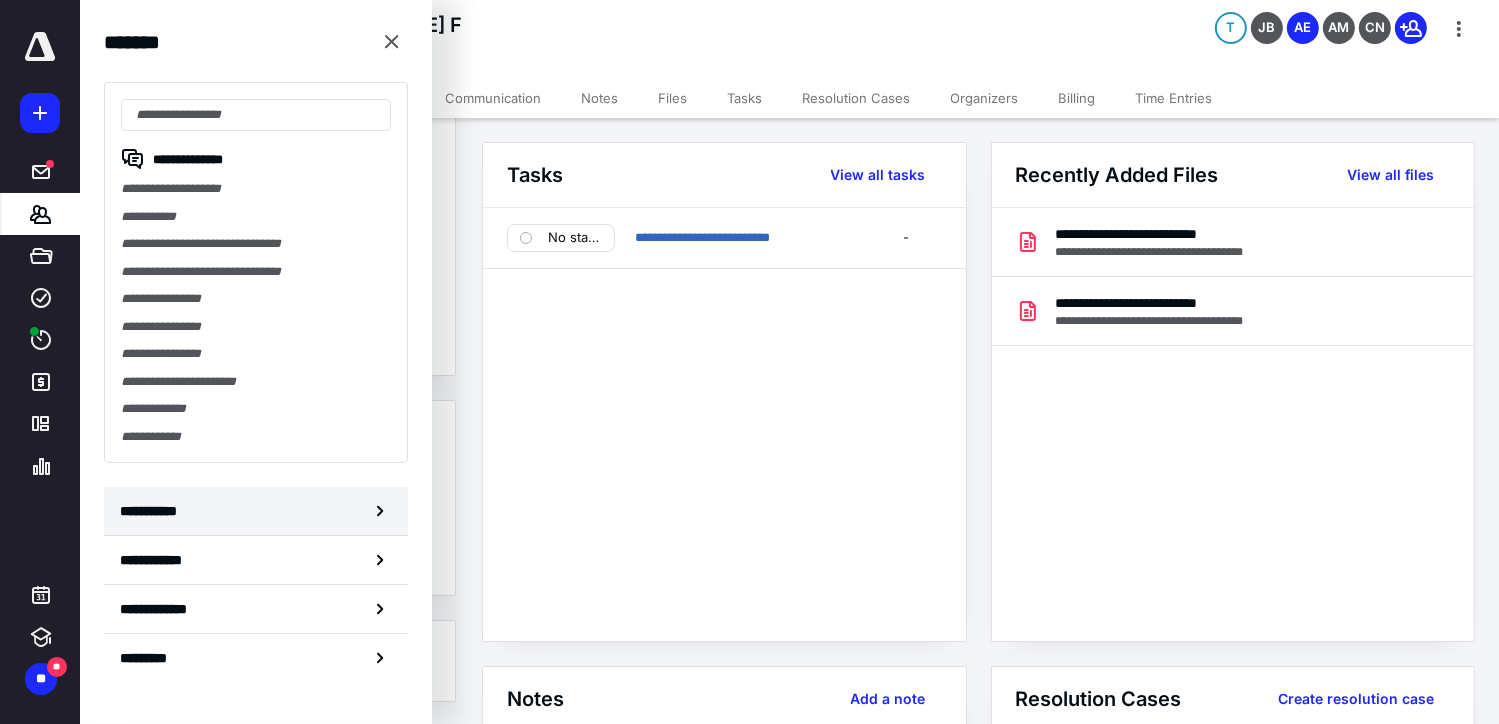 click on "**********" at bounding box center (256, 511) 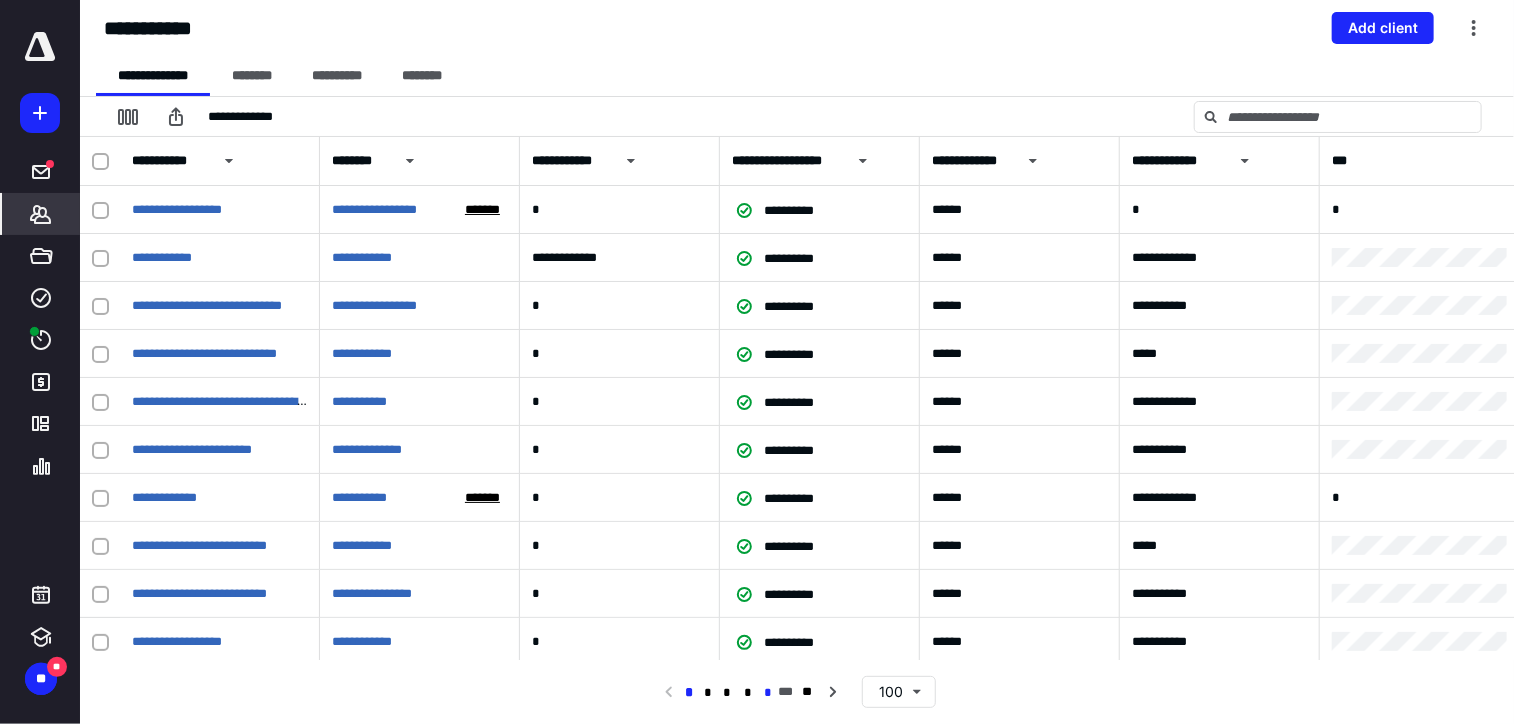 click on "*" at bounding box center (768, 693) 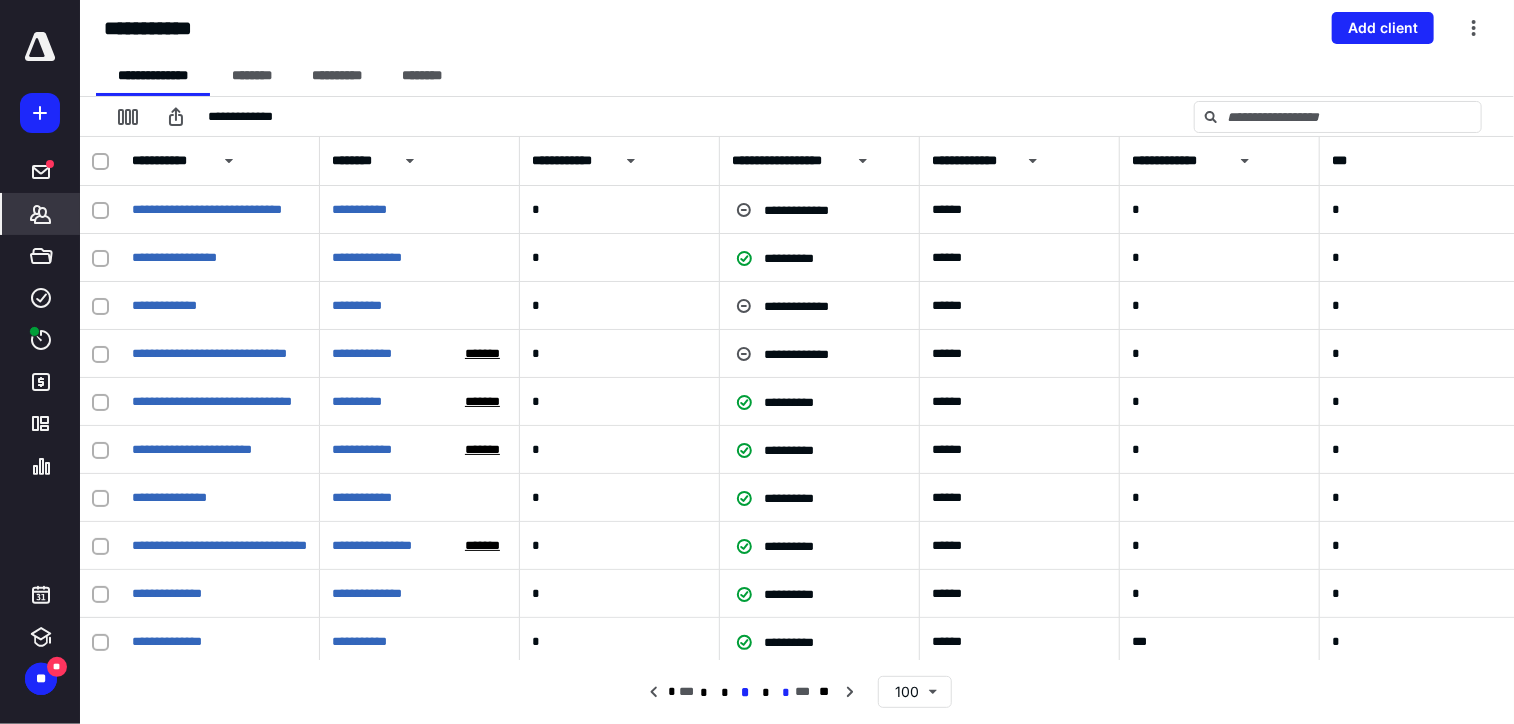 click on "*" at bounding box center [785, 693] 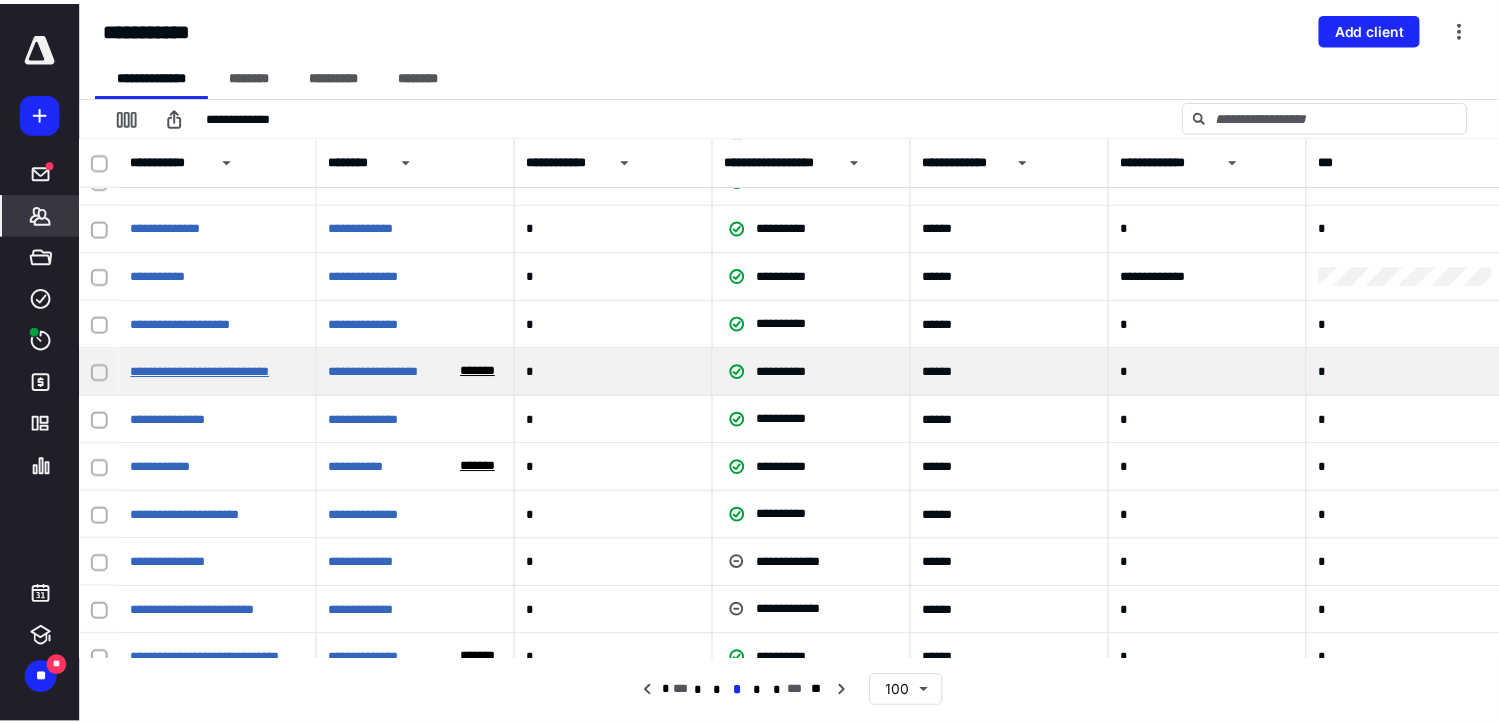 scroll, scrollTop: 3100, scrollLeft: 0, axis: vertical 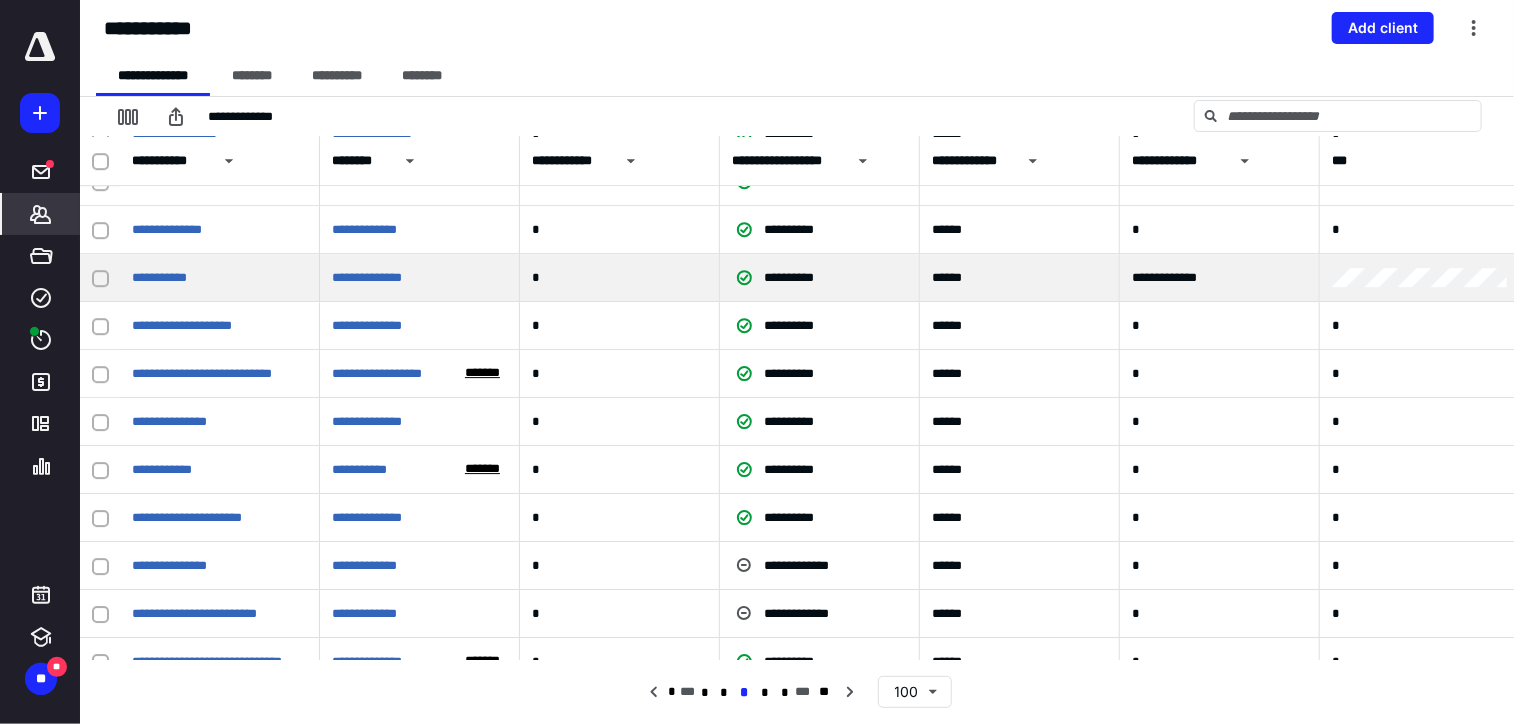 click on "**********" at bounding box center [220, 278] 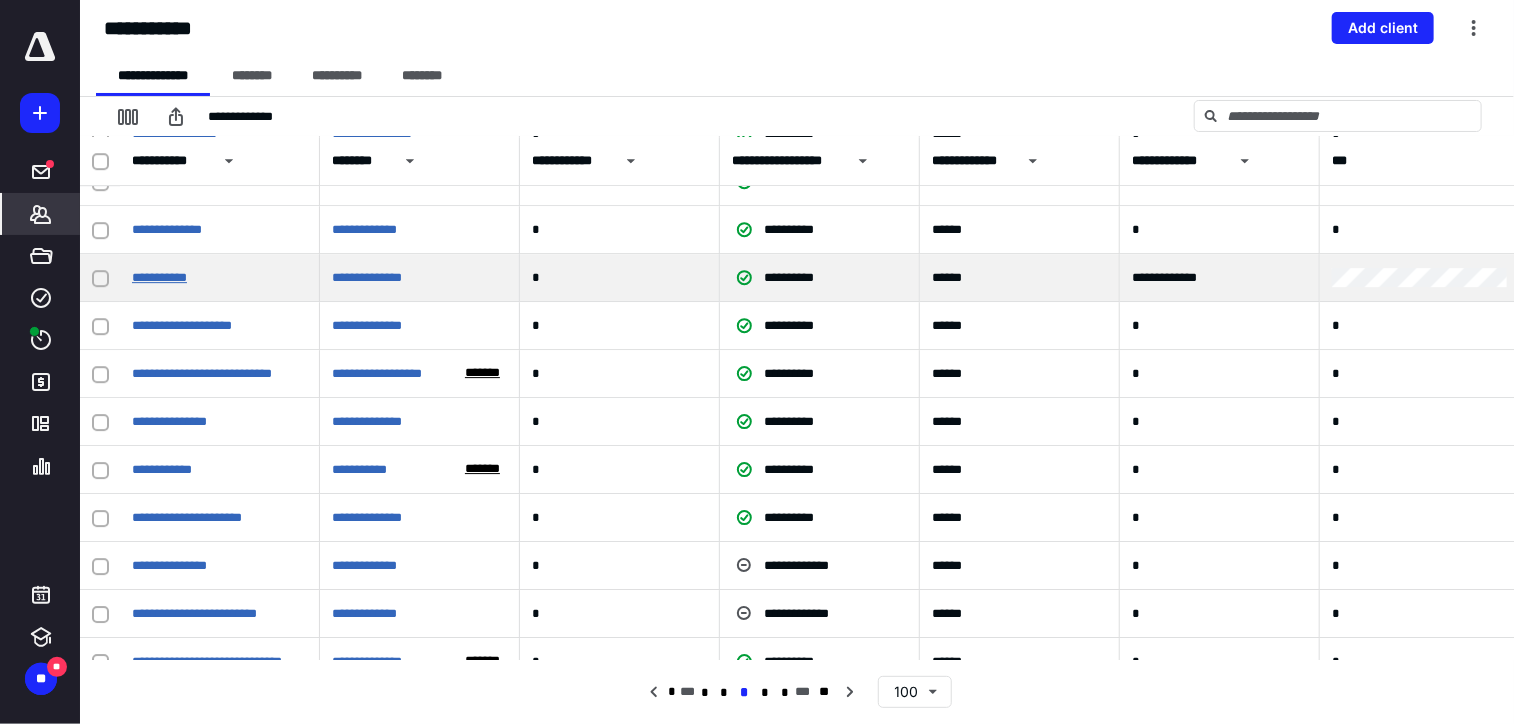 click on "**********" at bounding box center (159, 277) 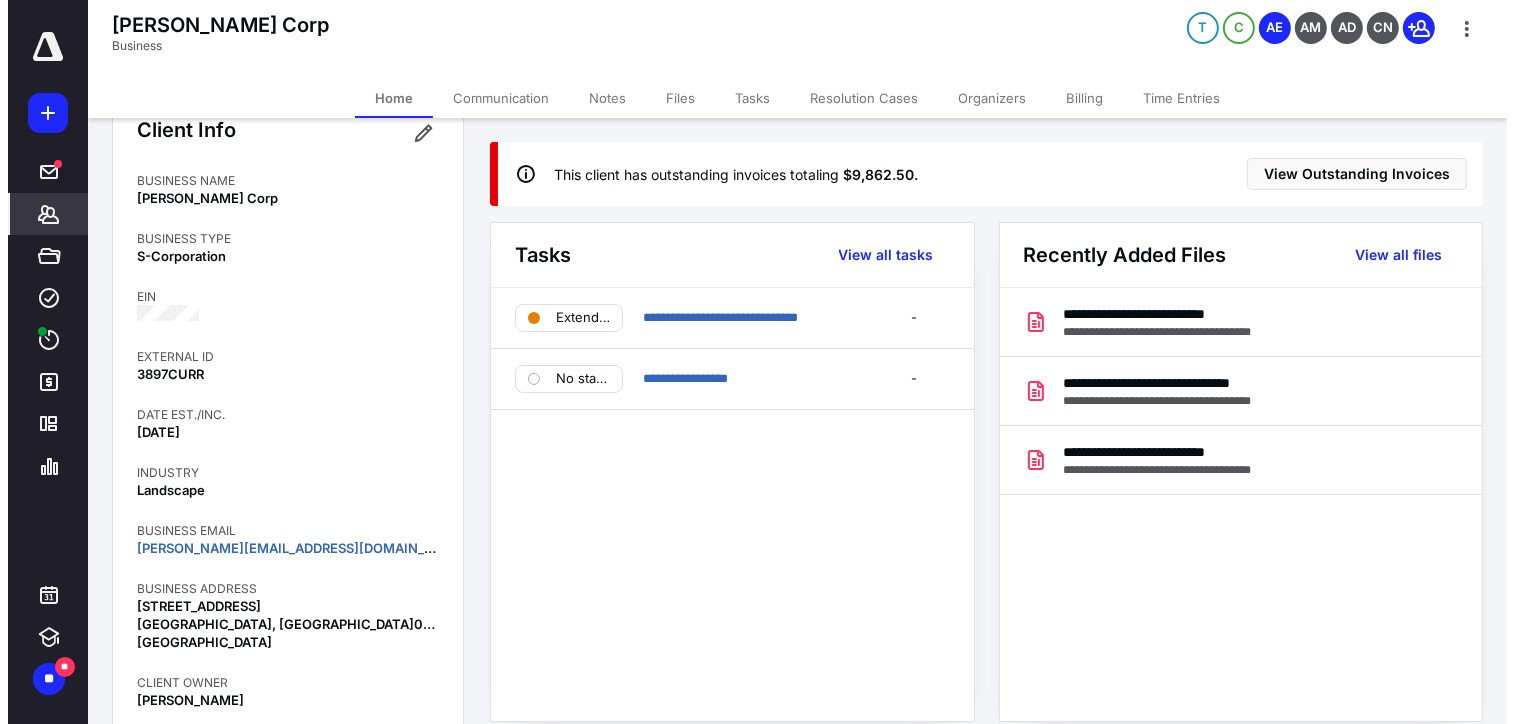 scroll, scrollTop: 0, scrollLeft: 0, axis: both 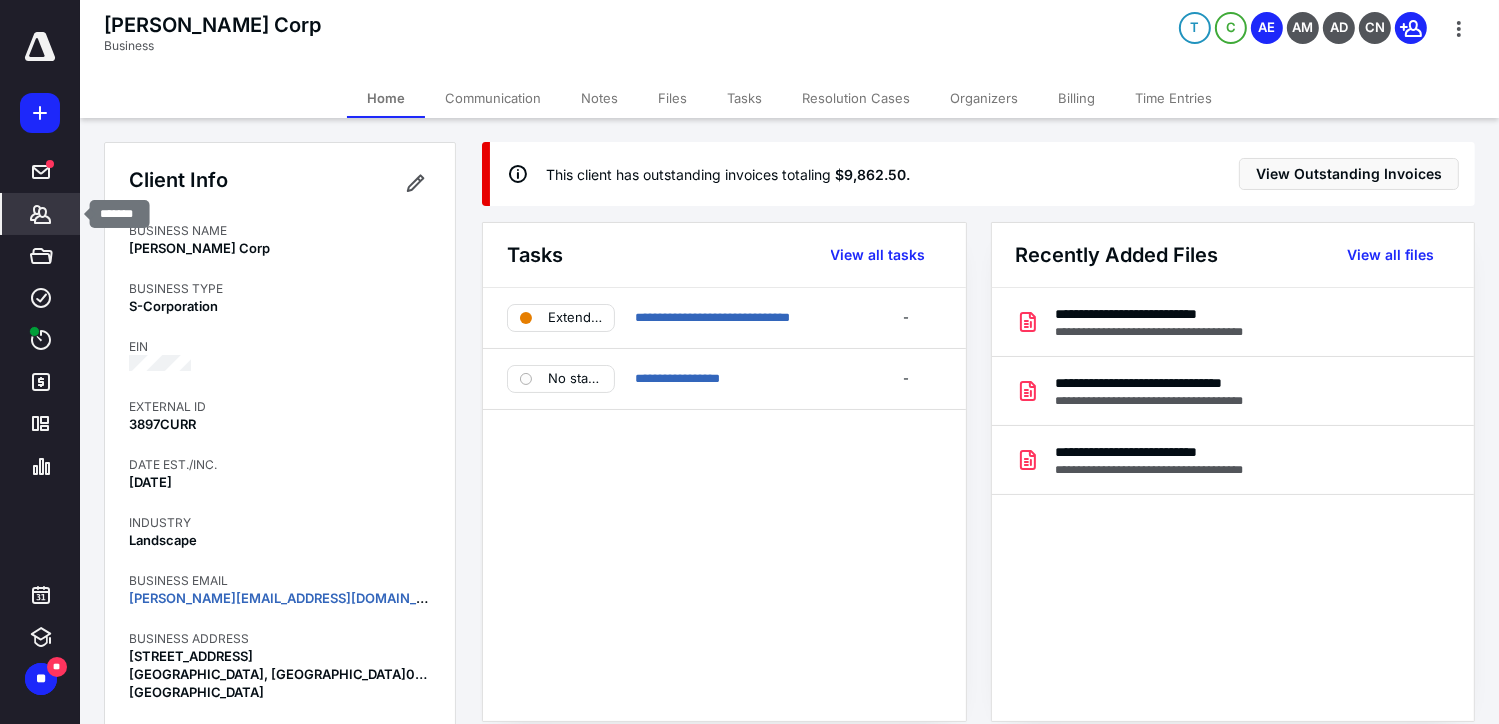 click 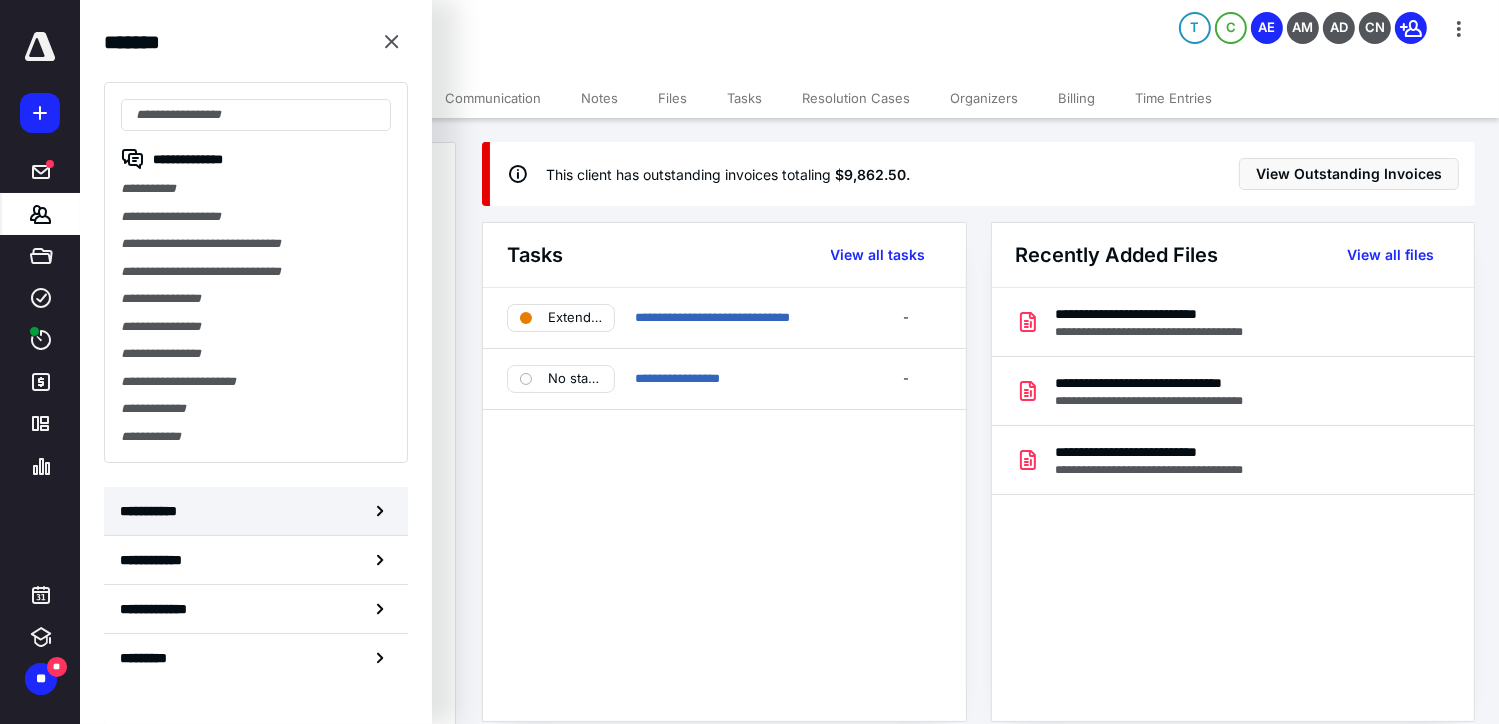 click on "**********" at bounding box center (256, 511) 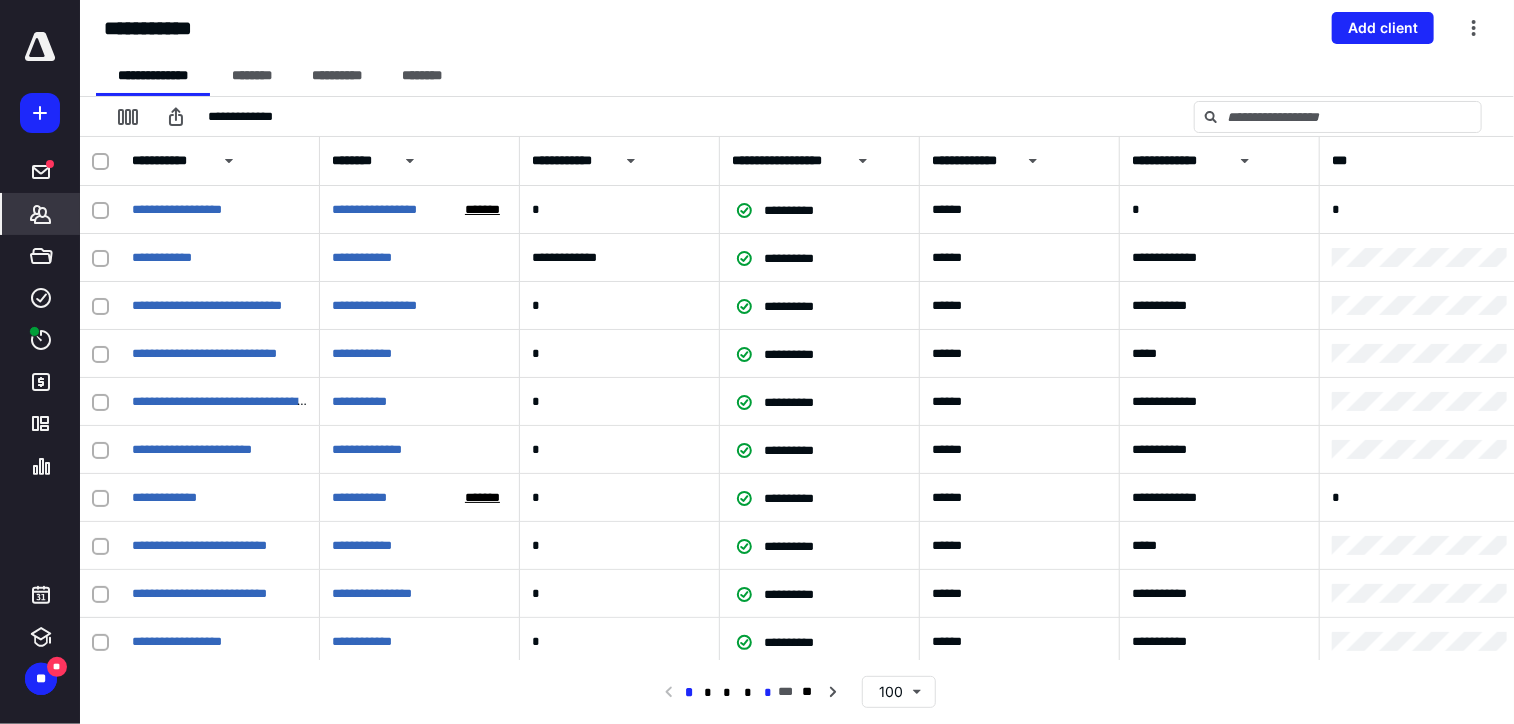 click on "*" at bounding box center (768, 693) 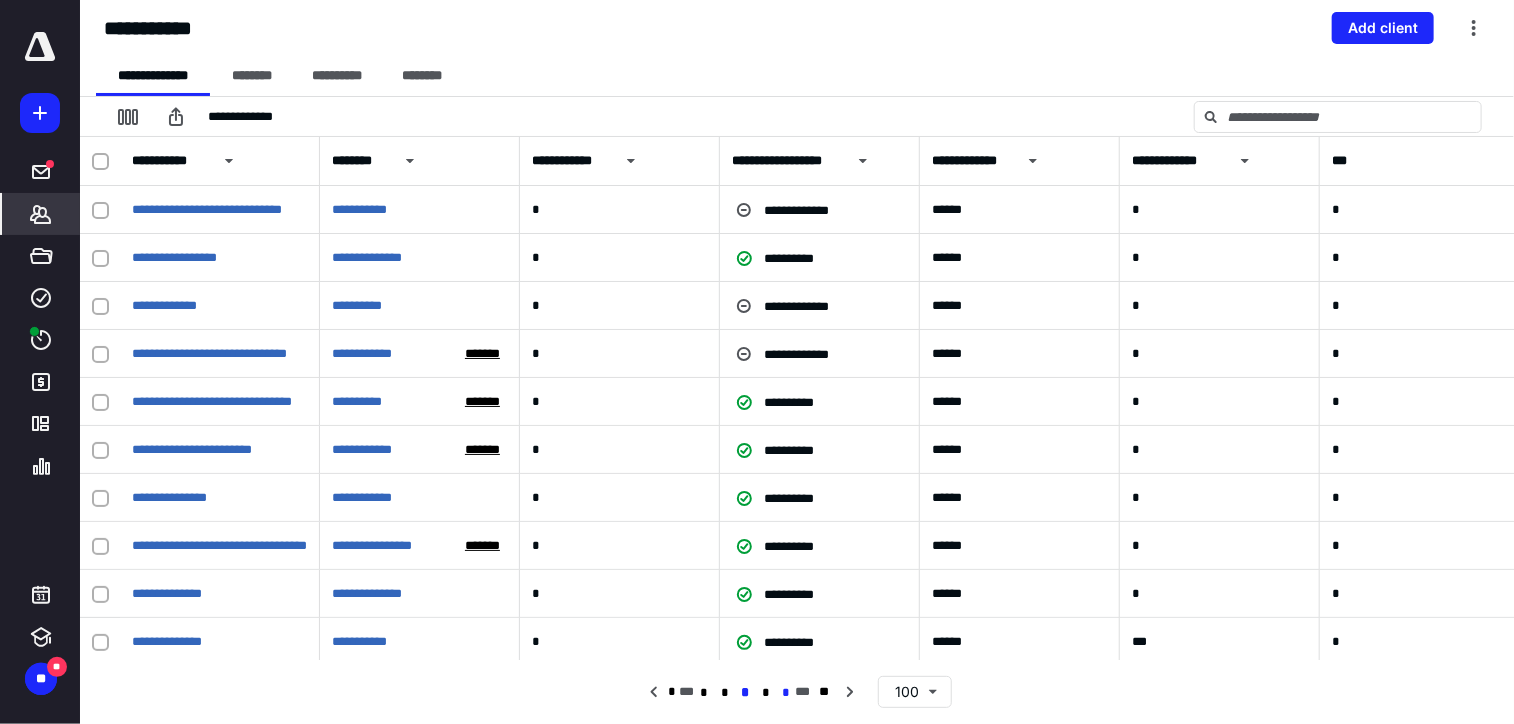 click on "*" at bounding box center (785, 693) 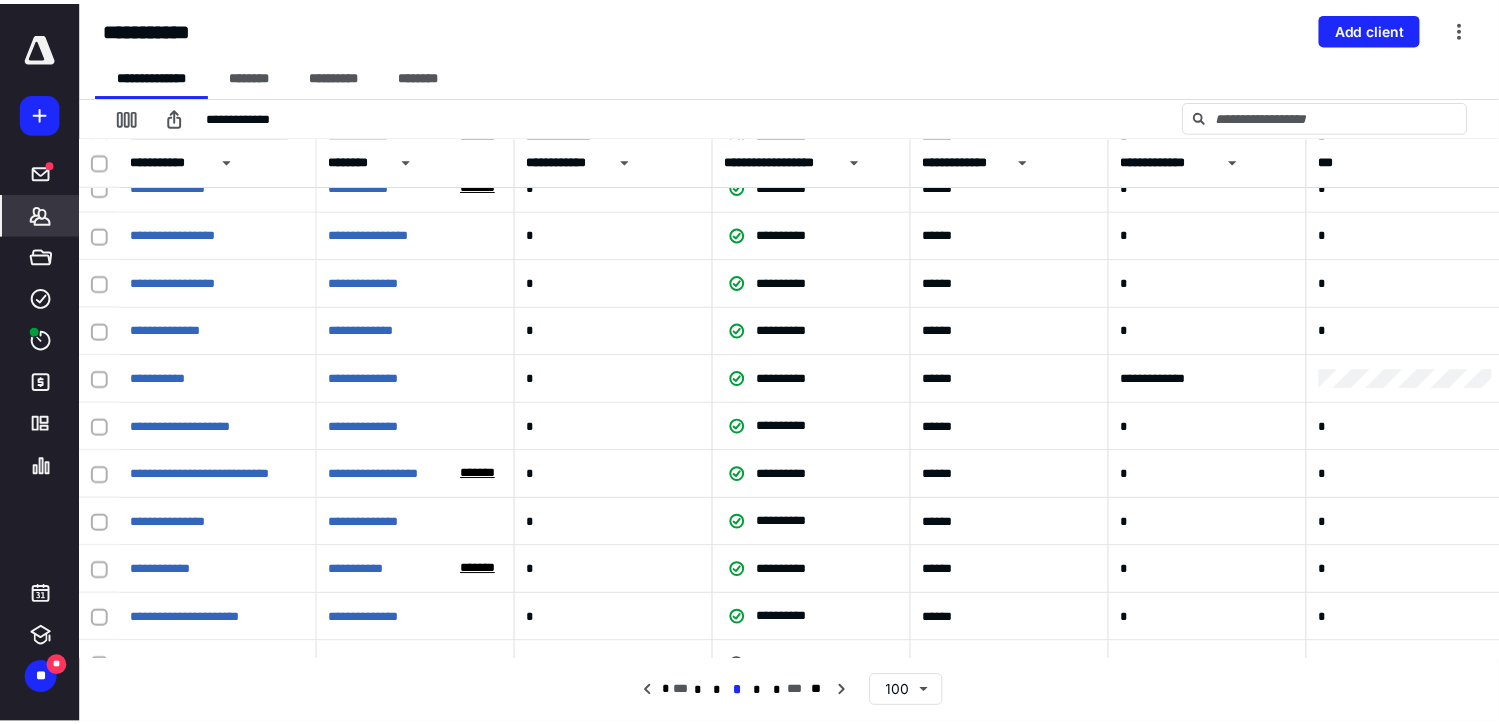 scroll, scrollTop: 3000, scrollLeft: 0, axis: vertical 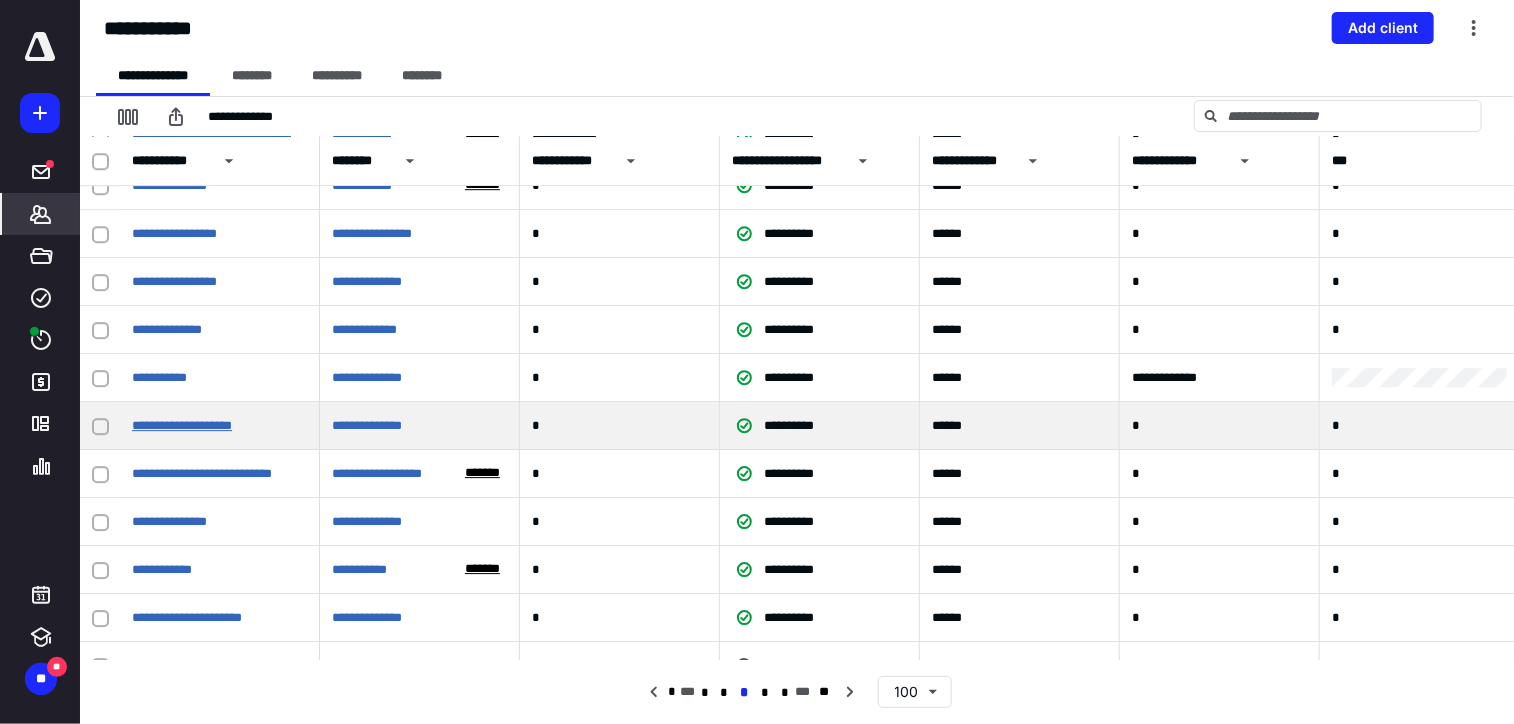 click on "**********" at bounding box center [182, 425] 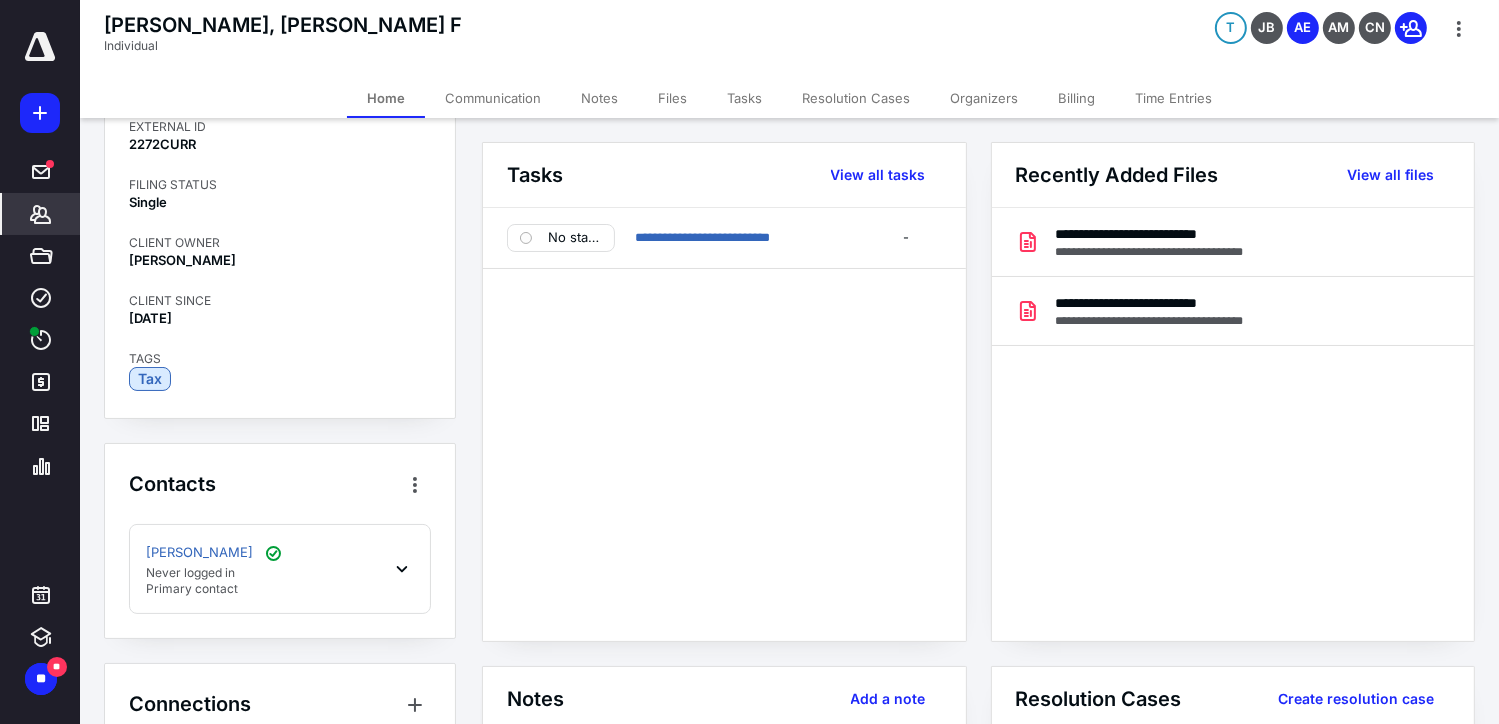 scroll, scrollTop: 147, scrollLeft: 0, axis: vertical 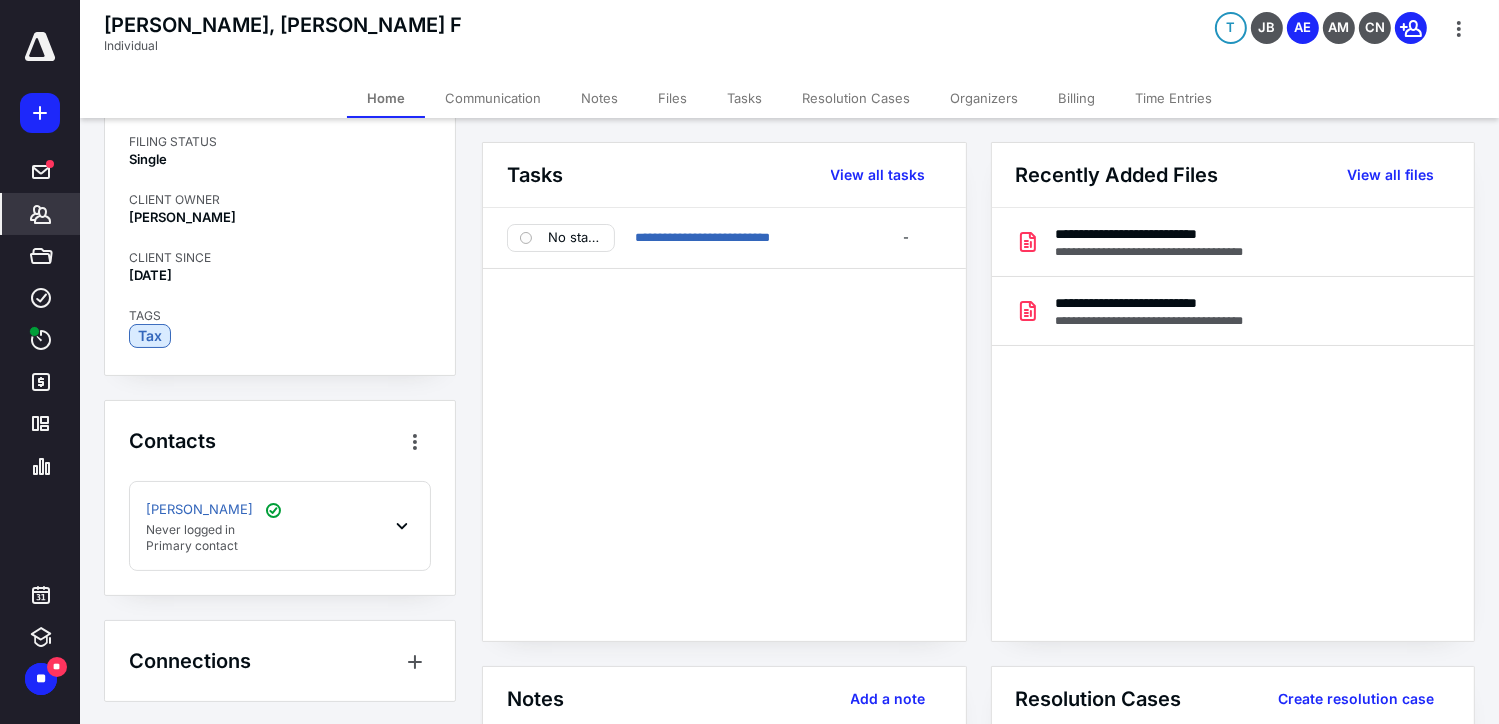 click 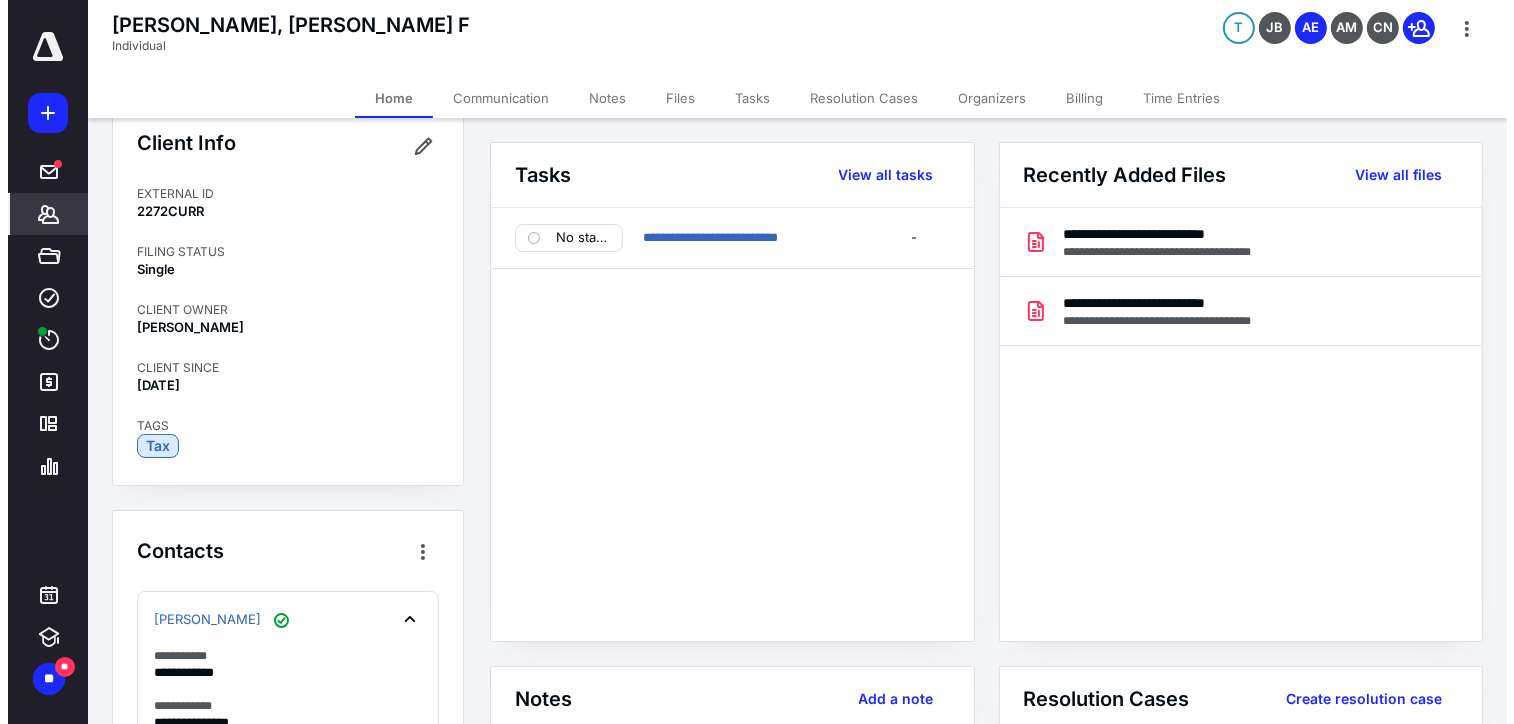 scroll, scrollTop: 0, scrollLeft: 0, axis: both 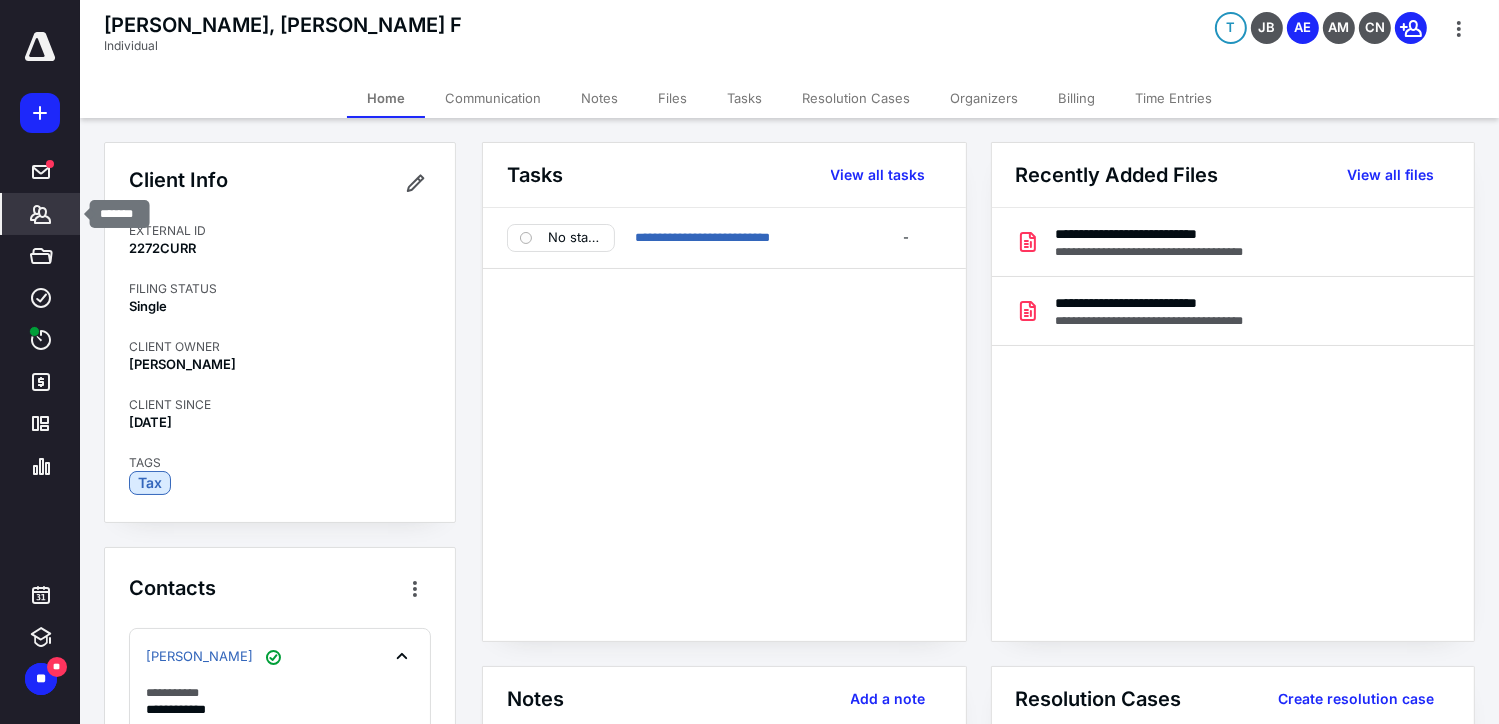 click 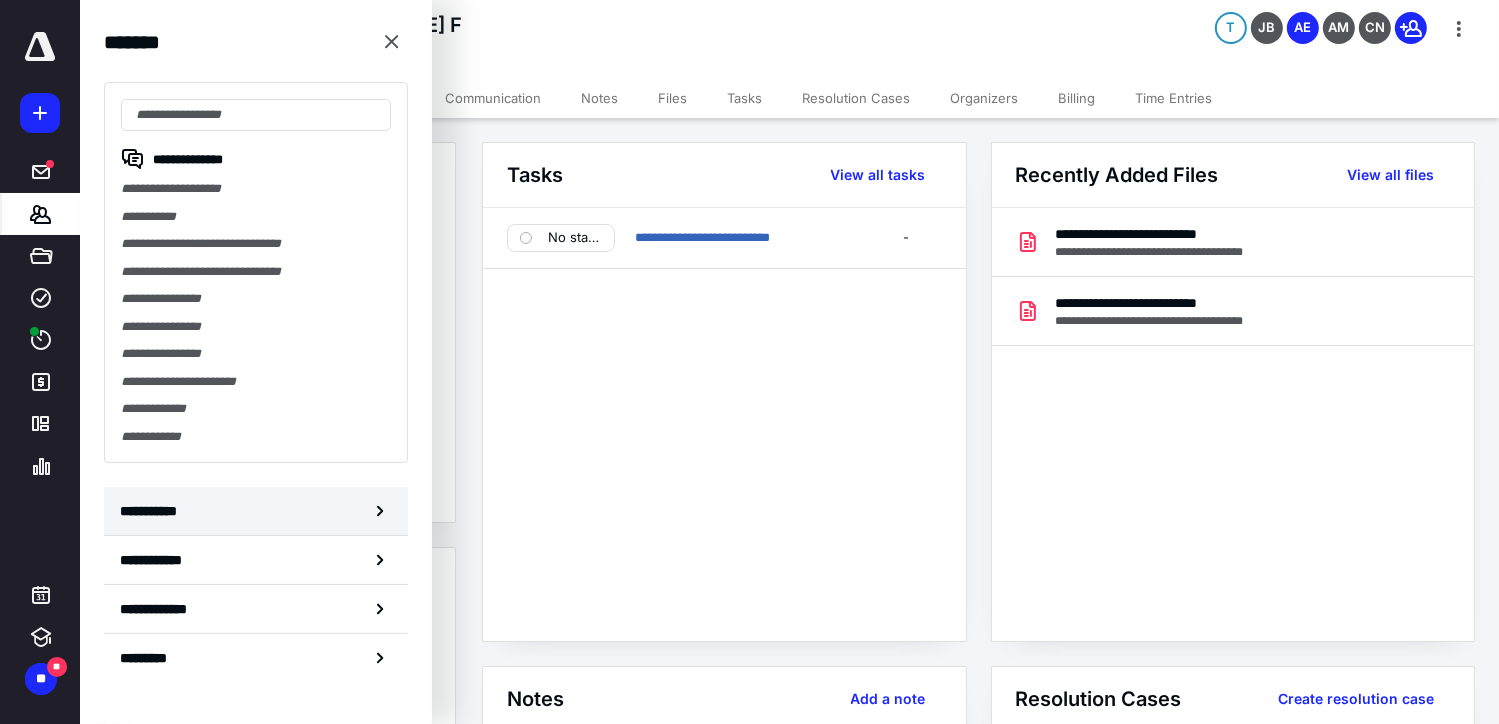 click on "**********" at bounding box center (256, 511) 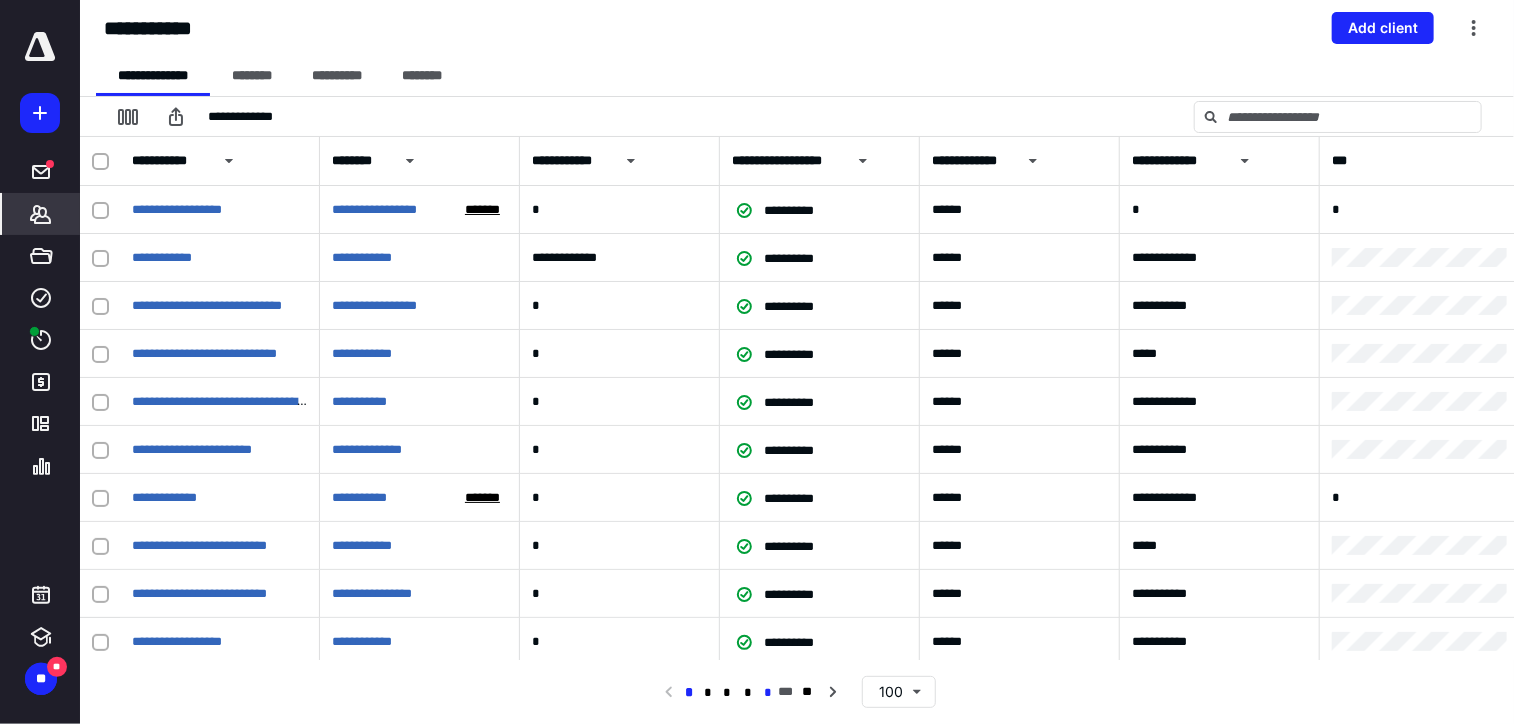 click on "*" at bounding box center (768, 693) 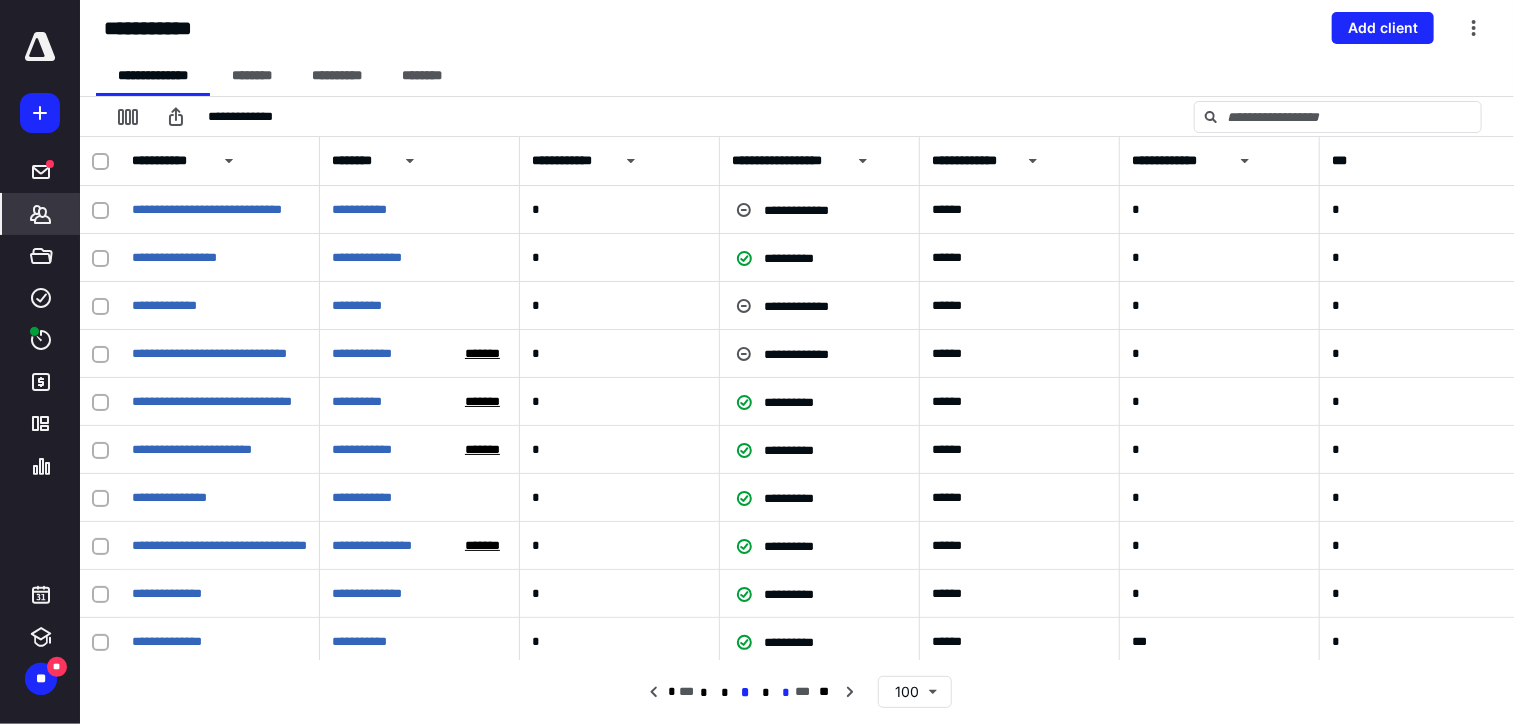 click on "*" at bounding box center [785, 693] 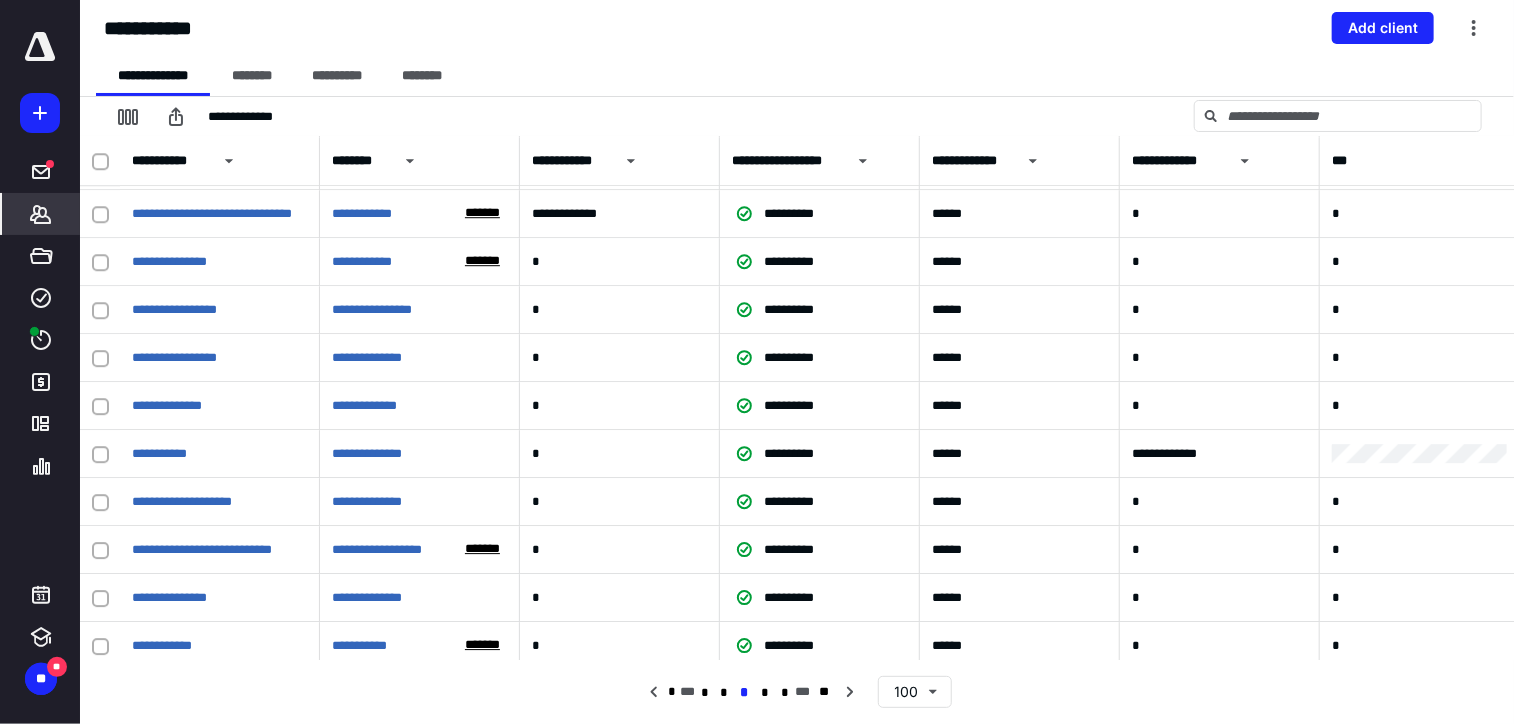 scroll, scrollTop: 2900, scrollLeft: 0, axis: vertical 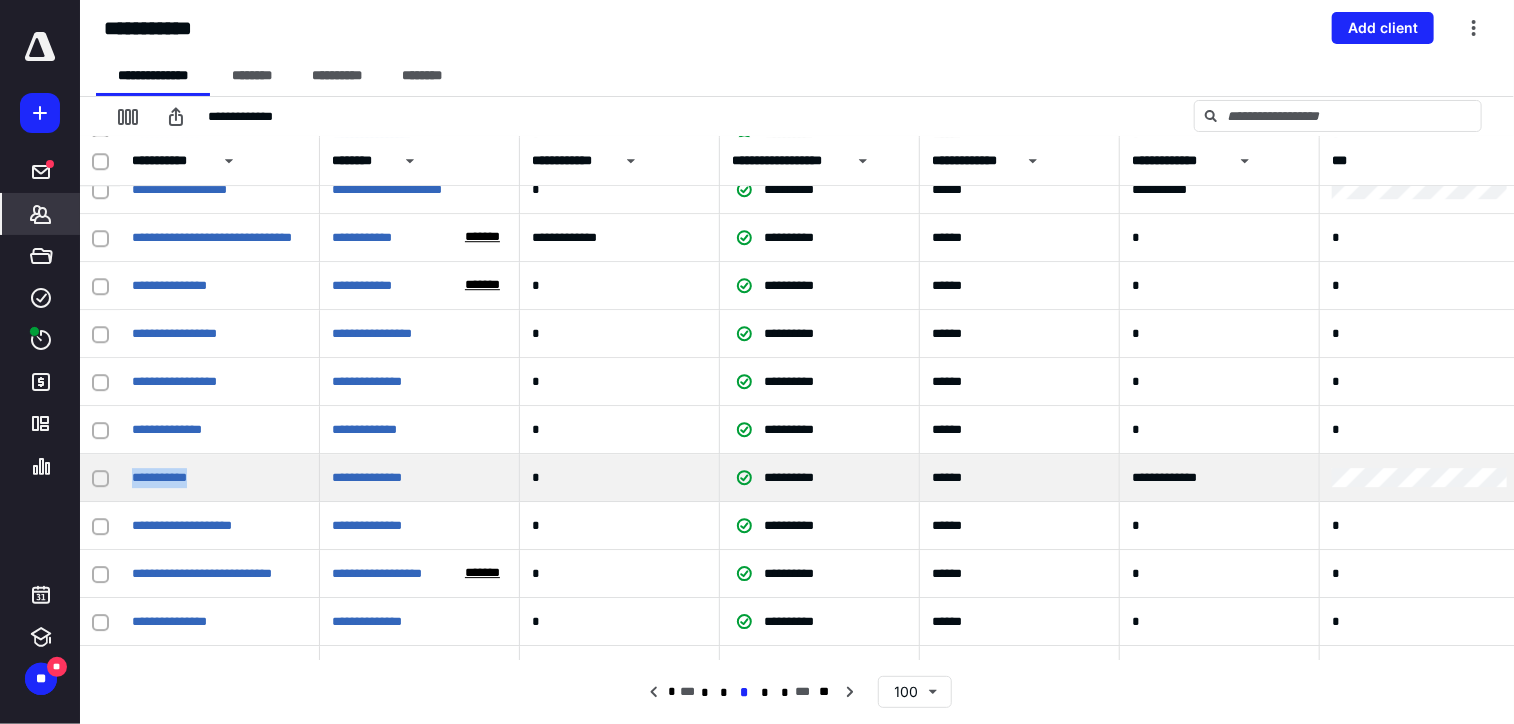 drag, startPoint x: 229, startPoint y: 471, endPoint x: 119, endPoint y: 484, distance: 110.76552 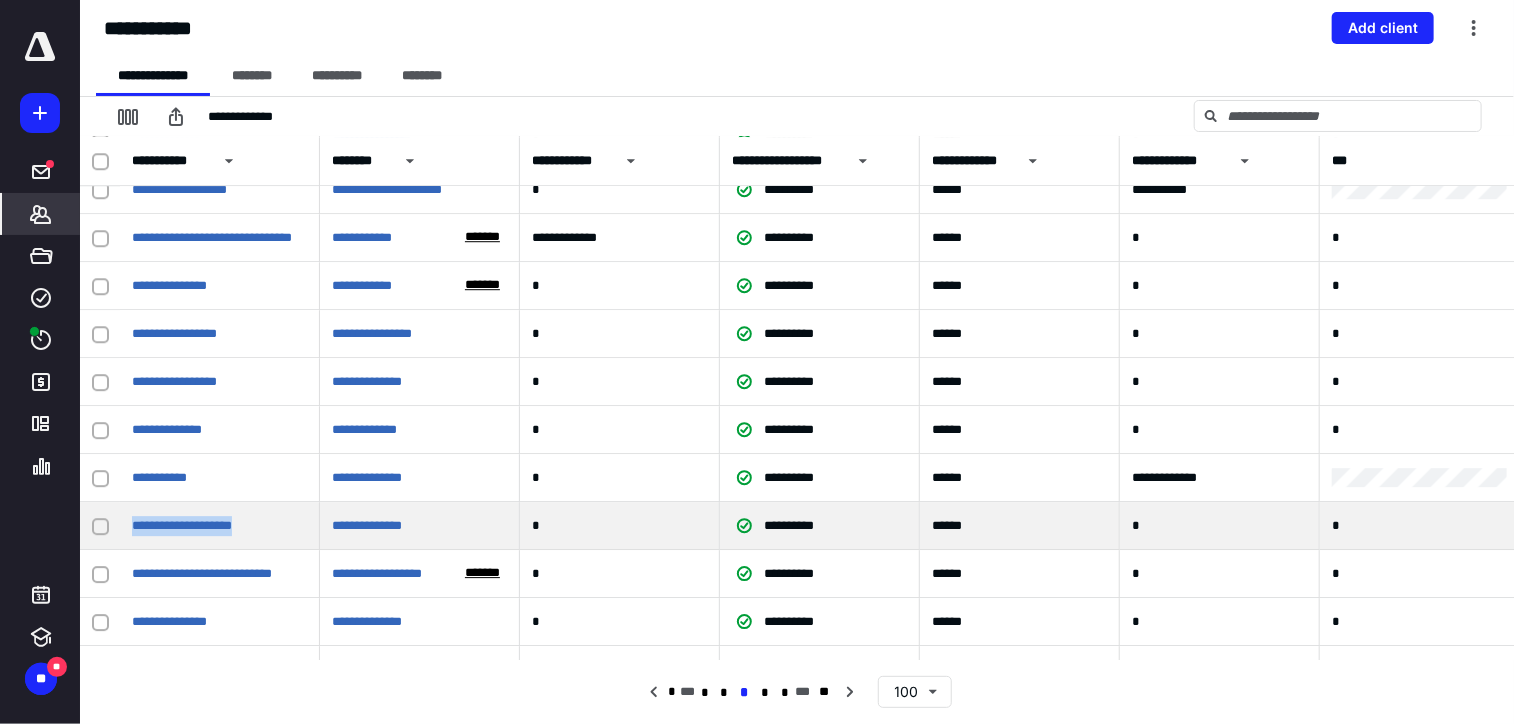 drag, startPoint x: 266, startPoint y: 520, endPoint x: 123, endPoint y: 543, distance: 144.83784 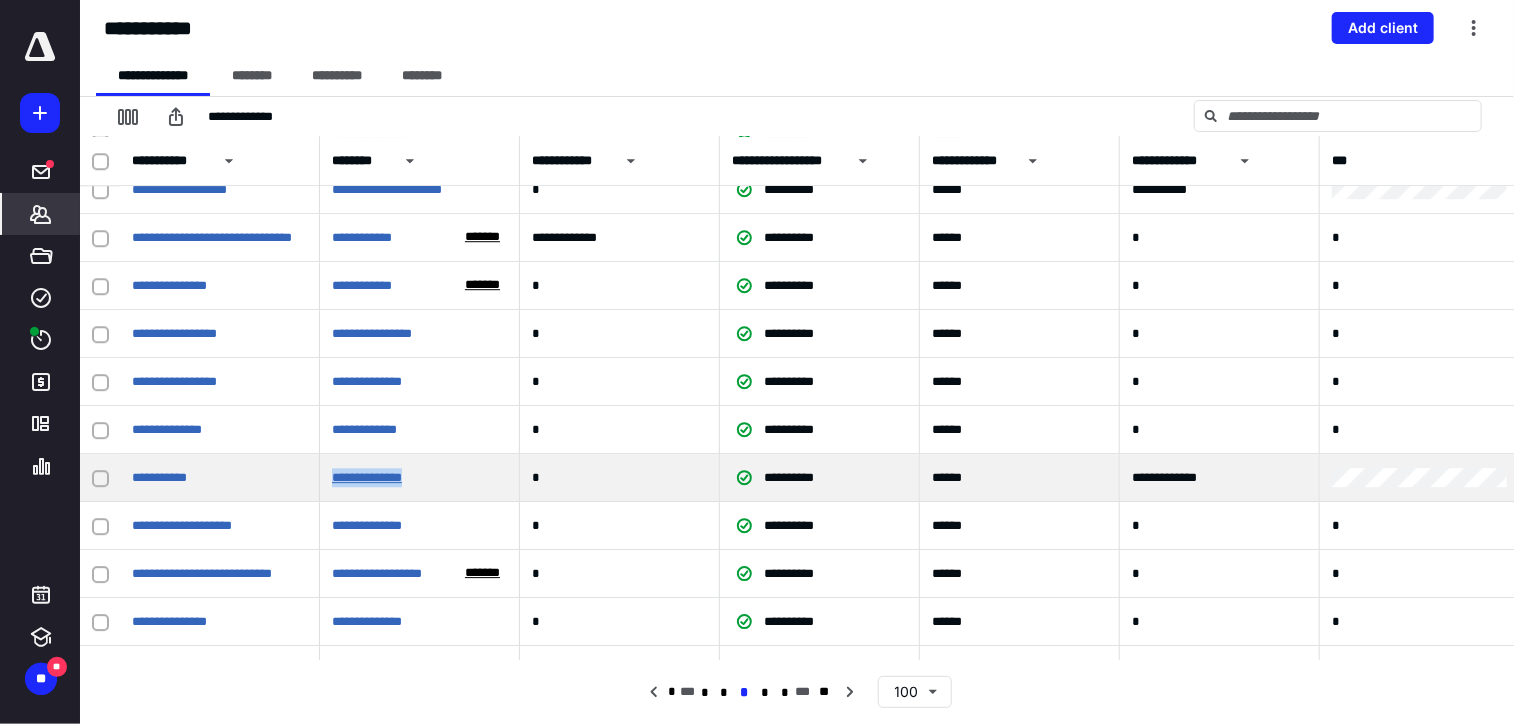 drag, startPoint x: 435, startPoint y: 477, endPoint x: 332, endPoint y: 483, distance: 103.17461 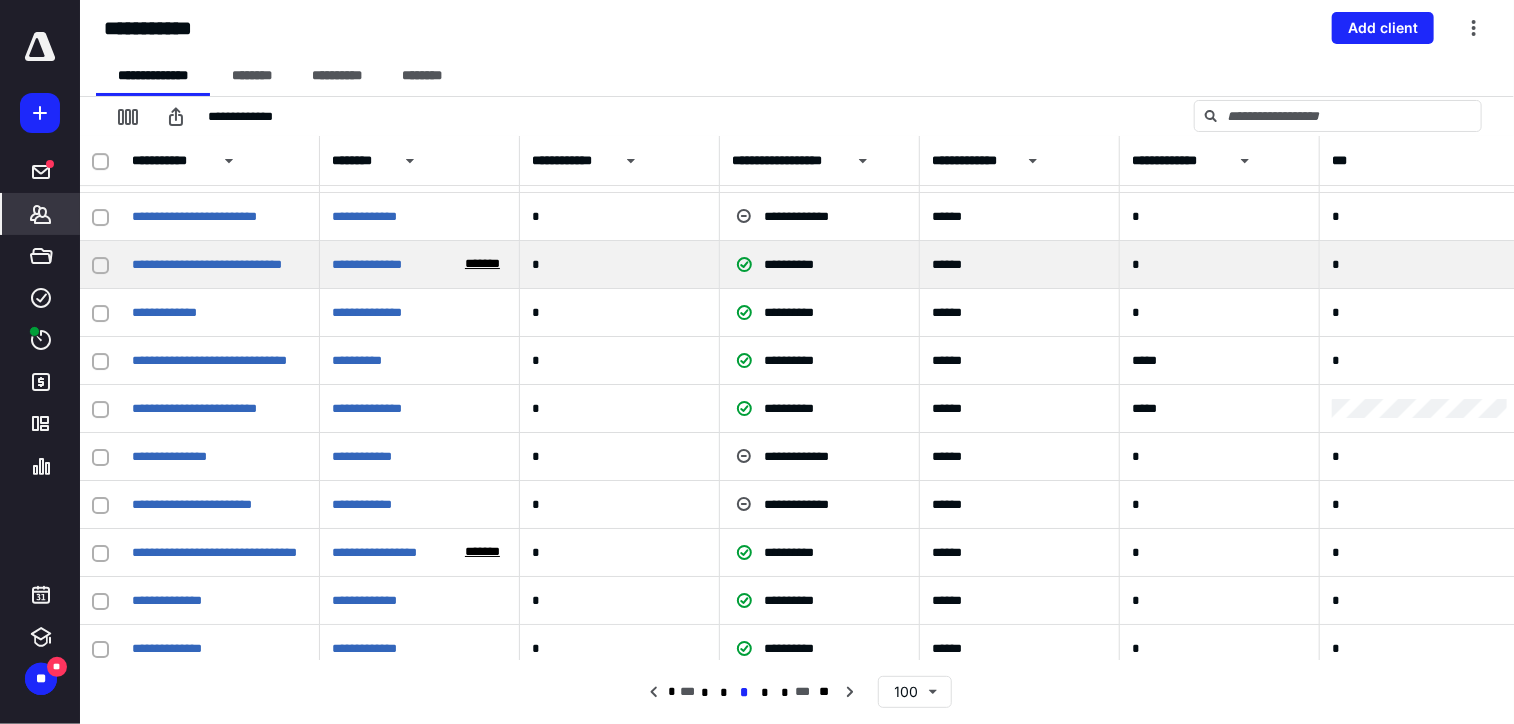scroll, scrollTop: 3500, scrollLeft: 0, axis: vertical 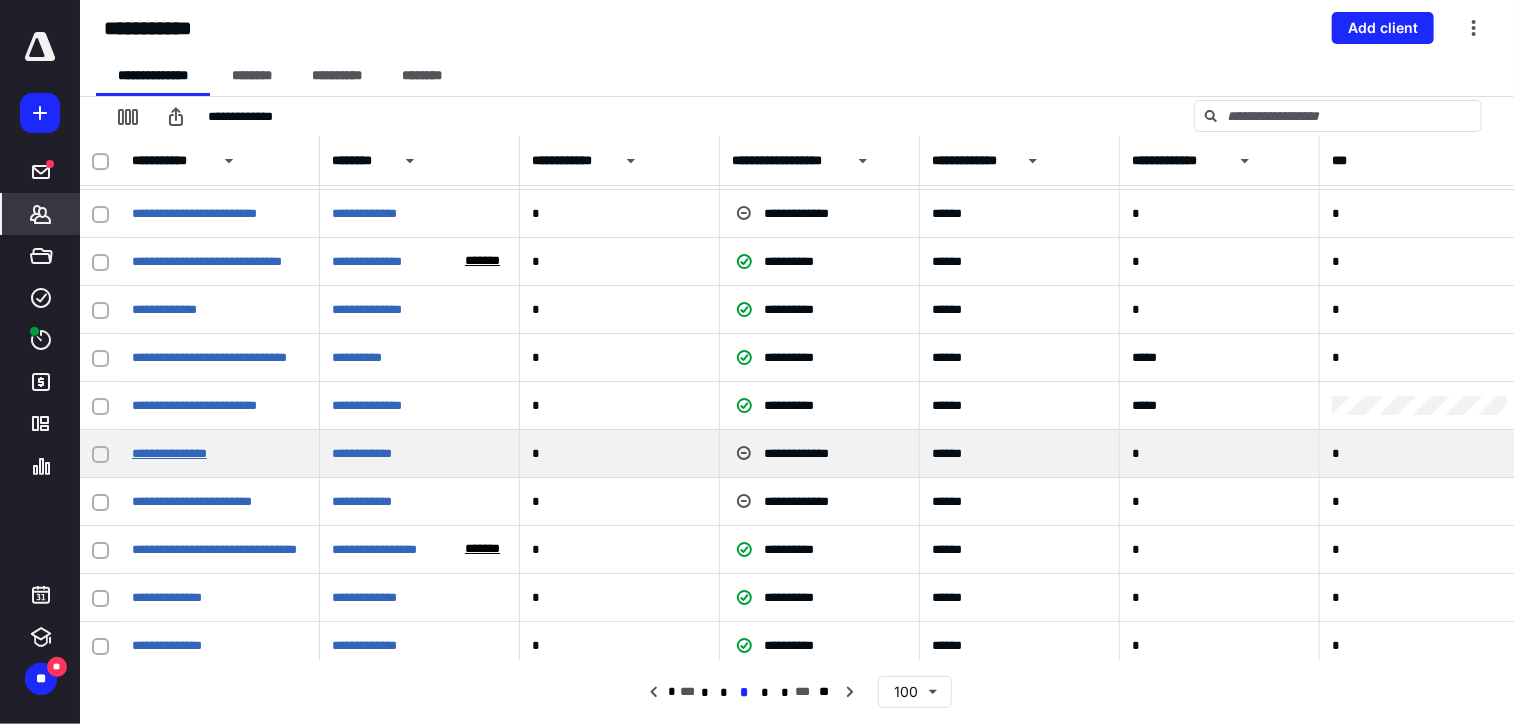 click on "**********" at bounding box center (169, 453) 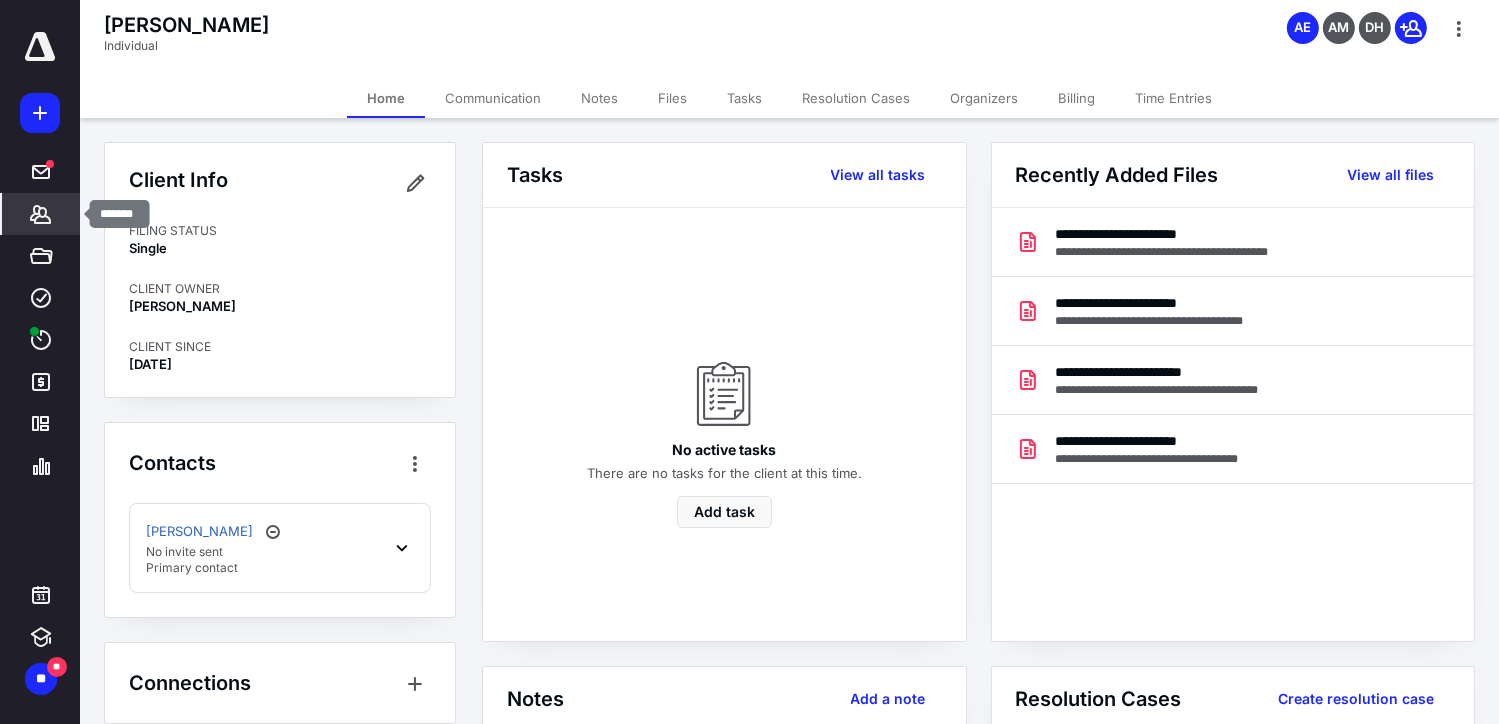 click 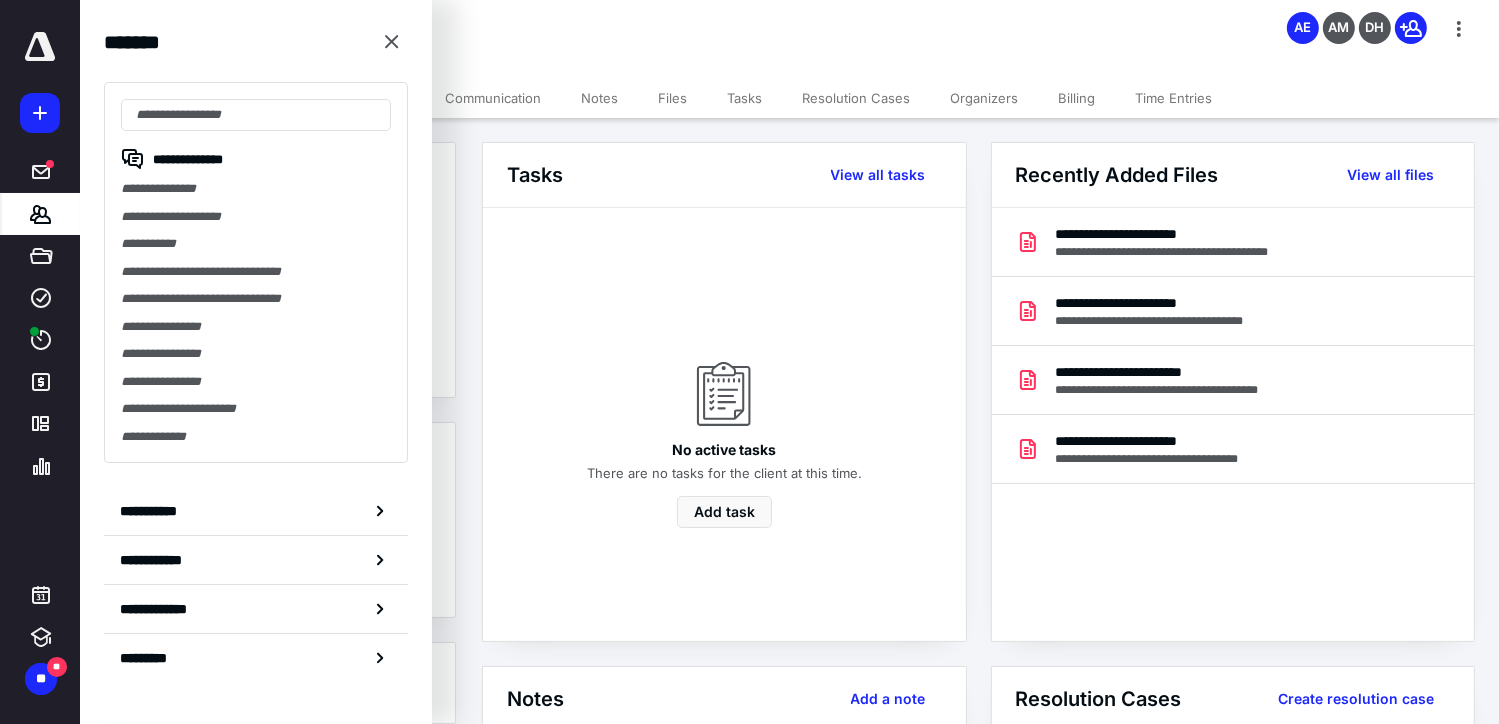 click on "**********" at bounding box center [256, 511] 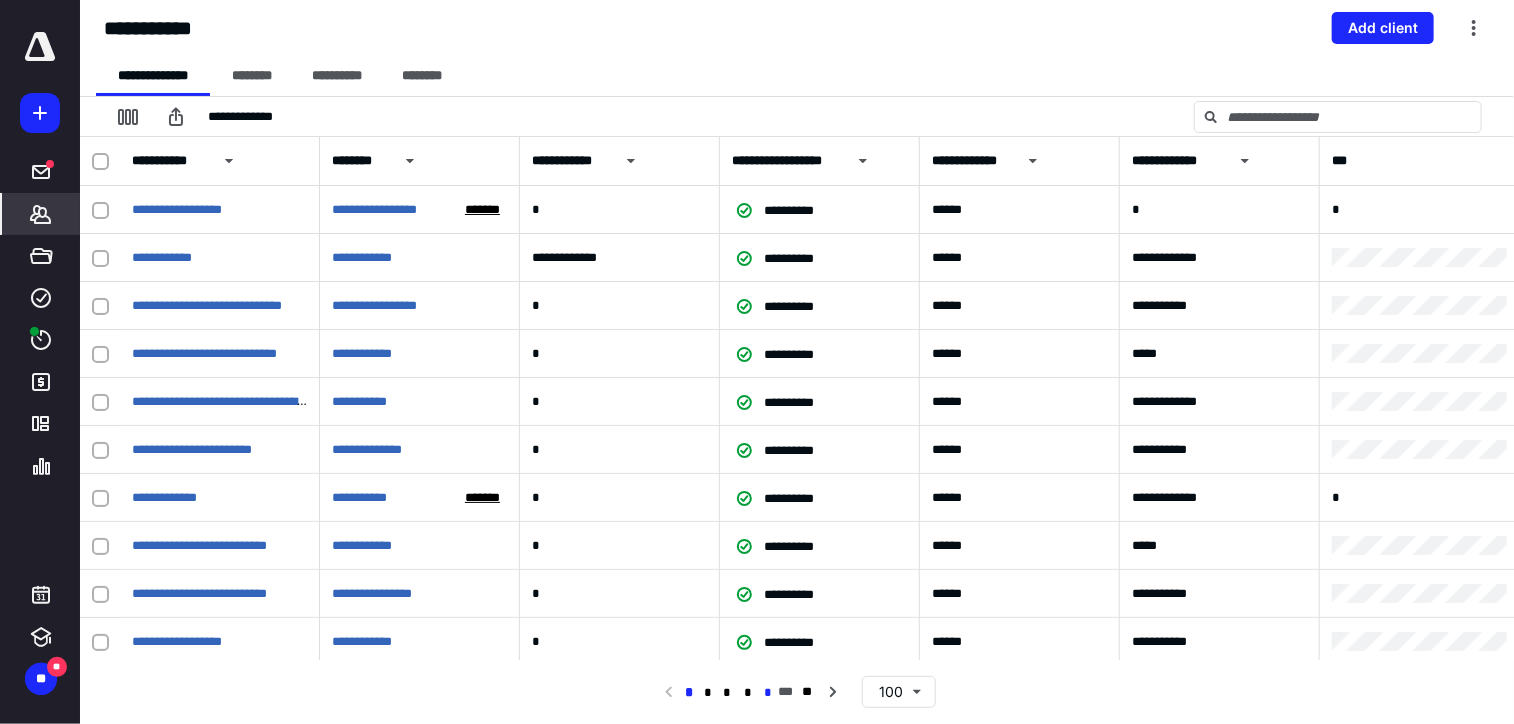click on "*" at bounding box center [768, 693] 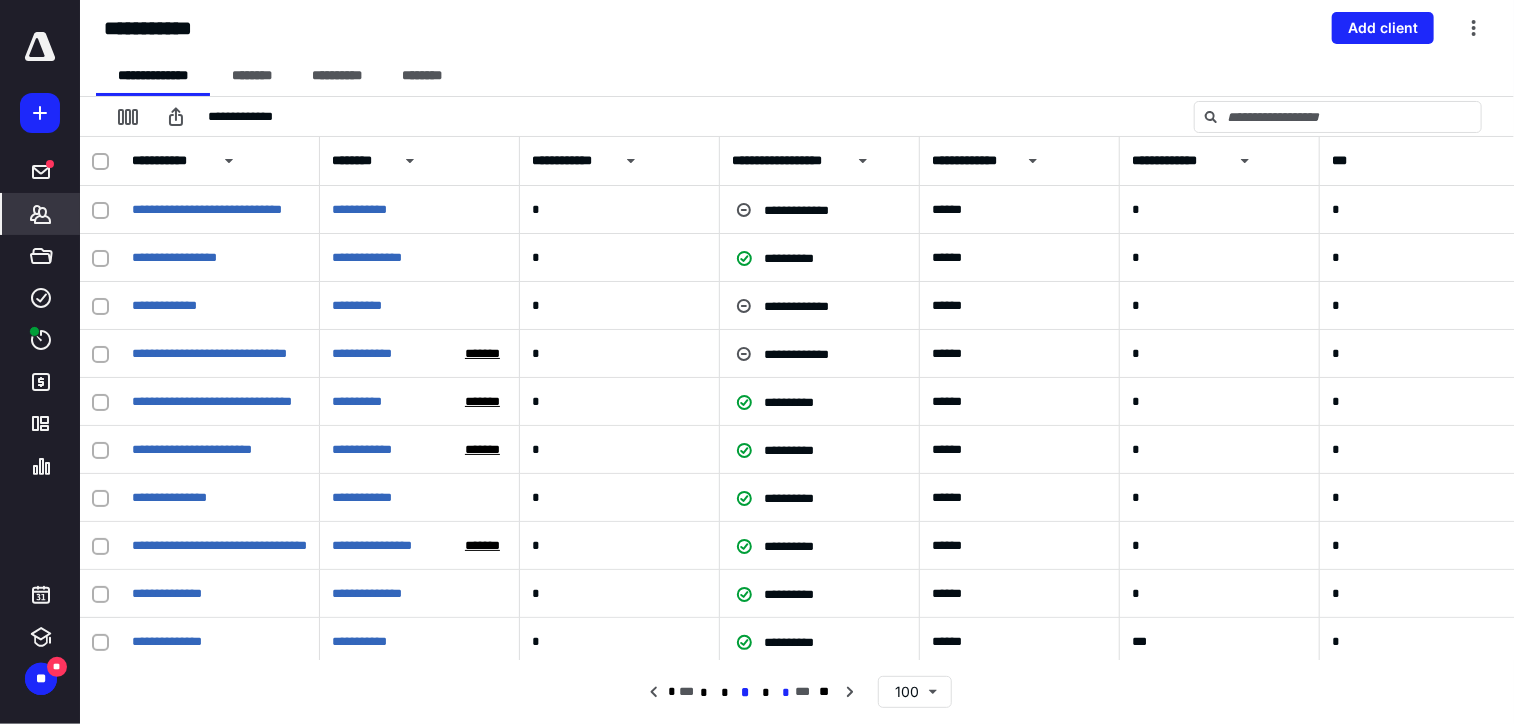click on "*" at bounding box center (785, 693) 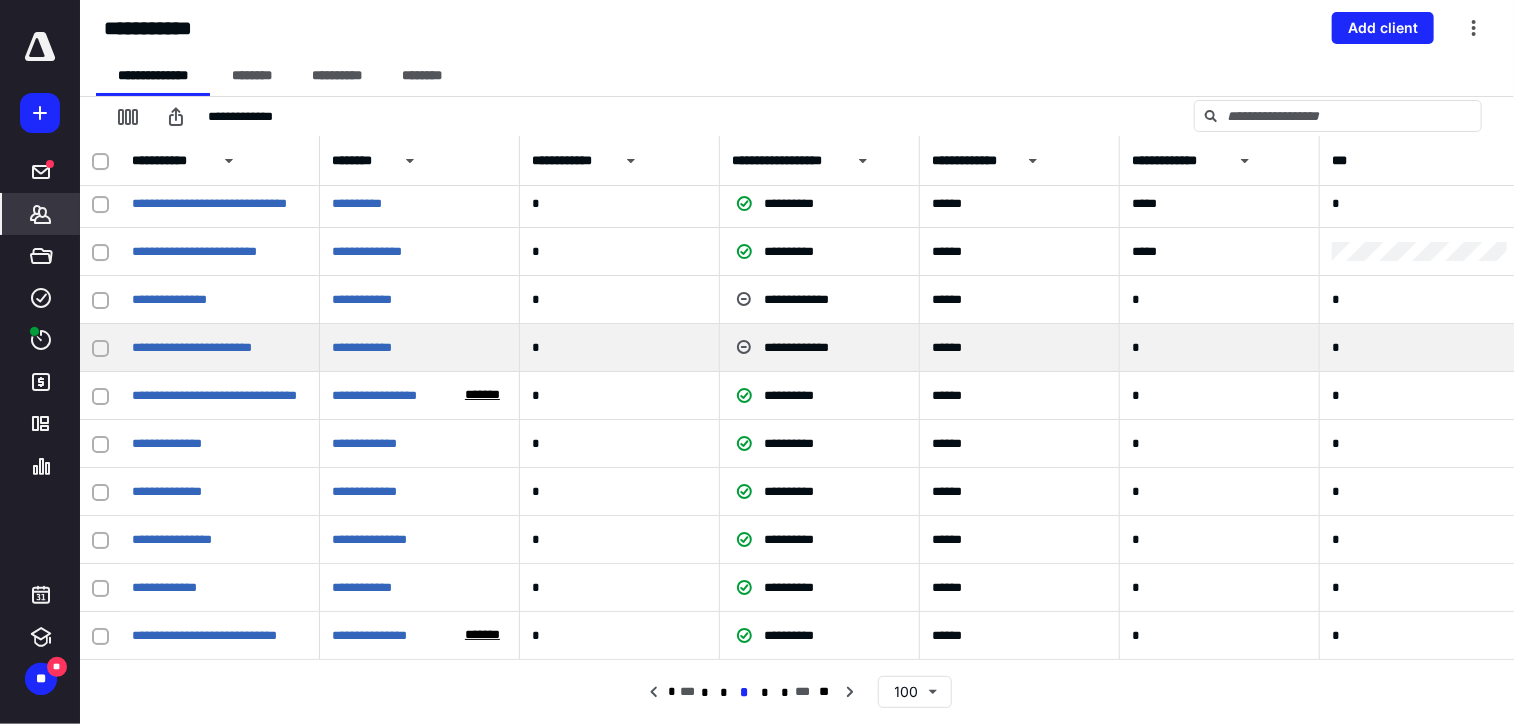 scroll, scrollTop: 3600, scrollLeft: 0, axis: vertical 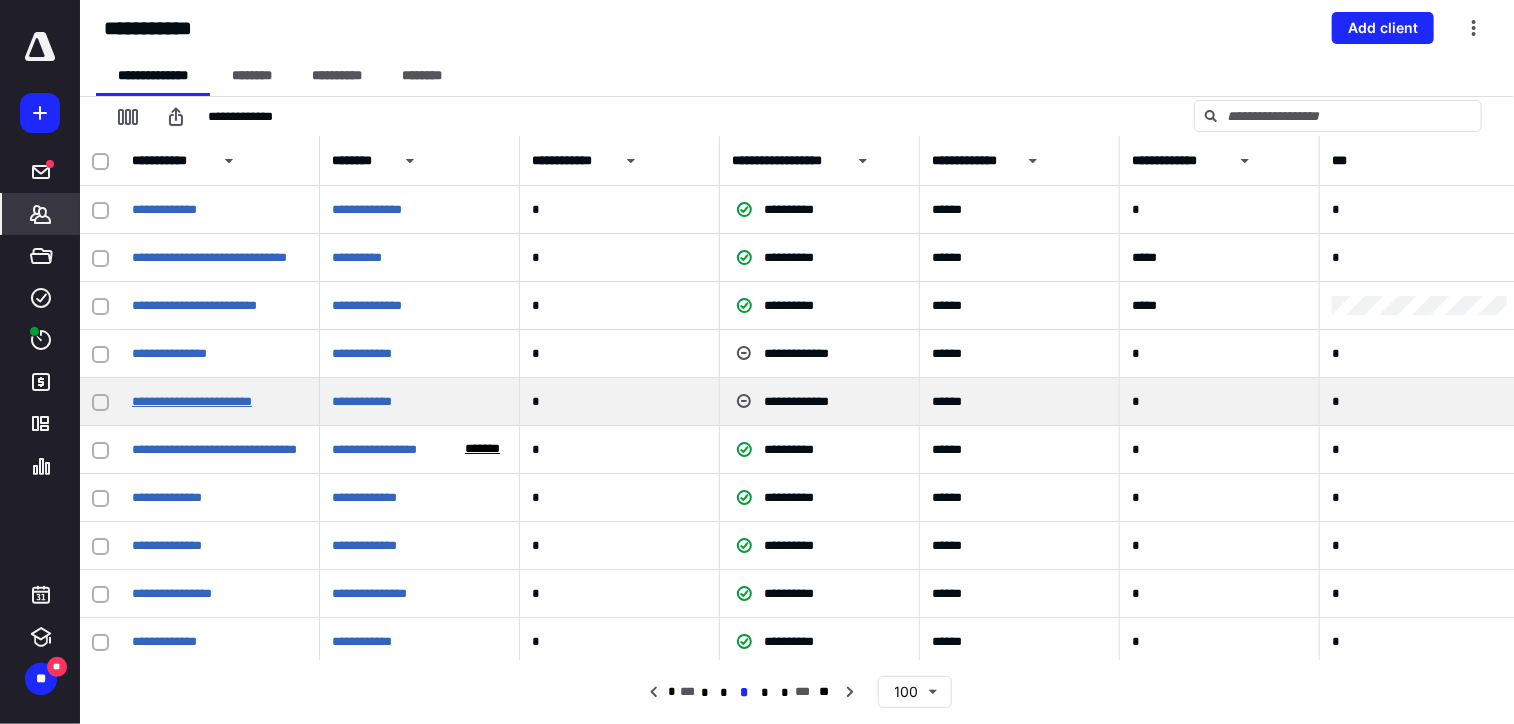 click on "**********" at bounding box center [192, 401] 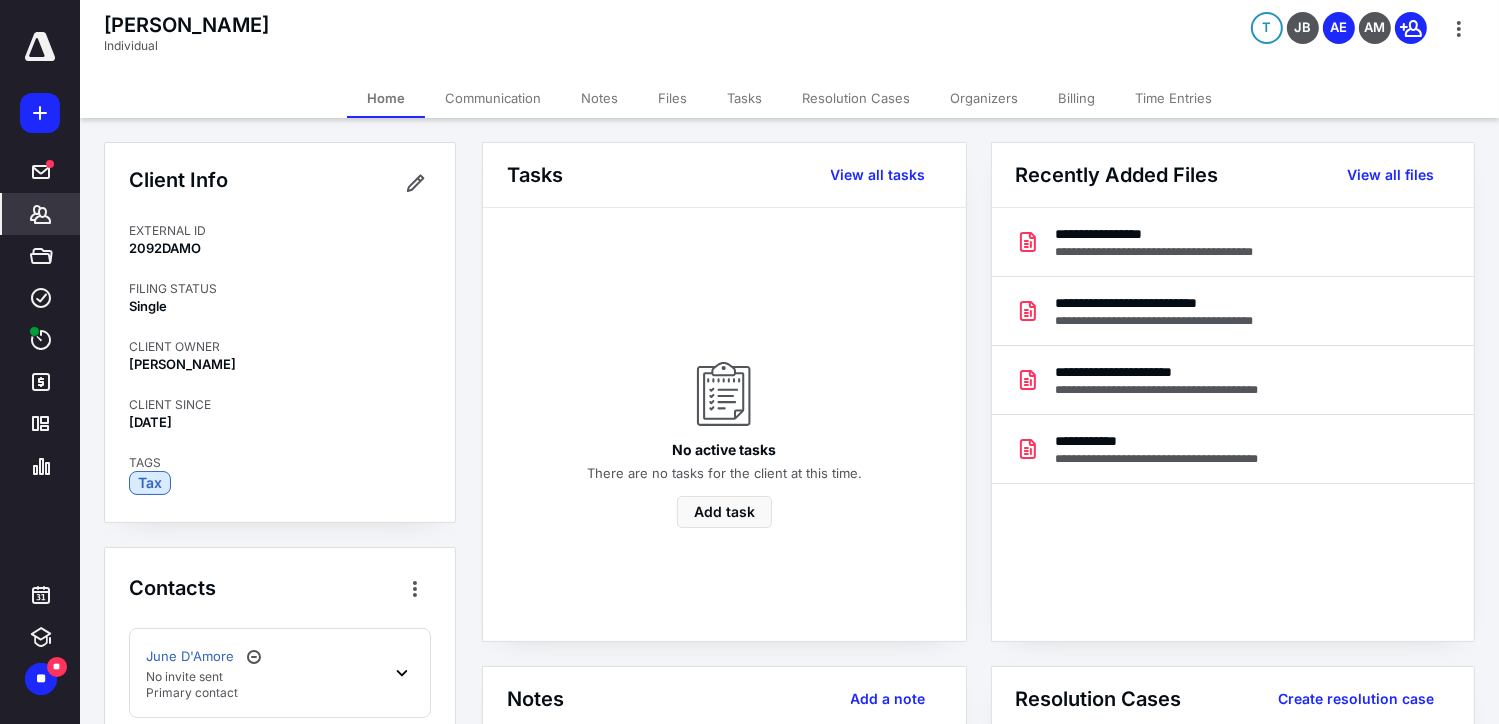 click on "*******" at bounding box center (41, 214) 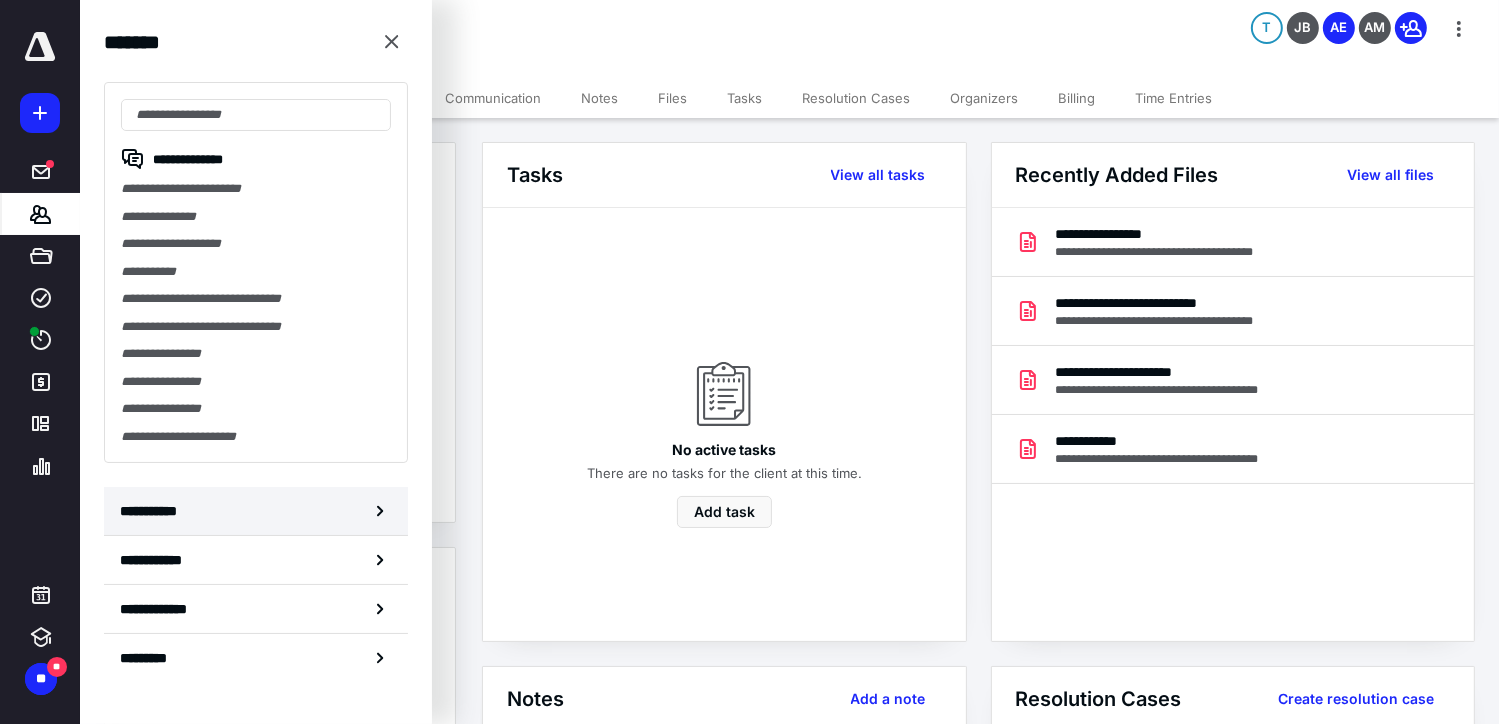click on "**********" at bounding box center [256, 511] 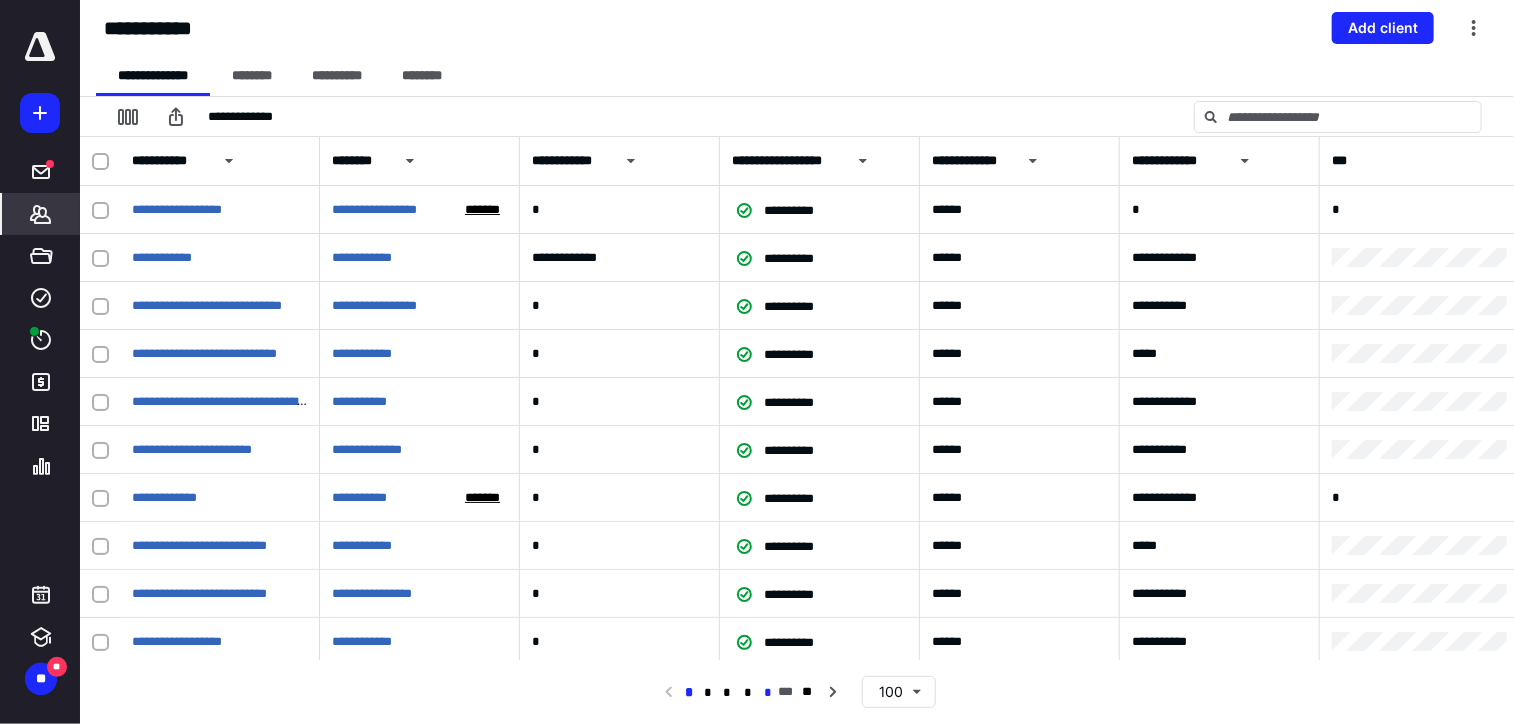 click on "*" at bounding box center (768, 693) 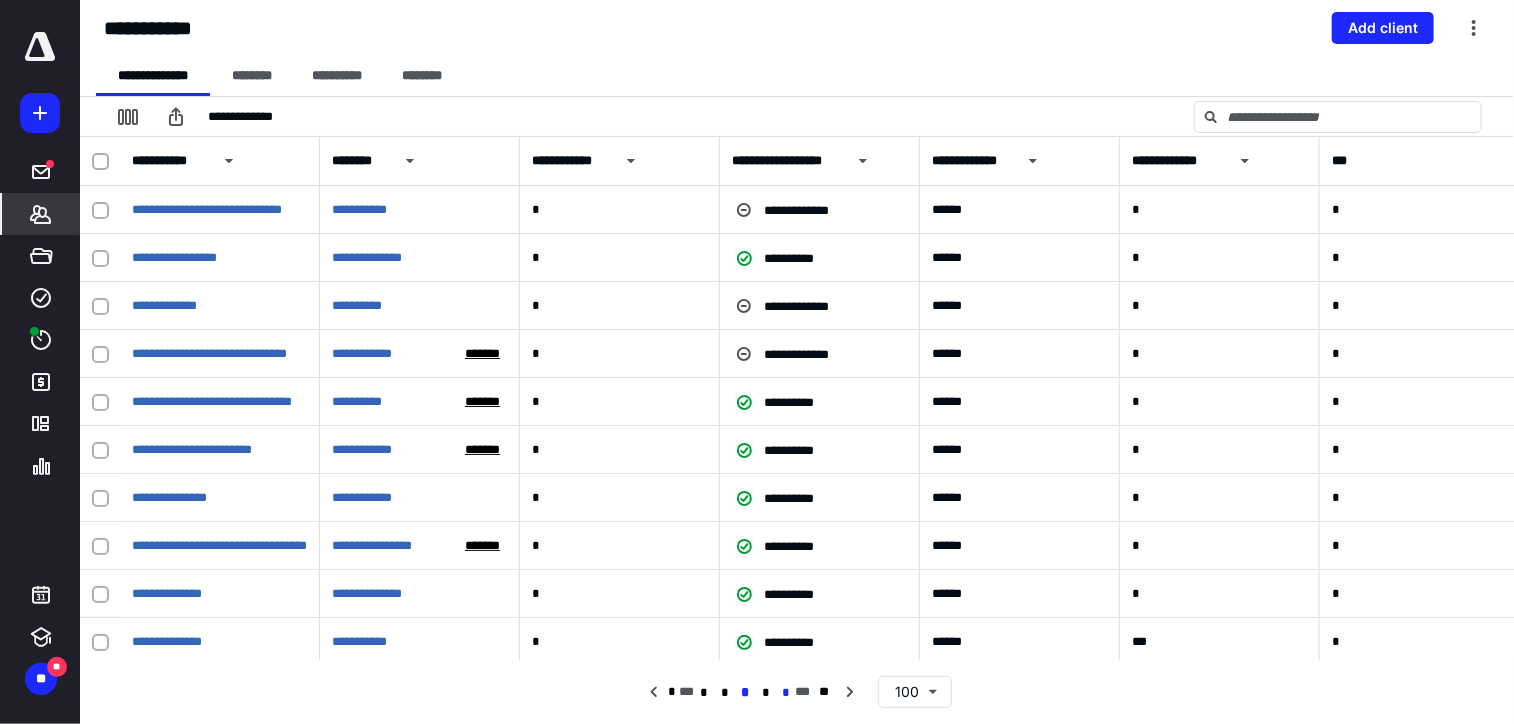 click on "*" at bounding box center [785, 693] 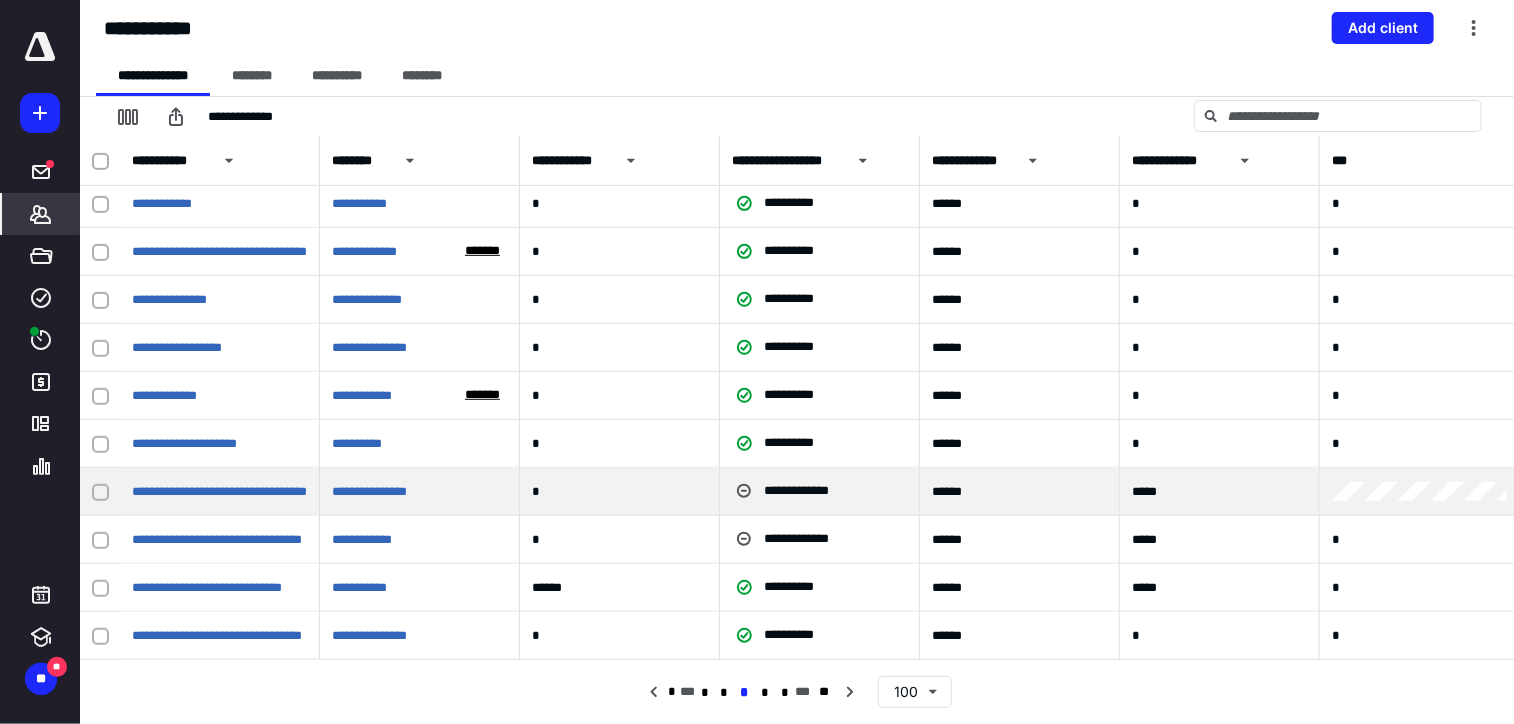 scroll, scrollTop: 4340, scrollLeft: 0, axis: vertical 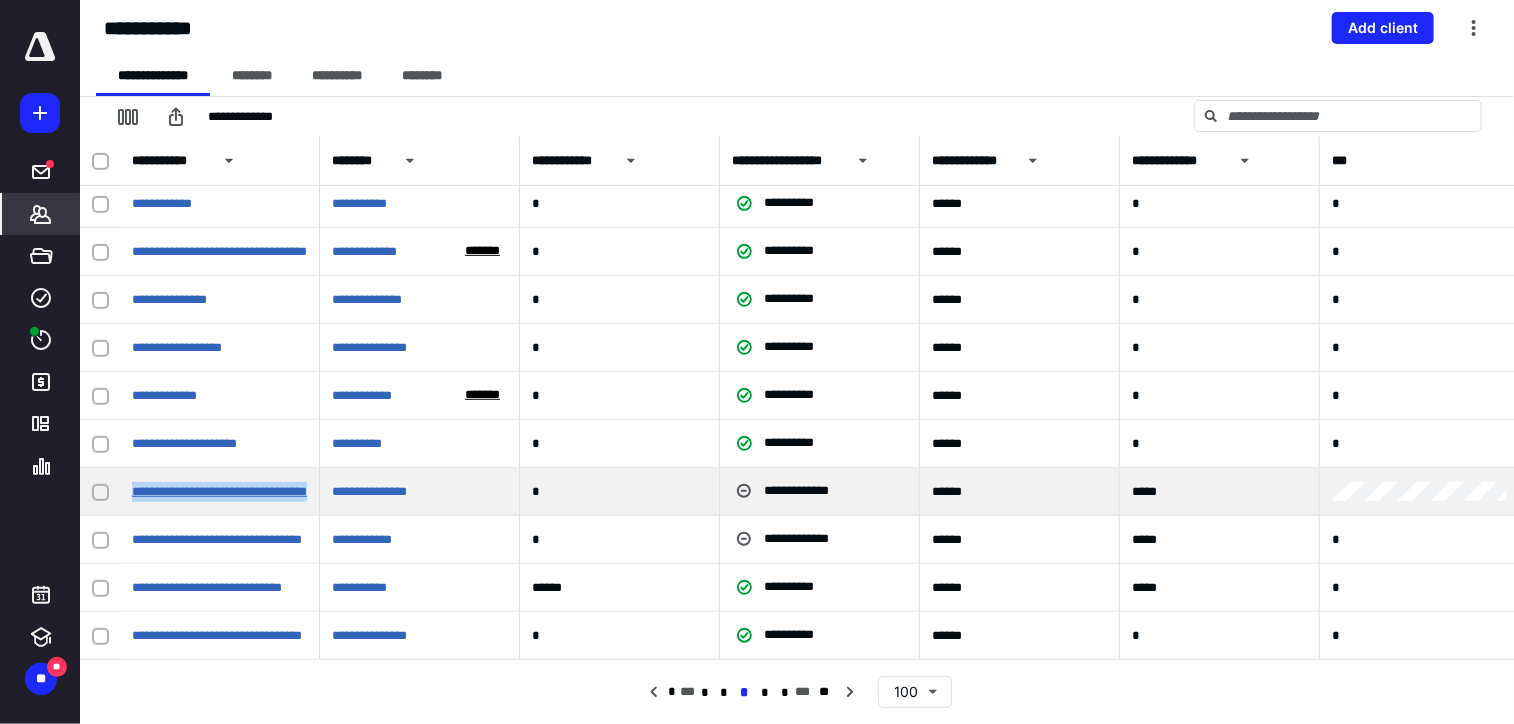 drag, startPoint x: 136, startPoint y: 479, endPoint x: 316, endPoint y: 482, distance: 180.025 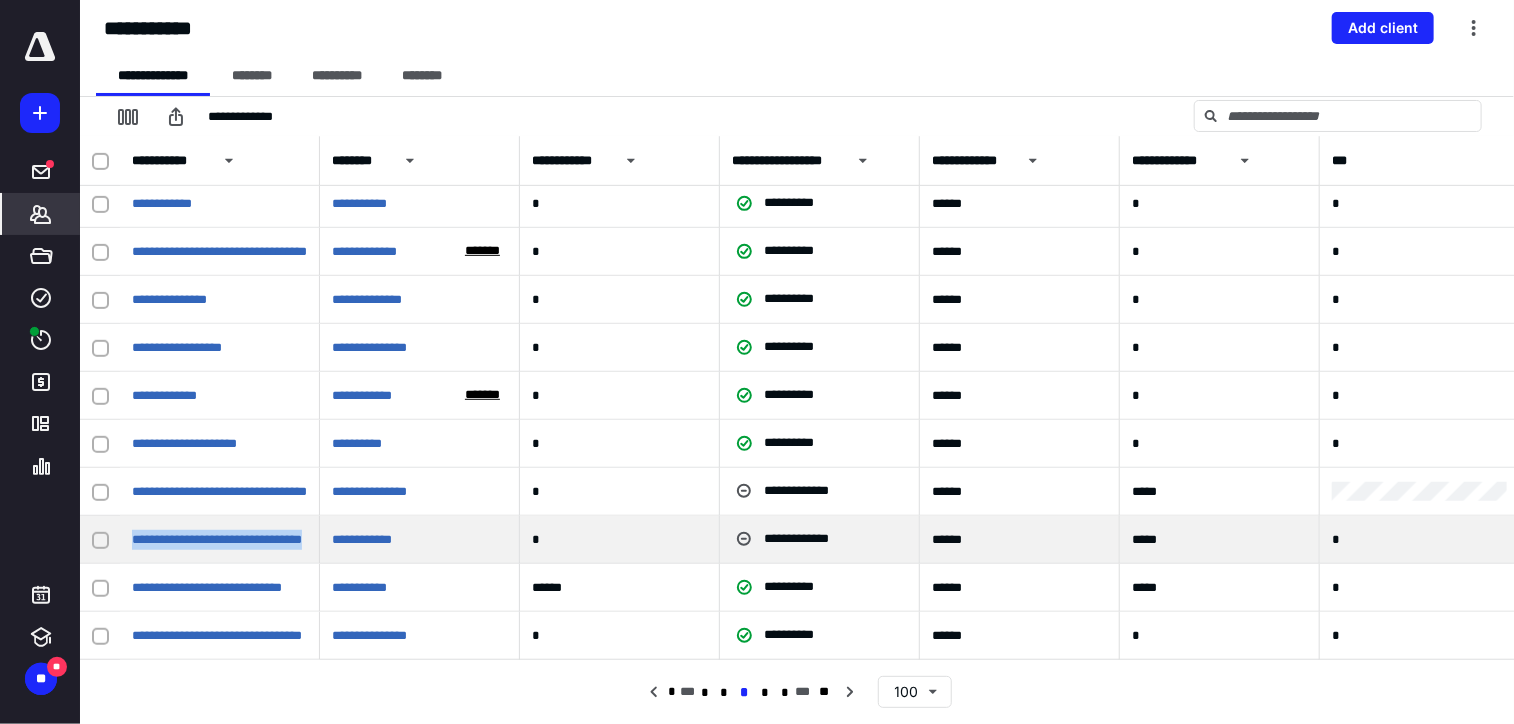 drag, startPoint x: 124, startPoint y: 527, endPoint x: 330, endPoint y: 534, distance: 206.1189 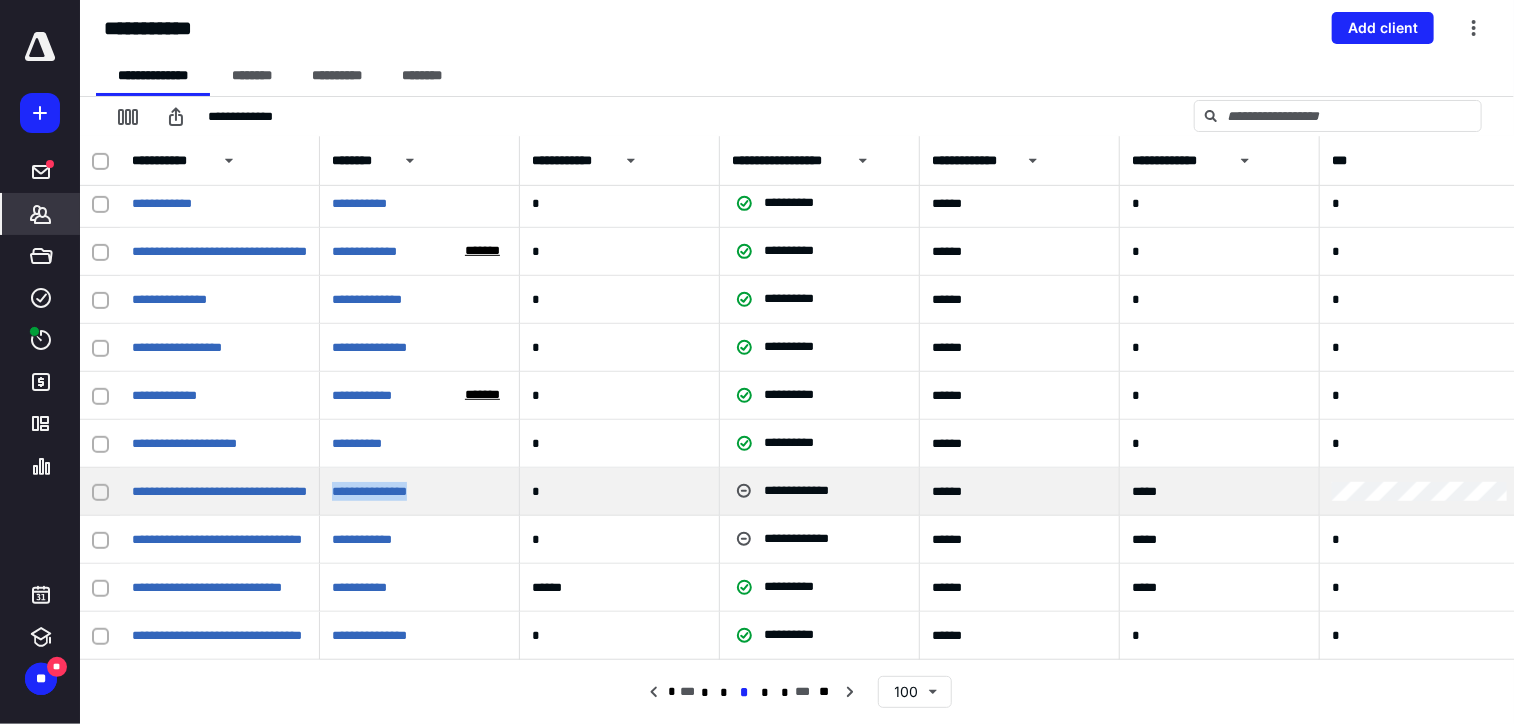 drag, startPoint x: 329, startPoint y: 475, endPoint x: 461, endPoint y: 487, distance: 132.54433 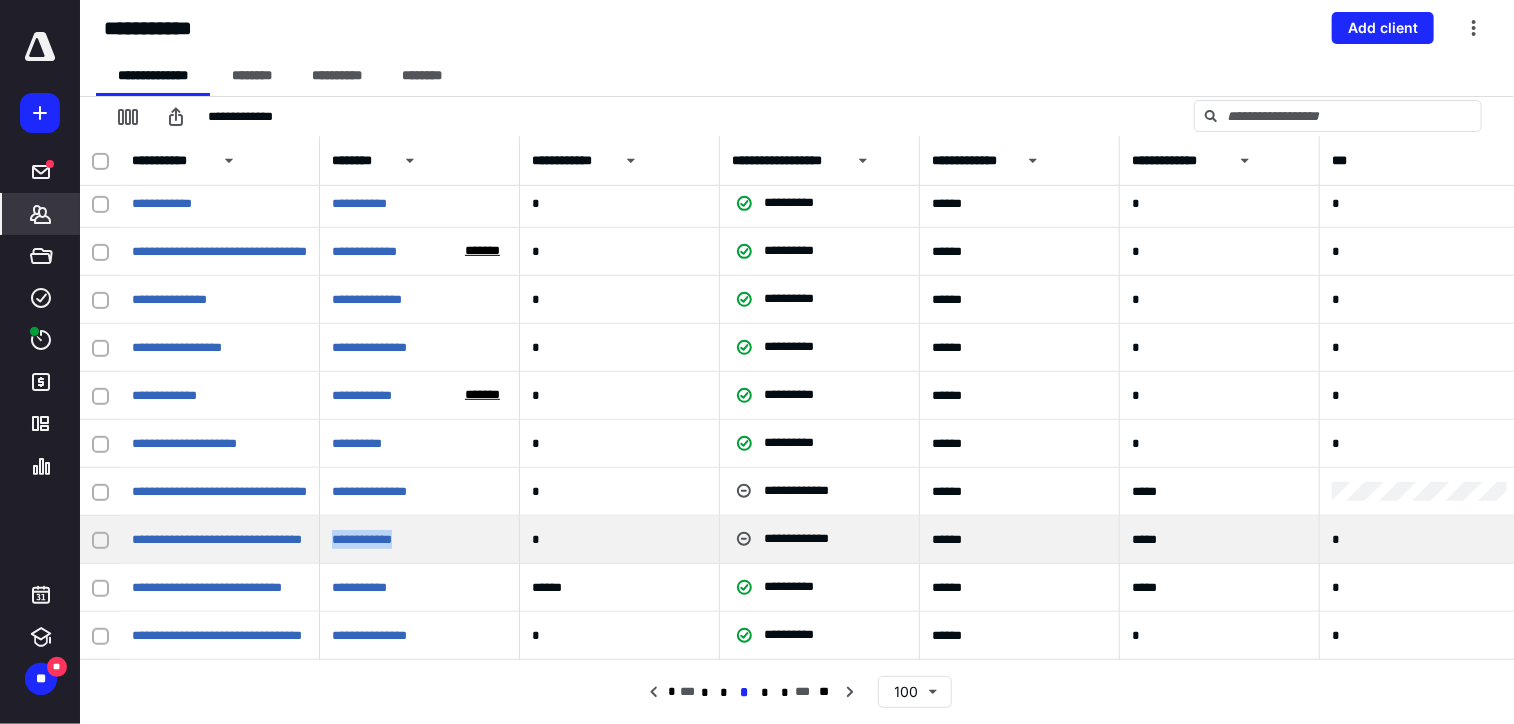 drag, startPoint x: 328, startPoint y: 526, endPoint x: 438, endPoint y: 530, distance: 110.0727 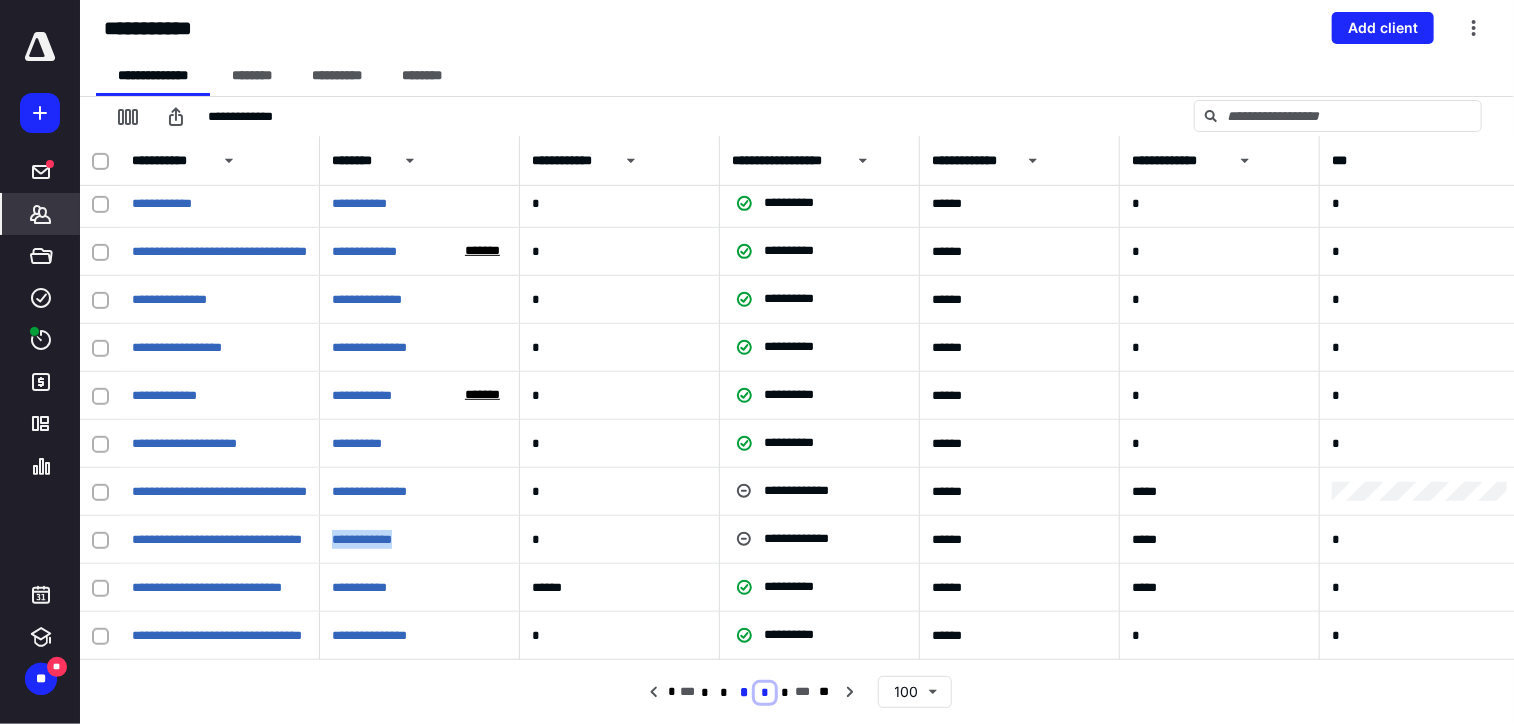 click on "*" at bounding box center (765, 693) 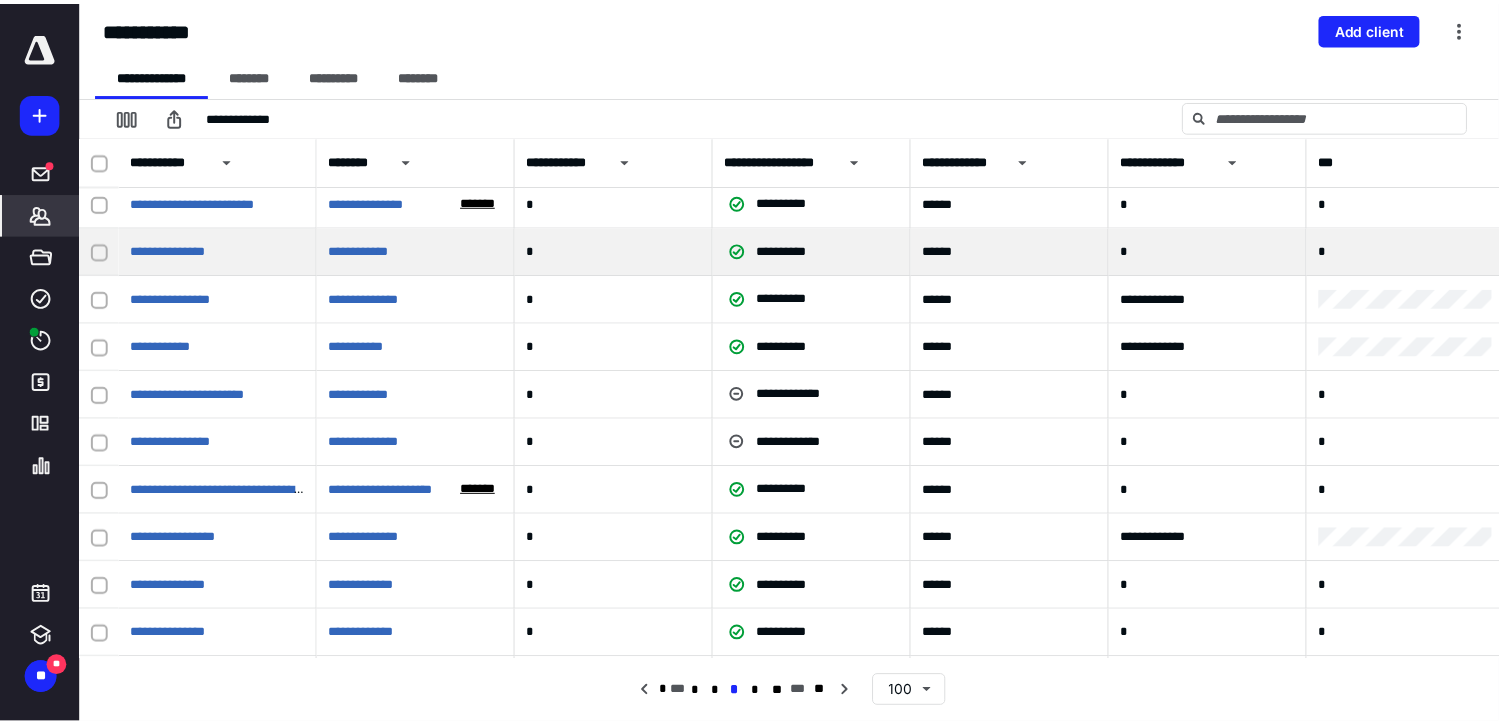 scroll, scrollTop: 200, scrollLeft: 0, axis: vertical 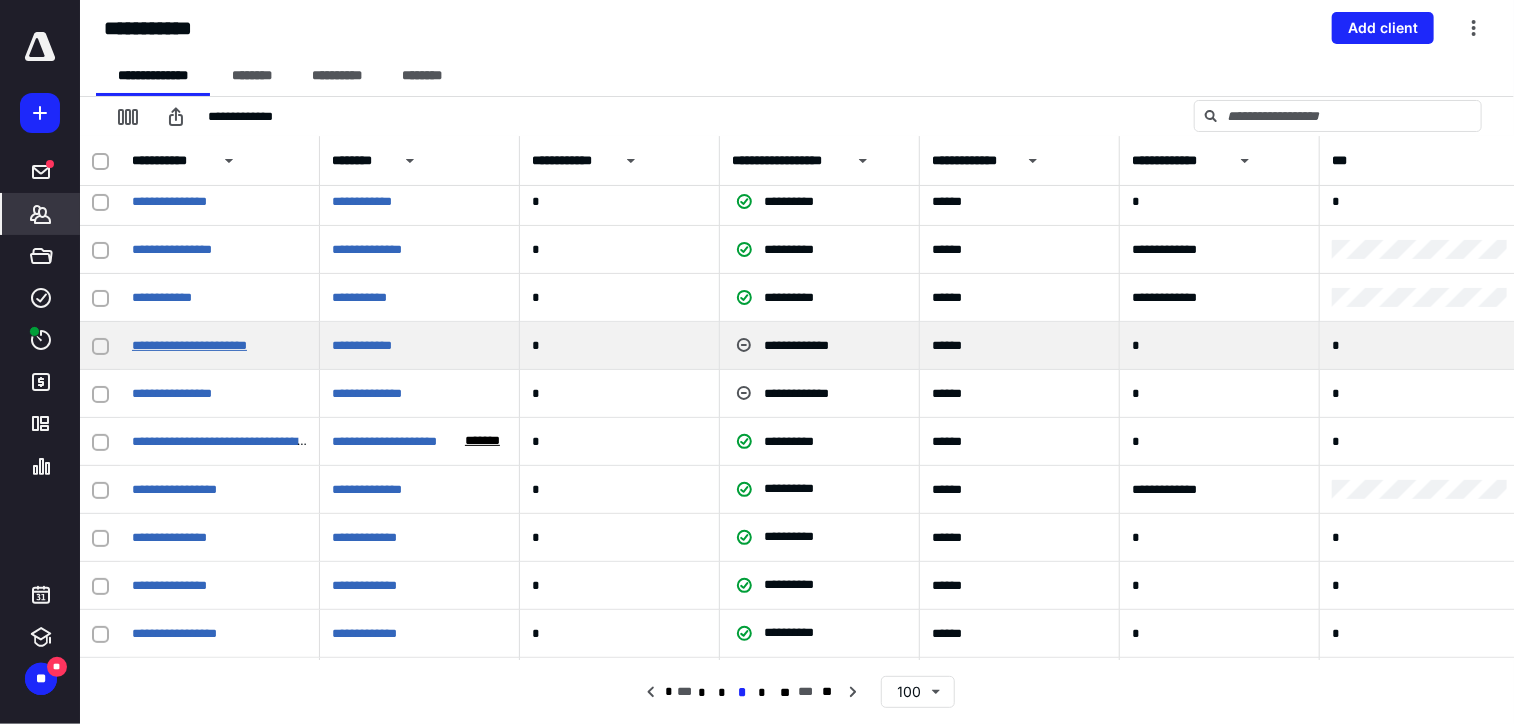 click on "**********" at bounding box center [189, 345] 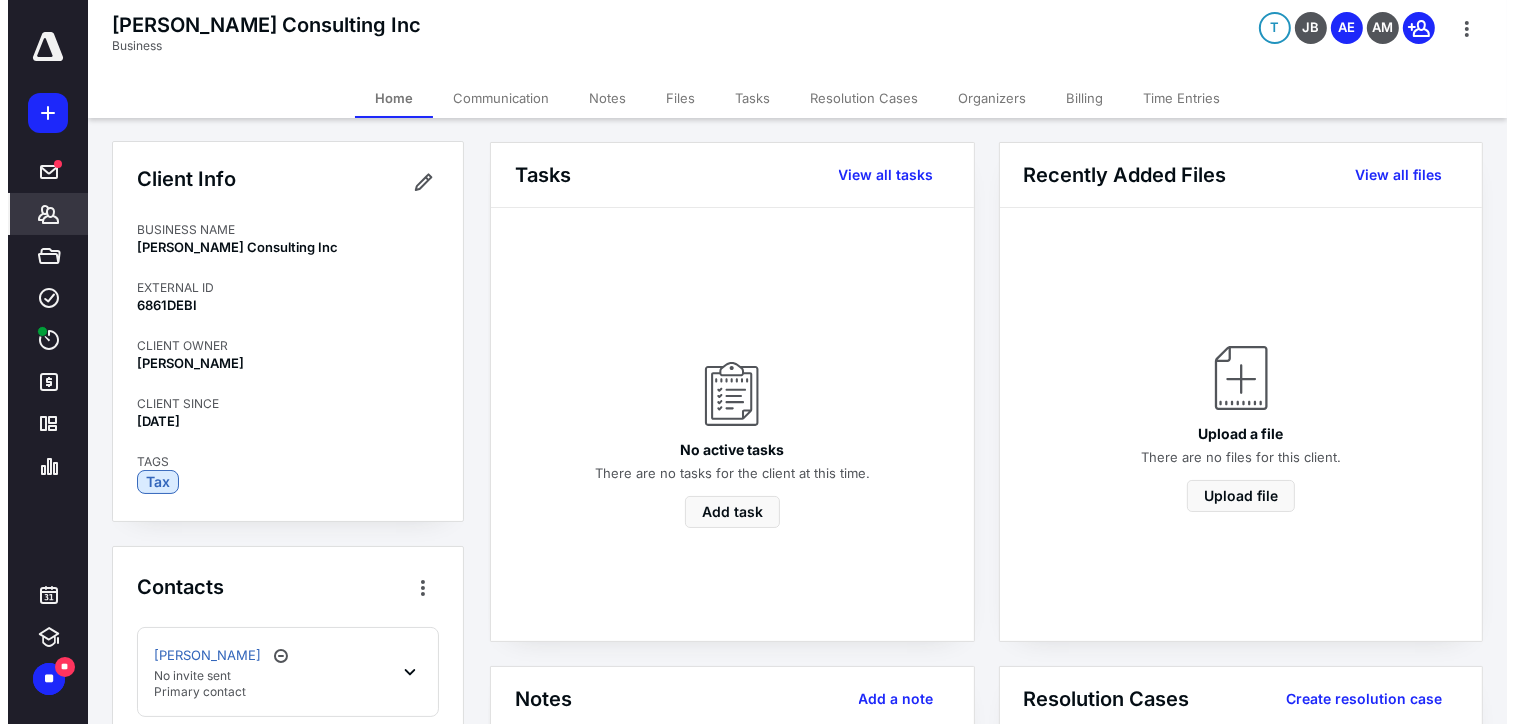scroll, scrollTop: 0, scrollLeft: 0, axis: both 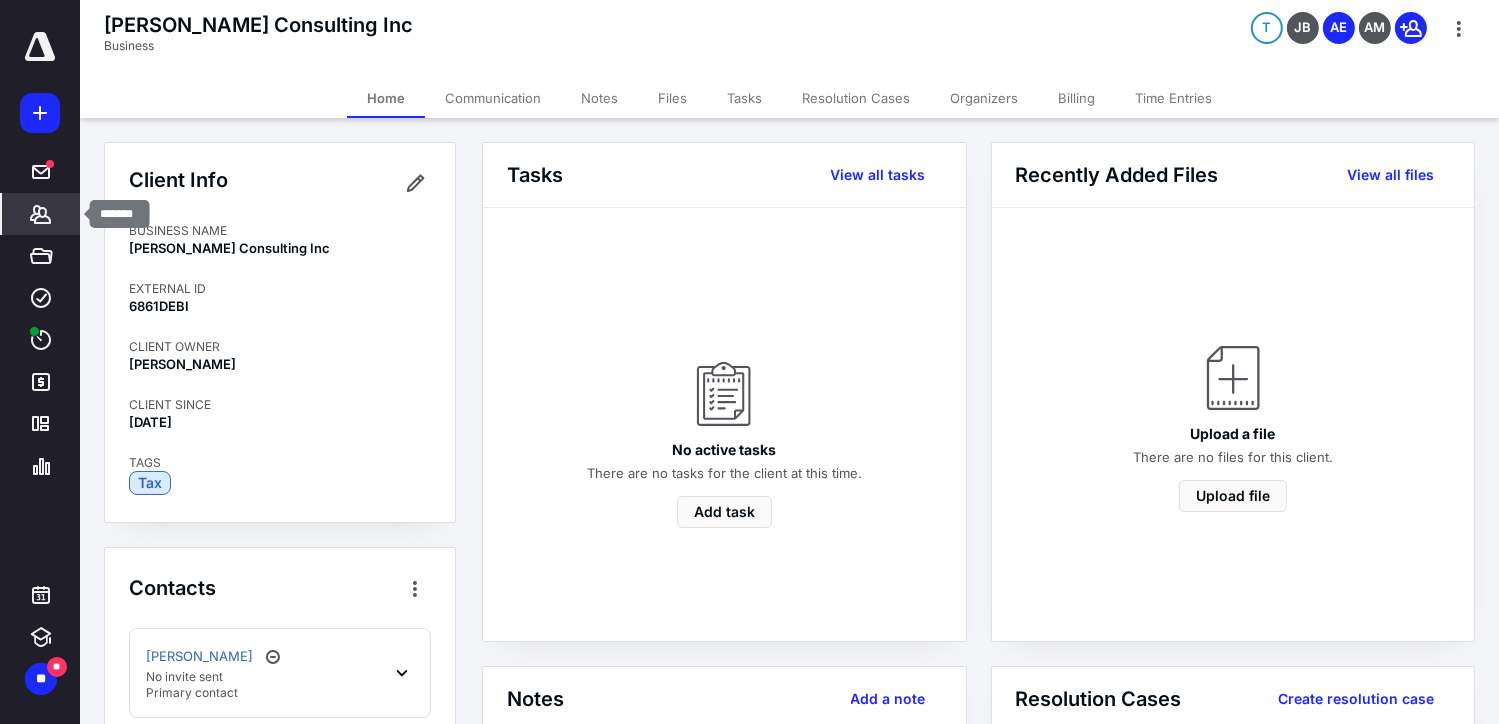 click 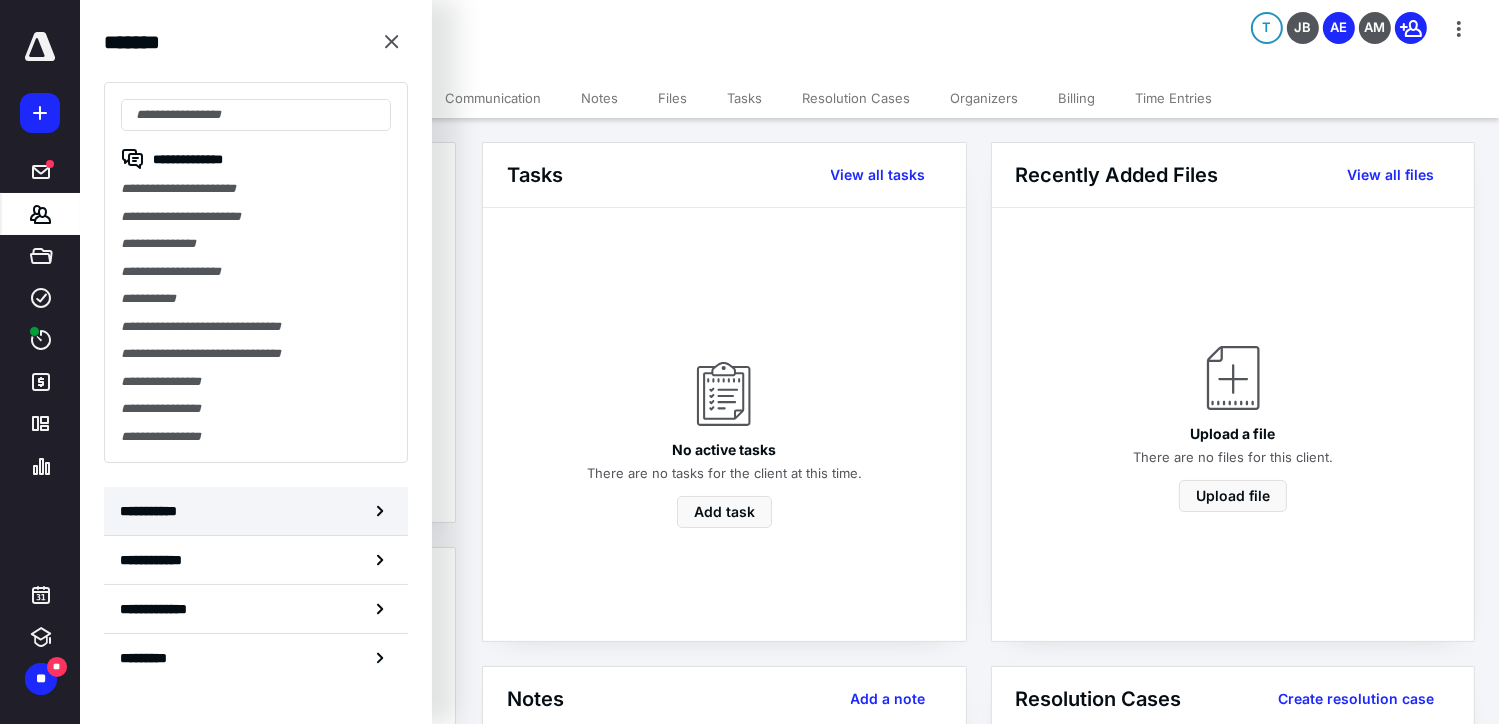 click on "**********" at bounding box center (256, 511) 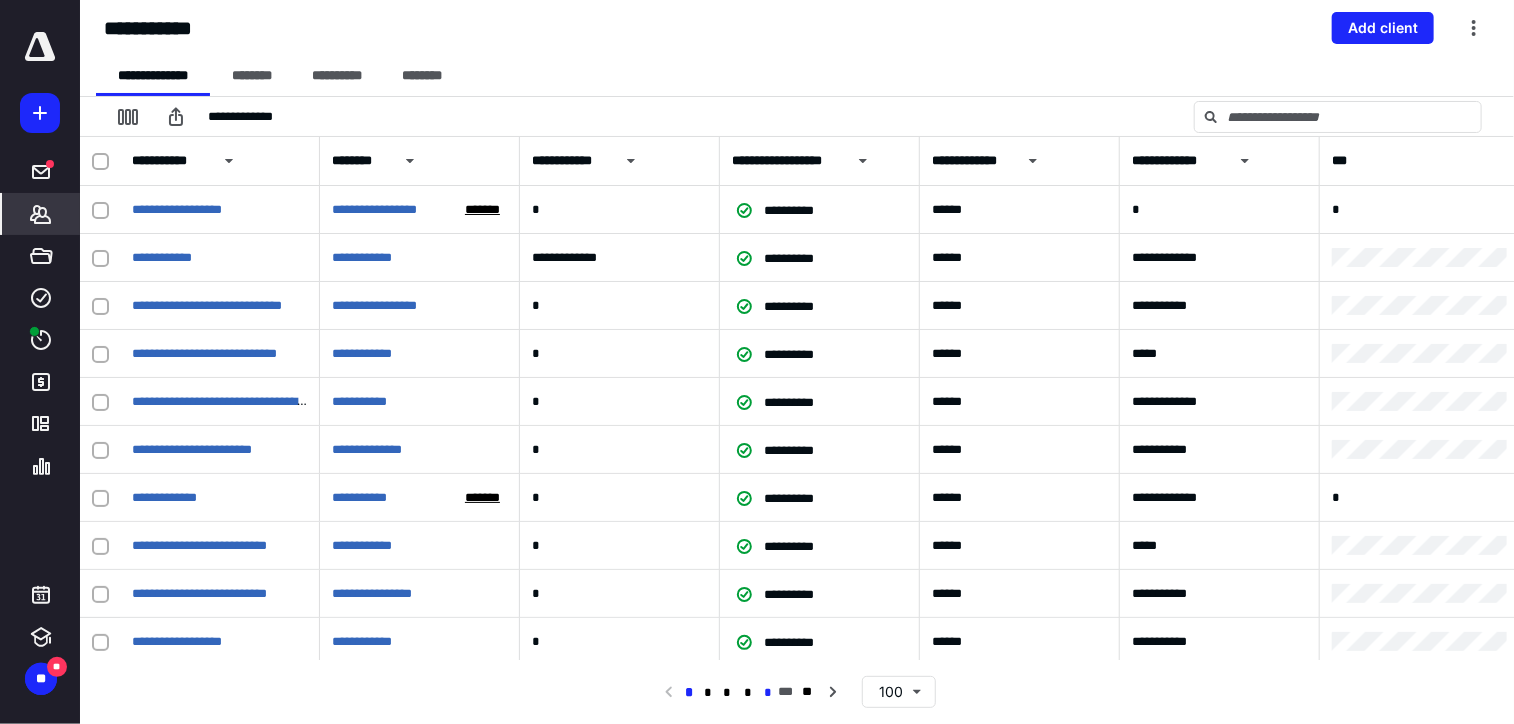 drag, startPoint x: 768, startPoint y: 691, endPoint x: 769, endPoint y: 709, distance: 18.027756 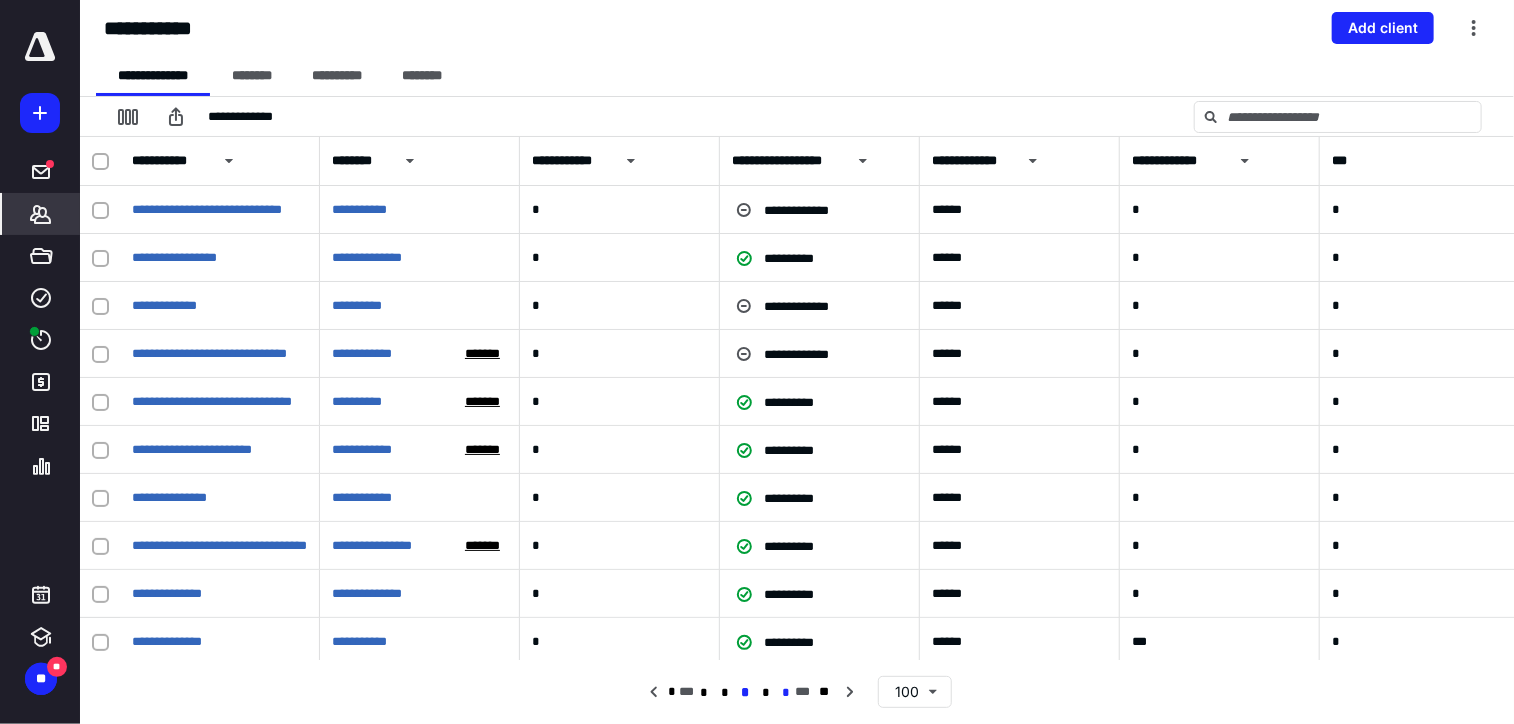 click on "*" at bounding box center [785, 693] 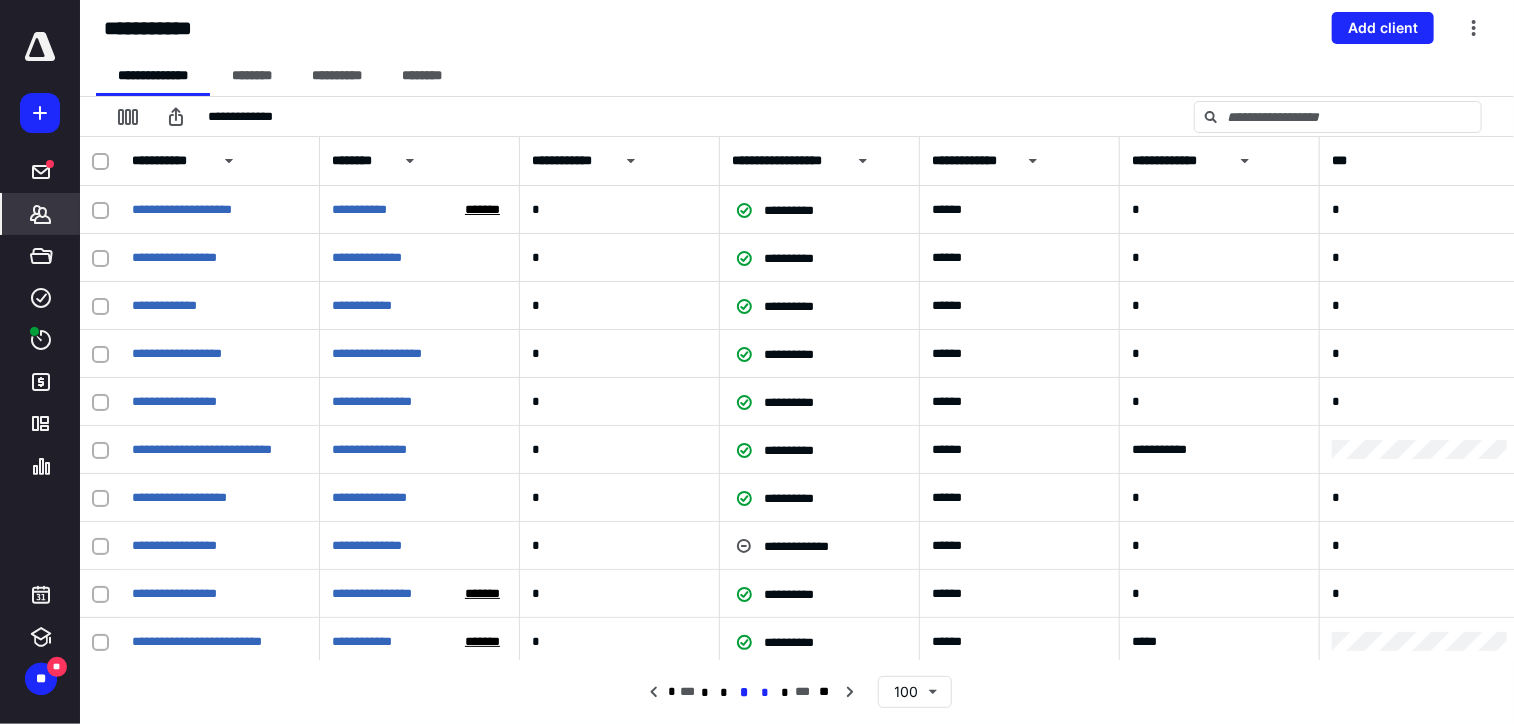 click on "*" at bounding box center (765, 693) 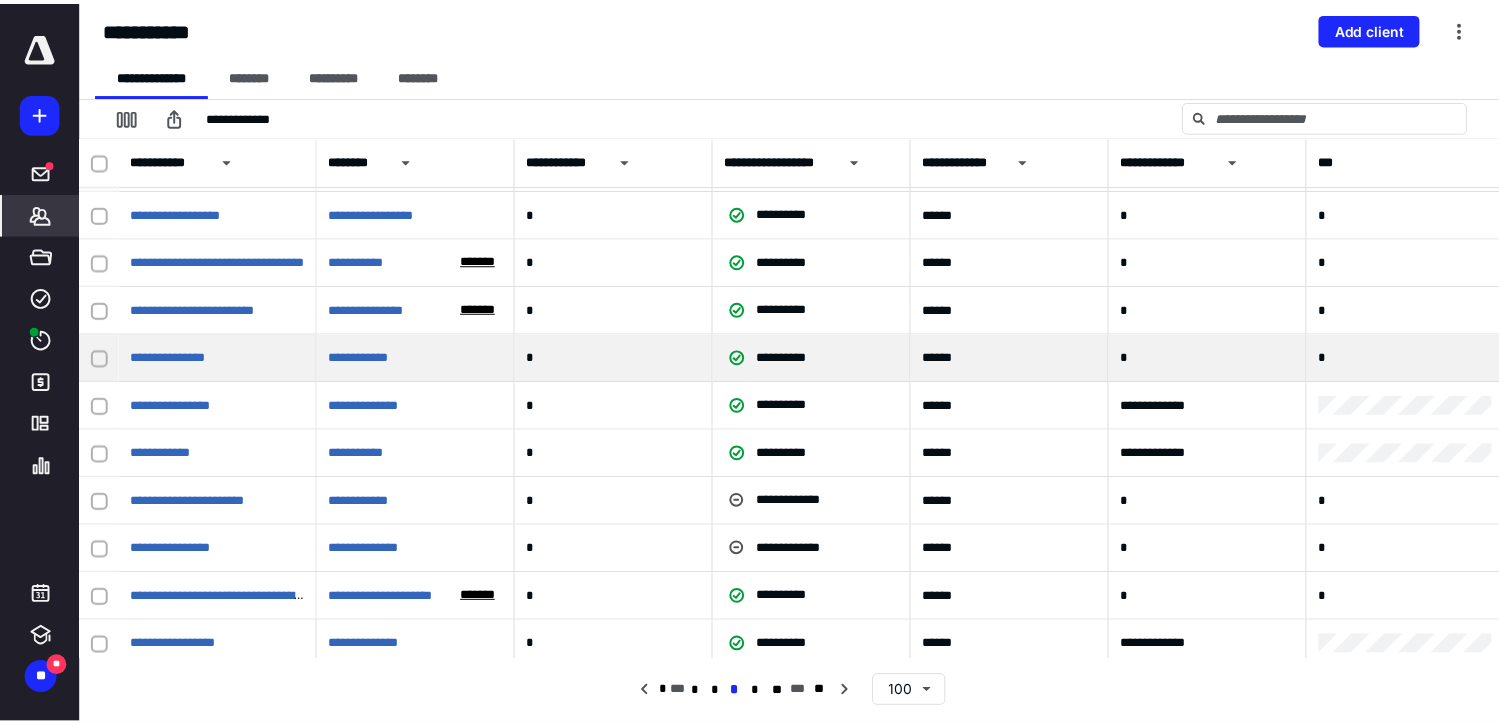 scroll, scrollTop: 100, scrollLeft: 0, axis: vertical 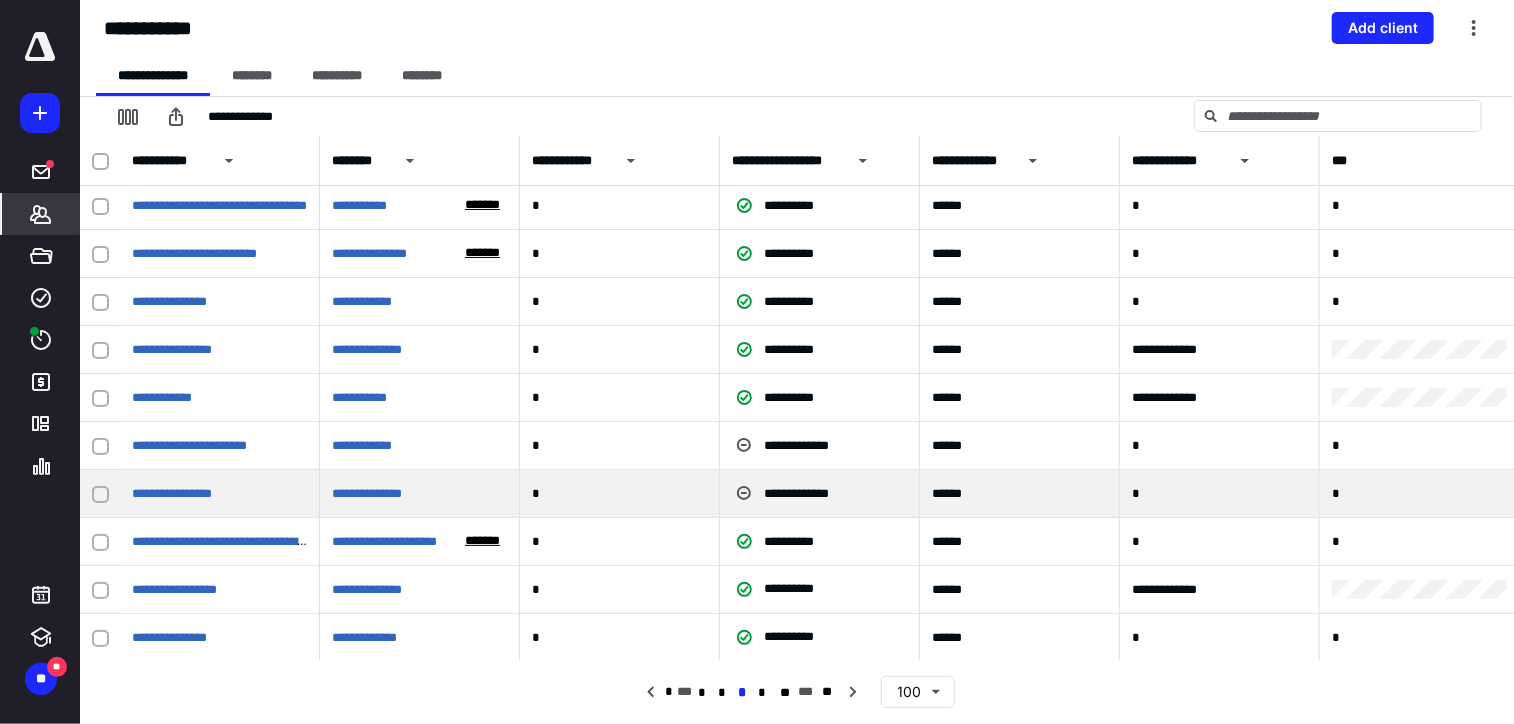 click on "**********" at bounding box center [220, 494] 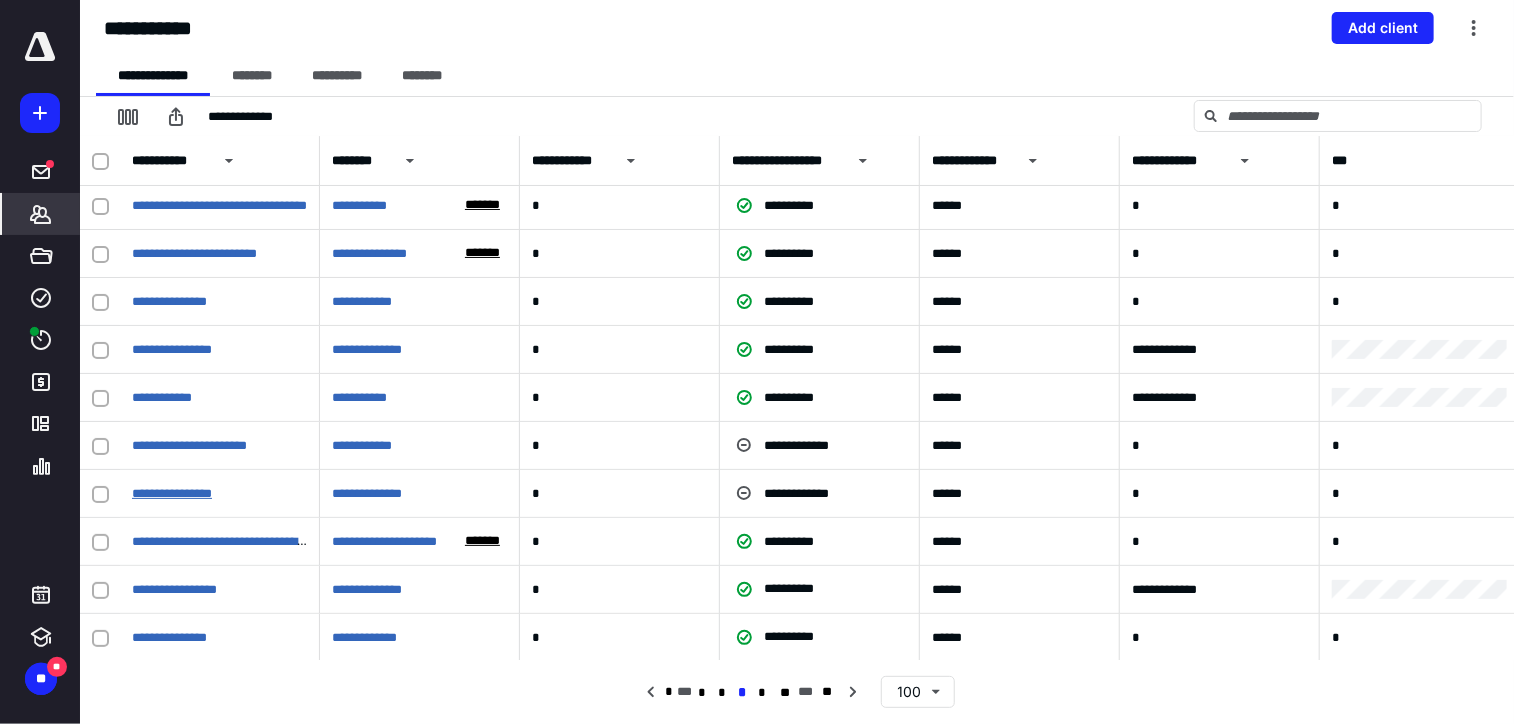 click on "**********" at bounding box center (172, 493) 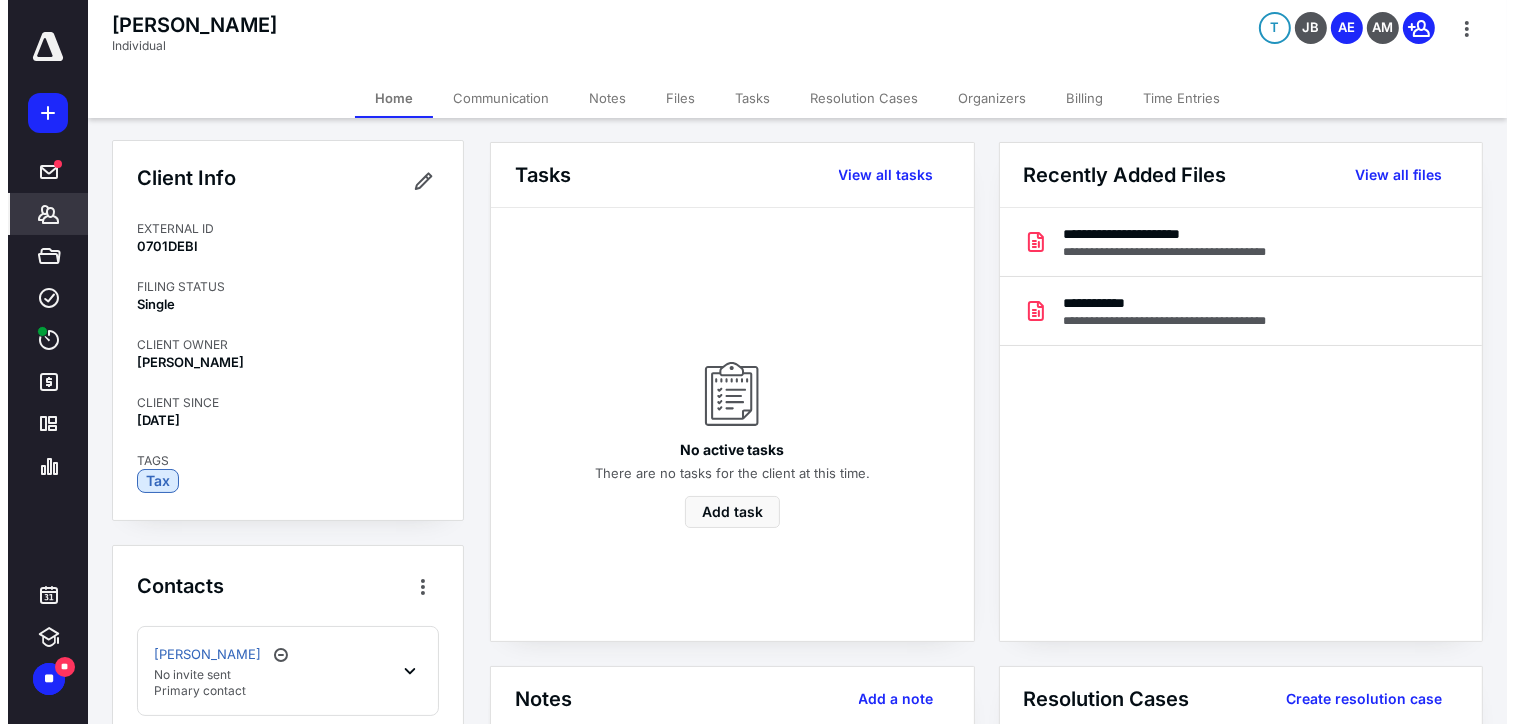 scroll, scrollTop: 0, scrollLeft: 0, axis: both 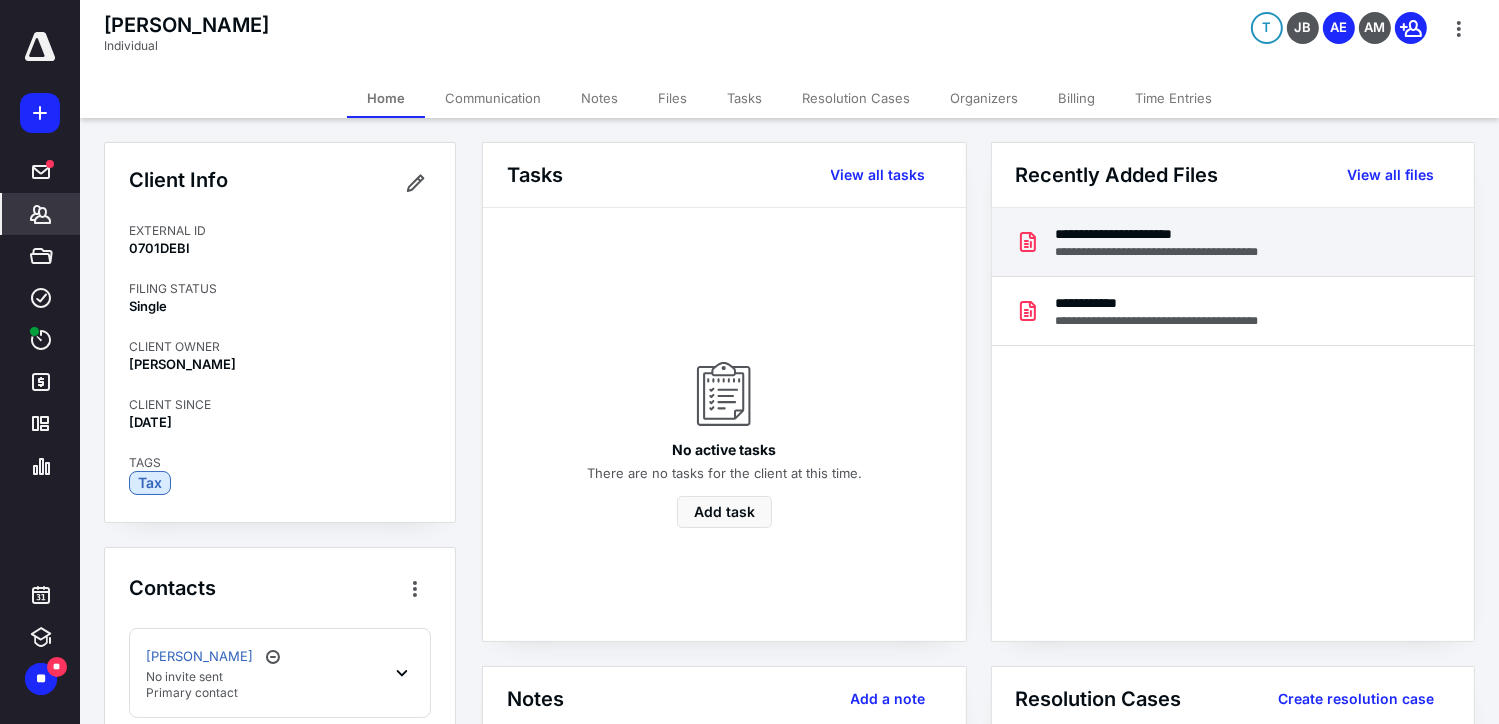 click on "**********" at bounding box center [1175, 252] 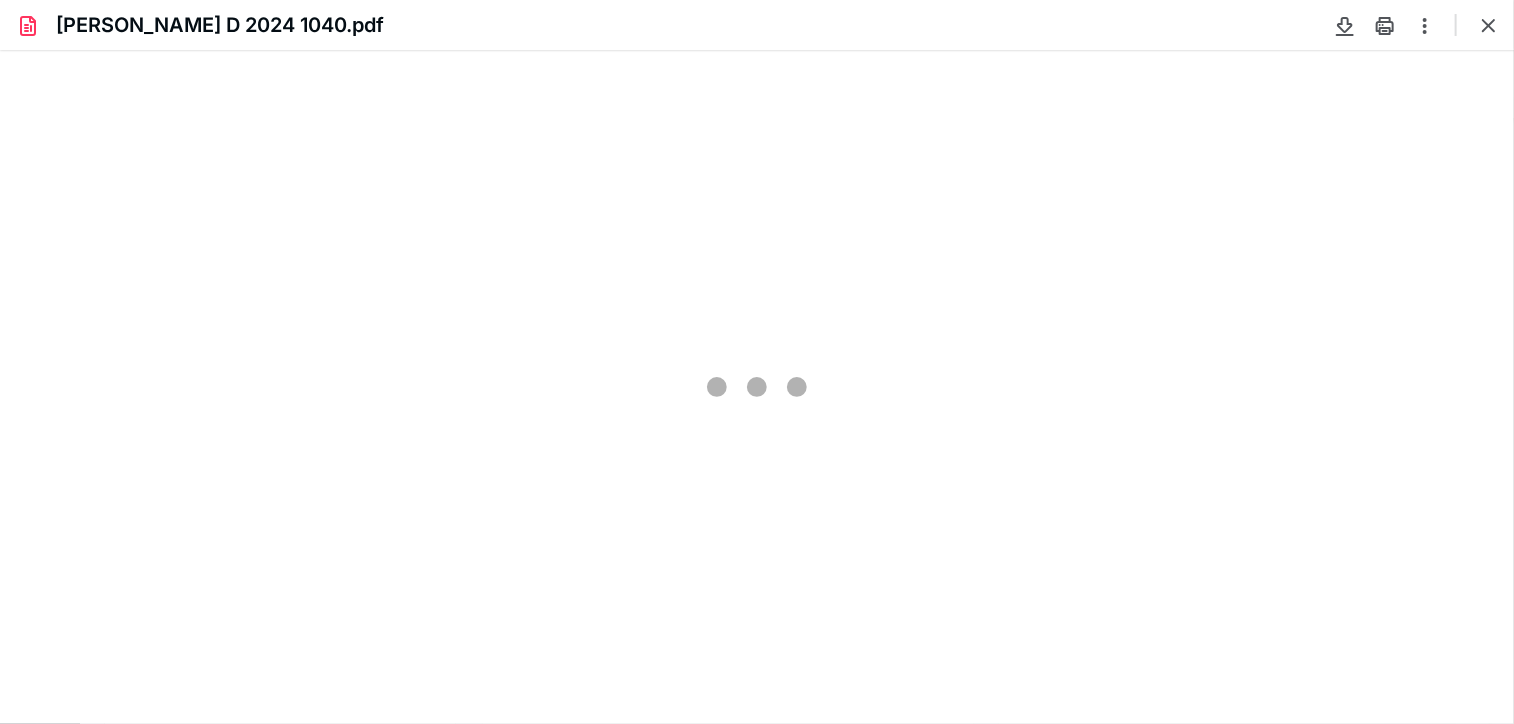 scroll, scrollTop: 0, scrollLeft: 0, axis: both 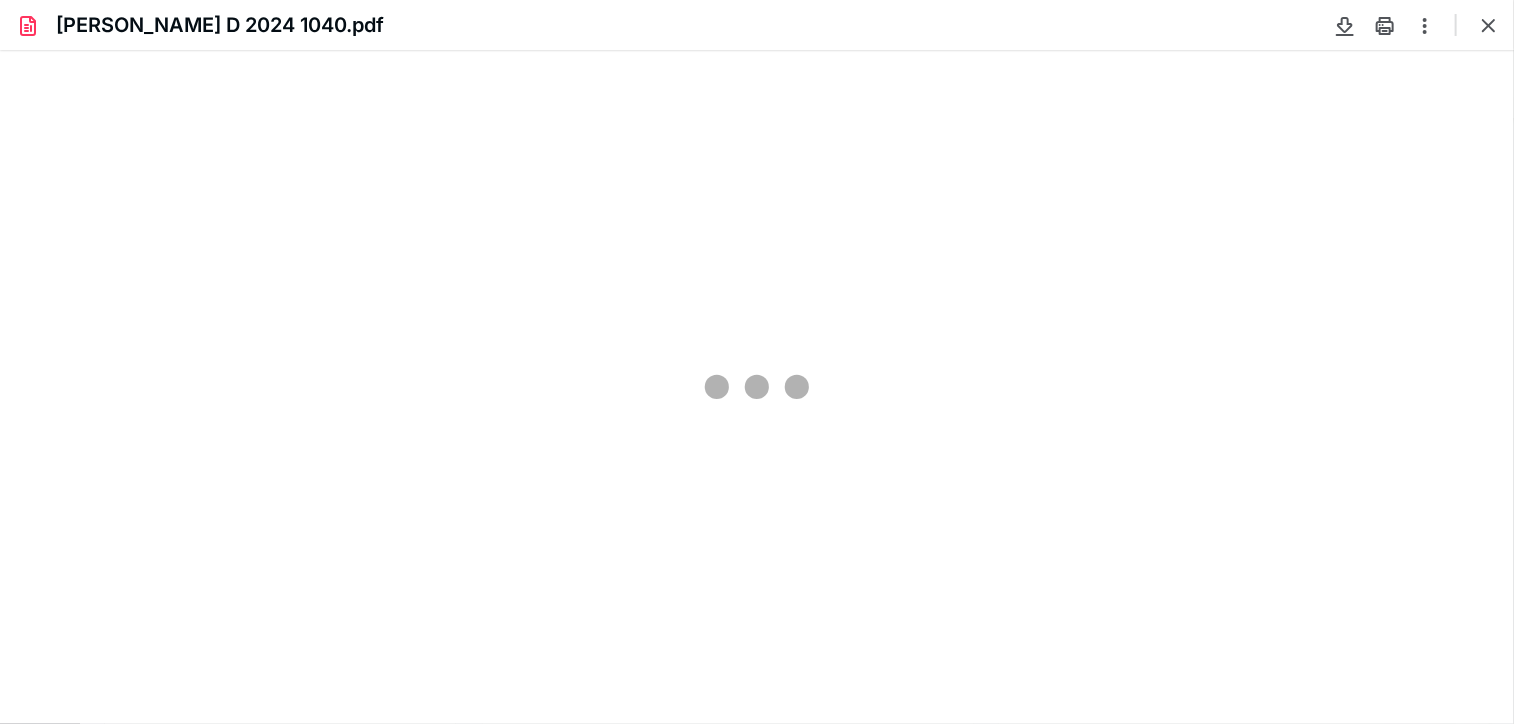 type on "80" 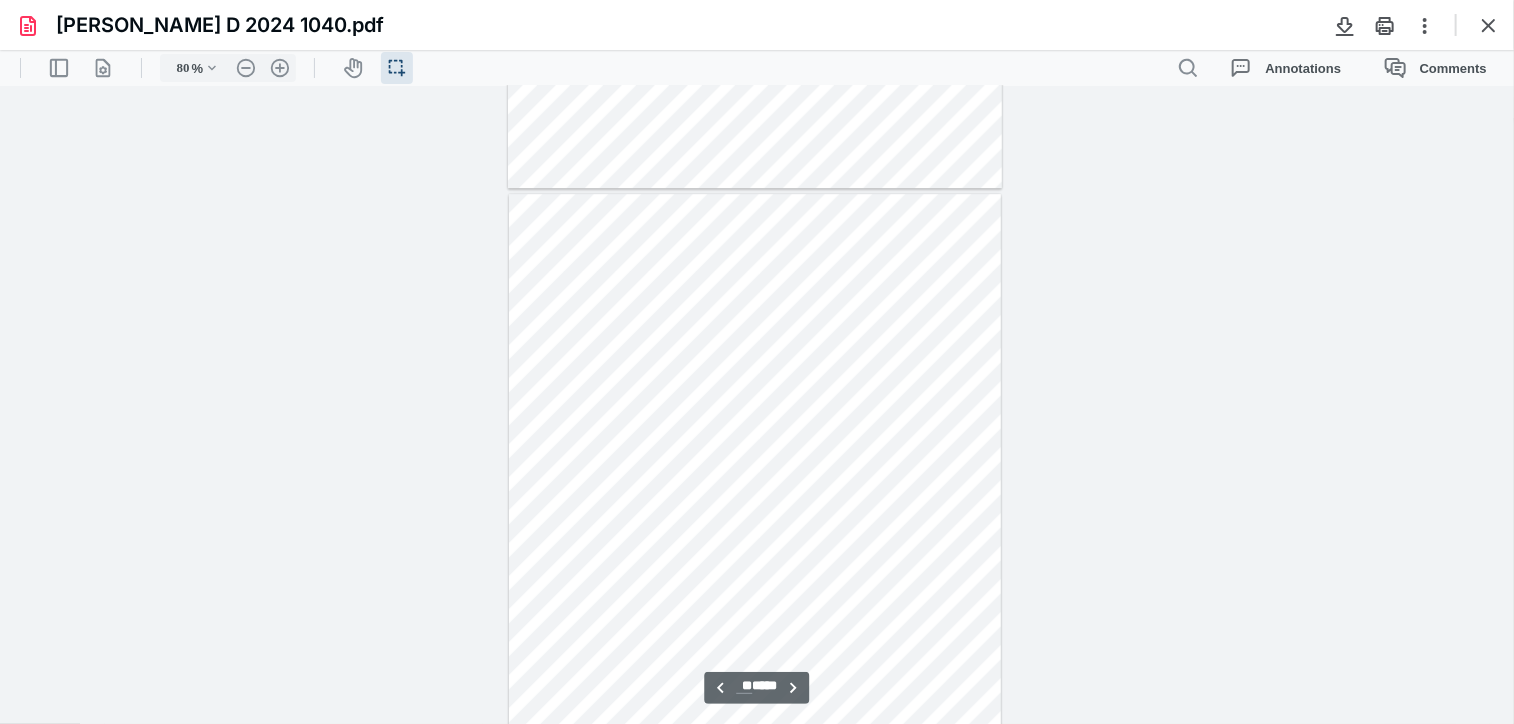 scroll, scrollTop: 7000, scrollLeft: 0, axis: vertical 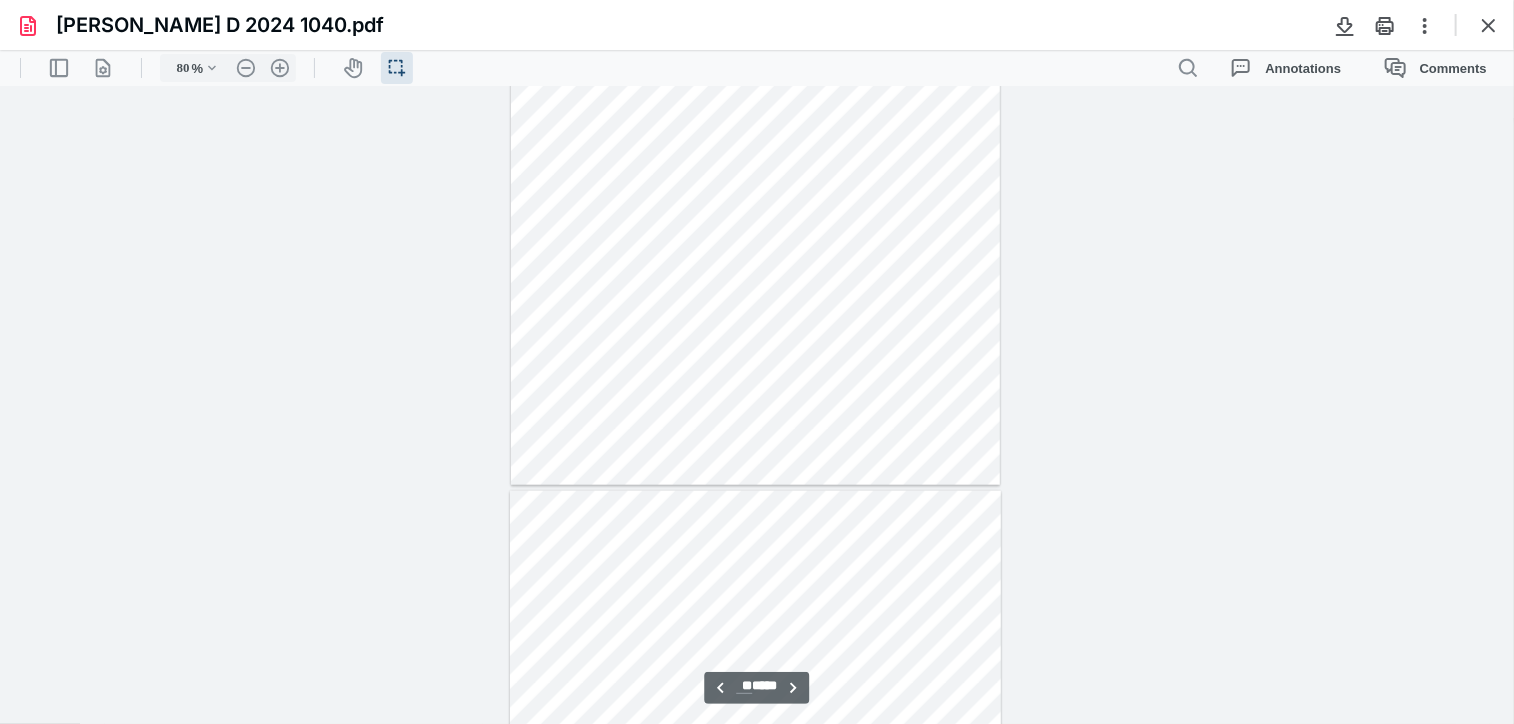 type on "**" 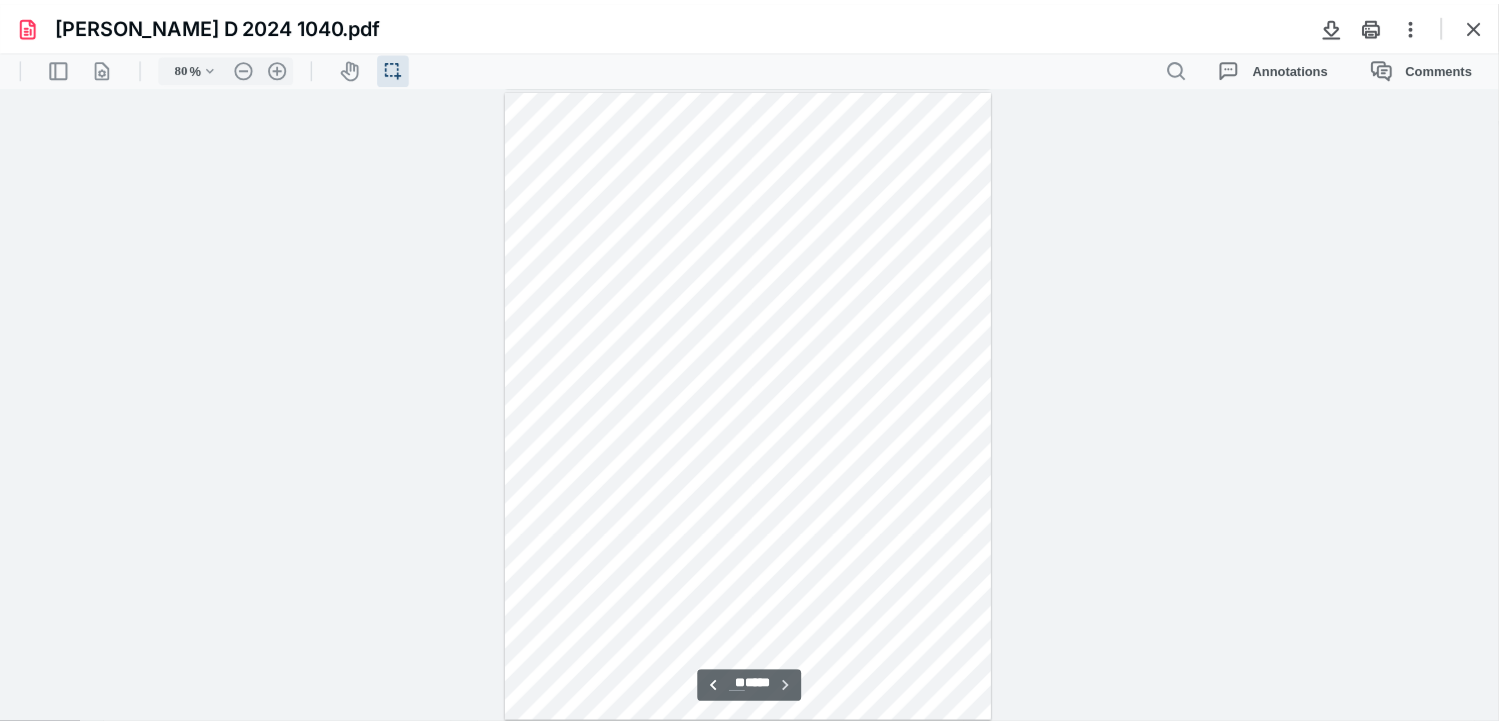 scroll, scrollTop: 8950, scrollLeft: 0, axis: vertical 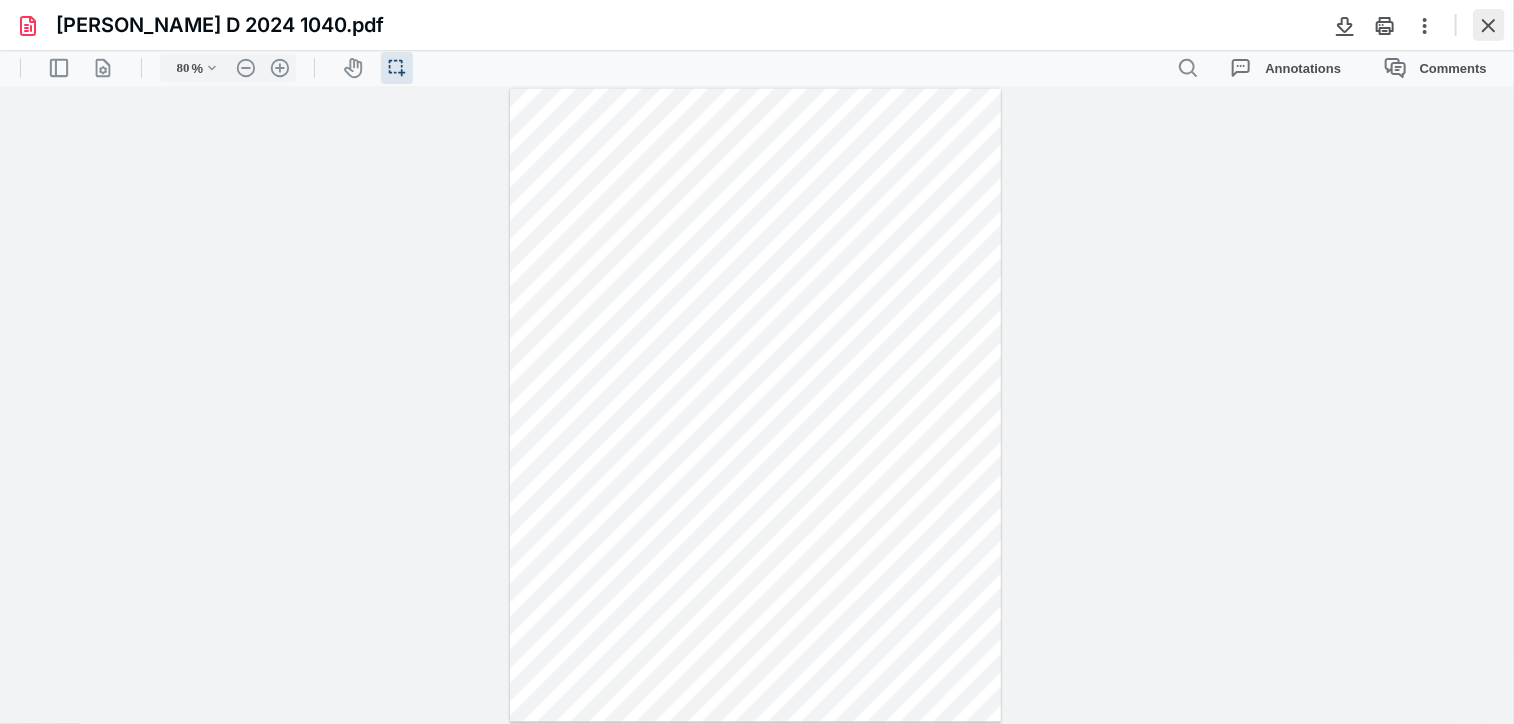 click at bounding box center [1489, 25] 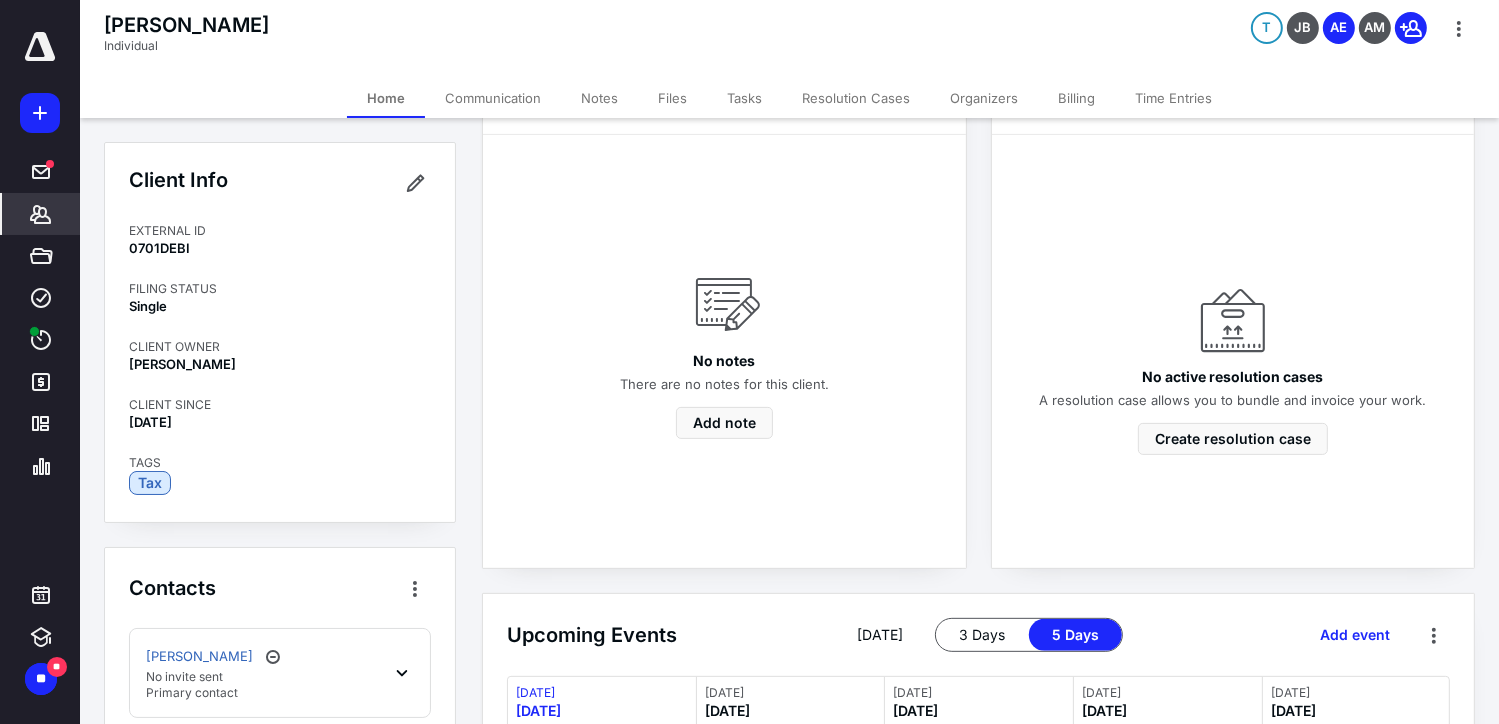 scroll, scrollTop: 600, scrollLeft: 0, axis: vertical 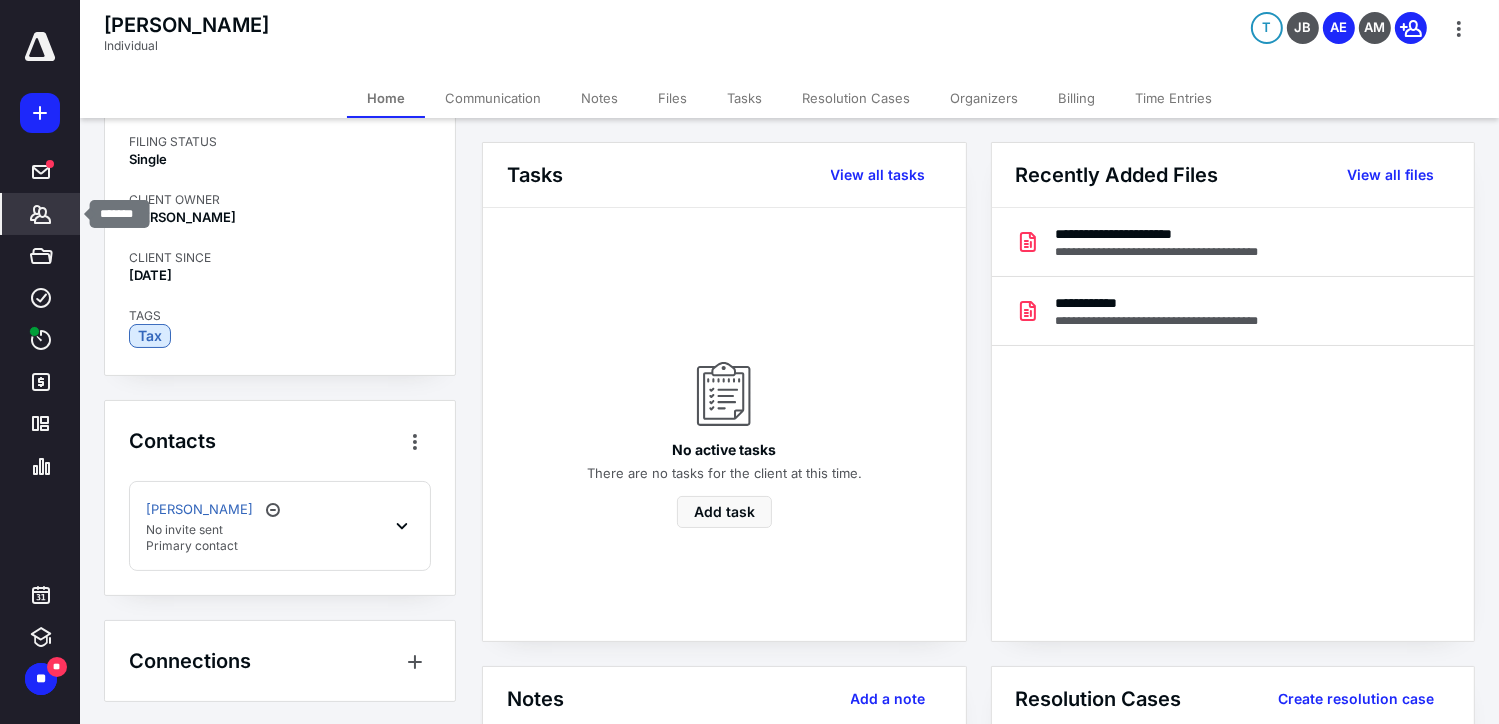 click 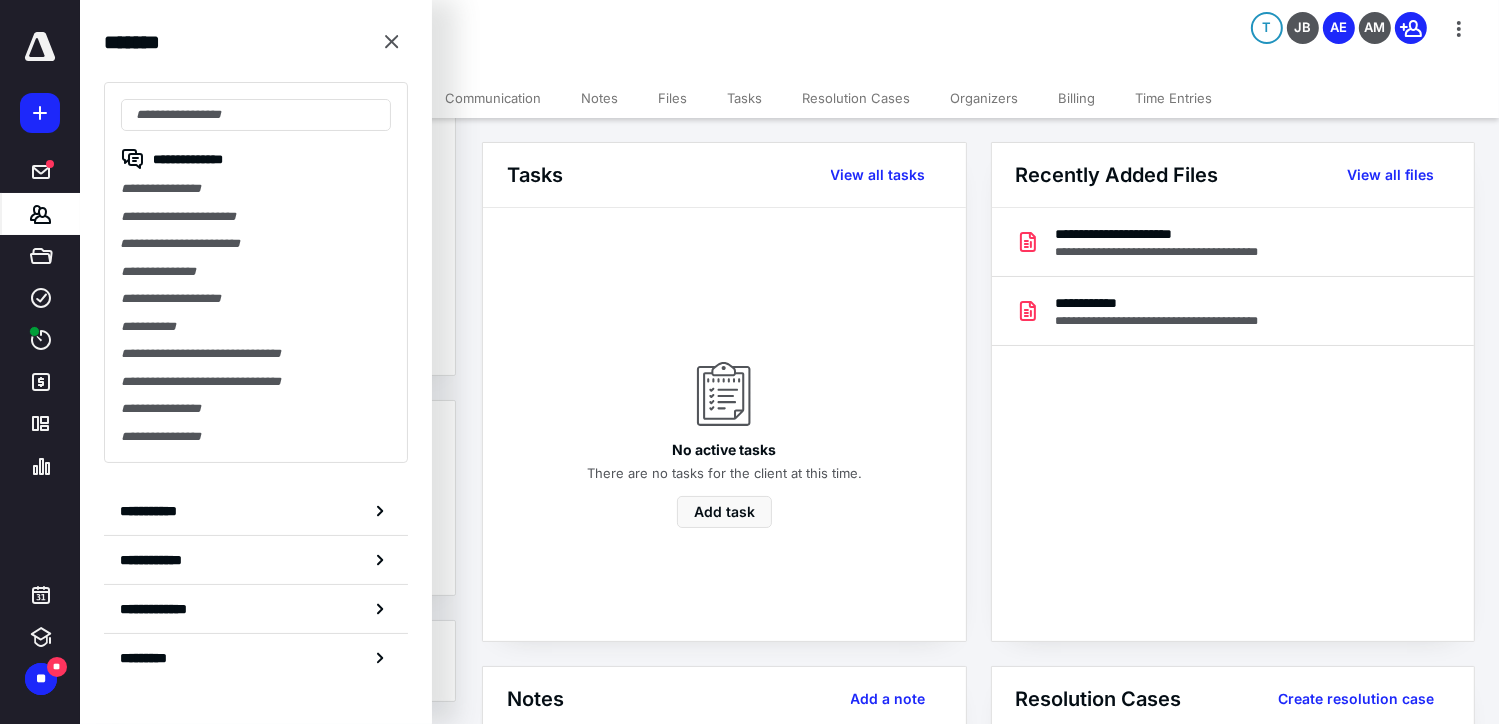 click on "**********" at bounding box center [256, 511] 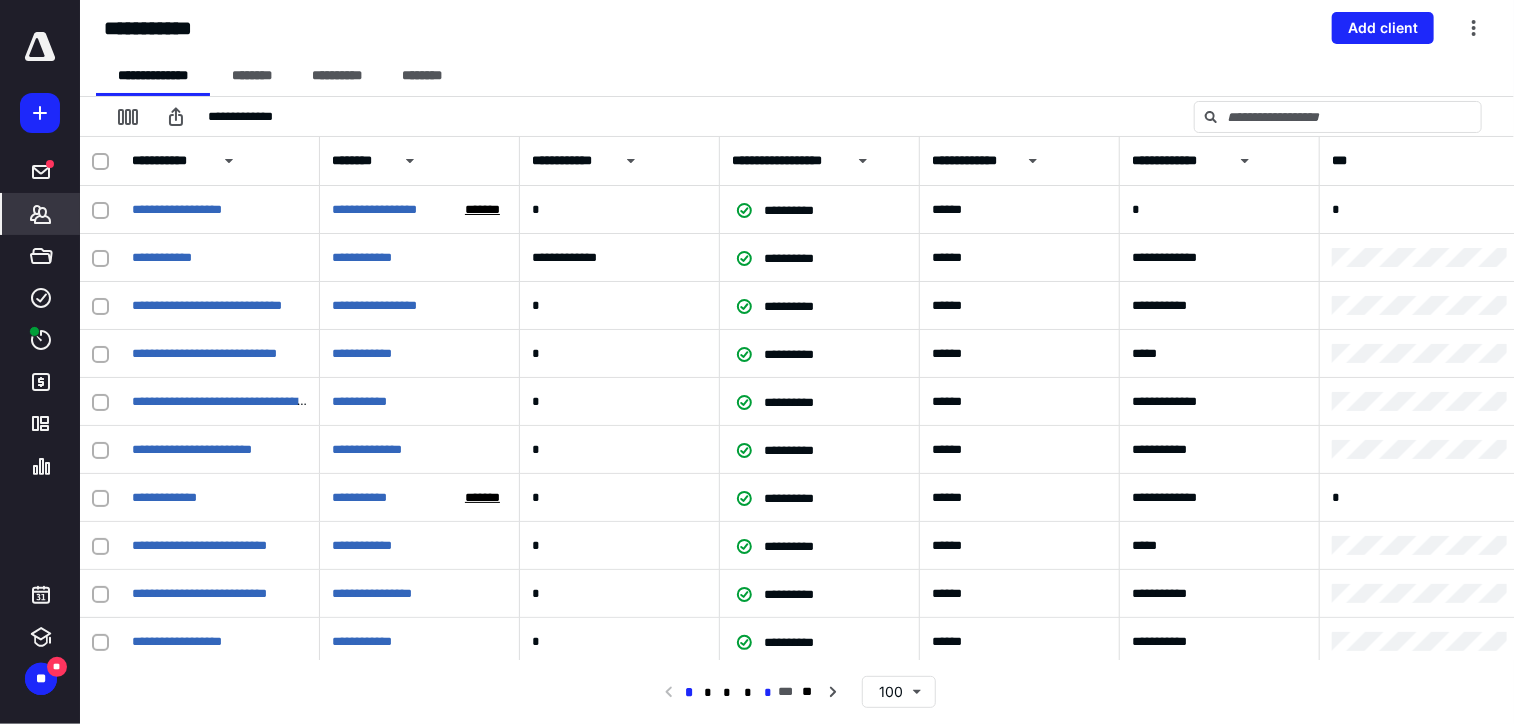 click on "*" at bounding box center [768, 693] 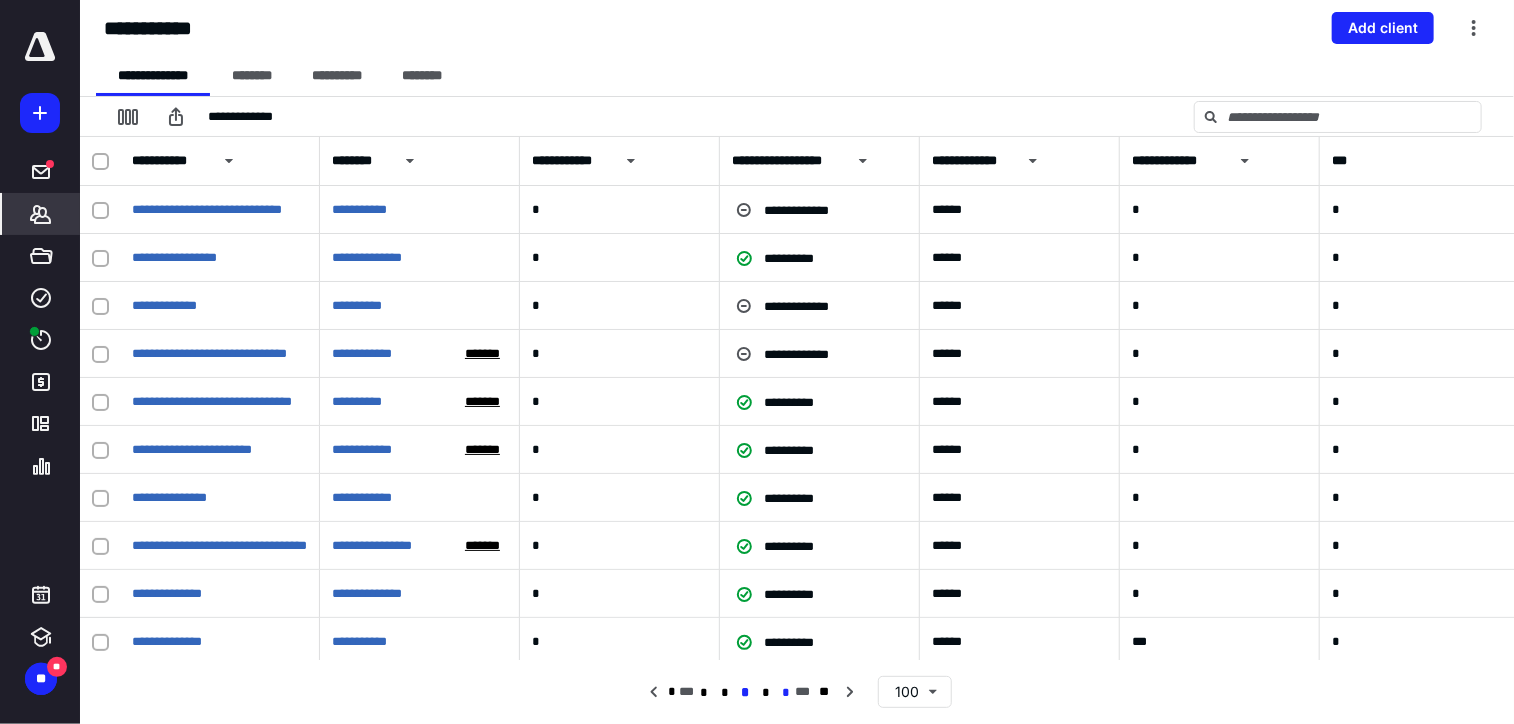 click on "*" at bounding box center (785, 693) 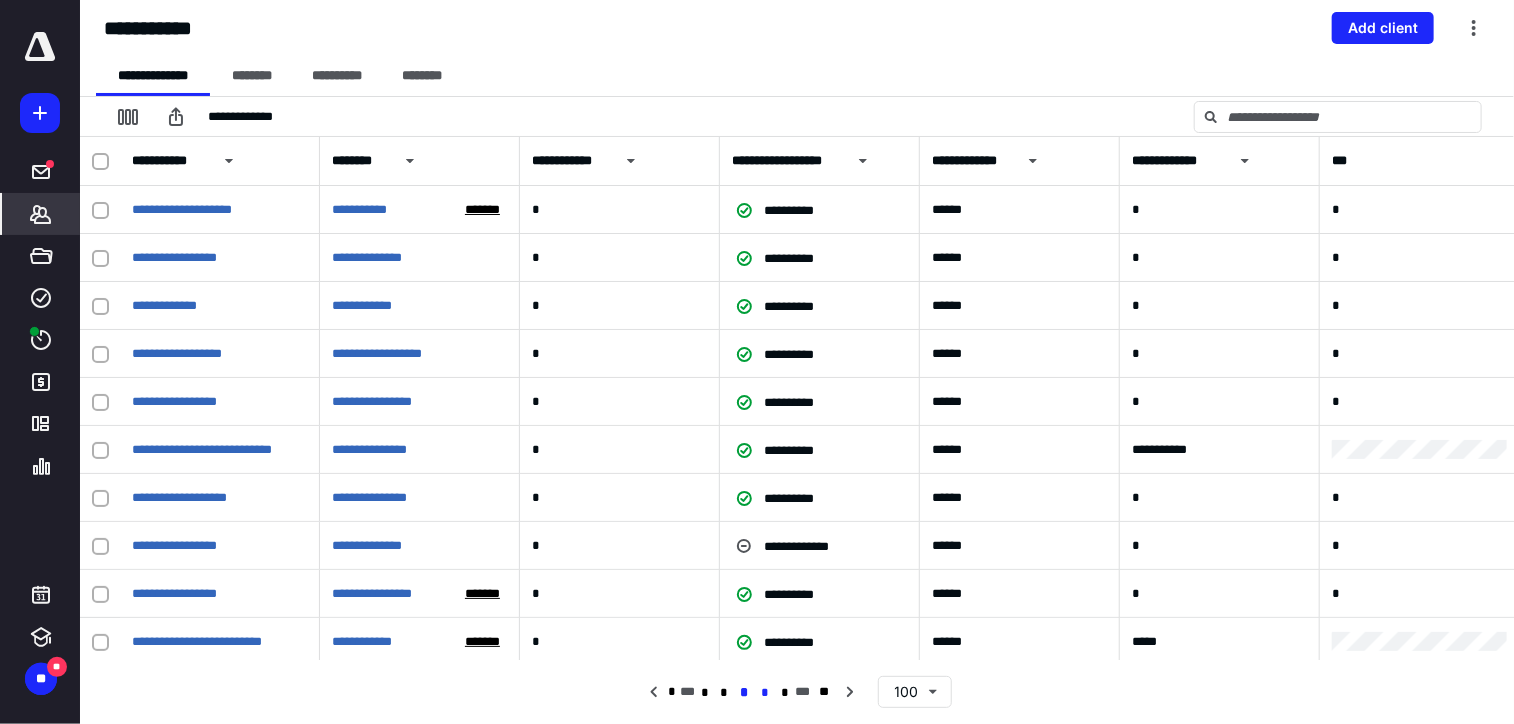 click on "*" at bounding box center [765, 693] 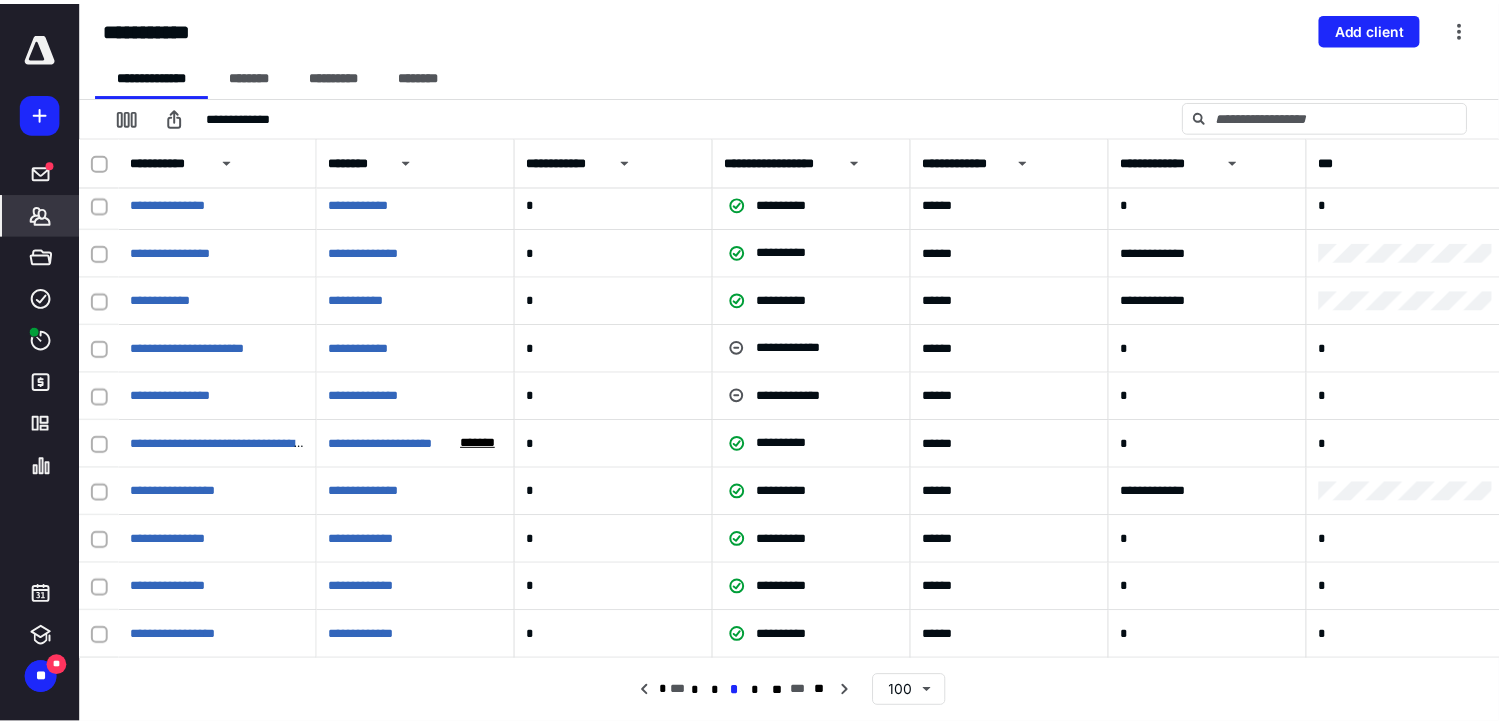 scroll, scrollTop: 200, scrollLeft: 0, axis: vertical 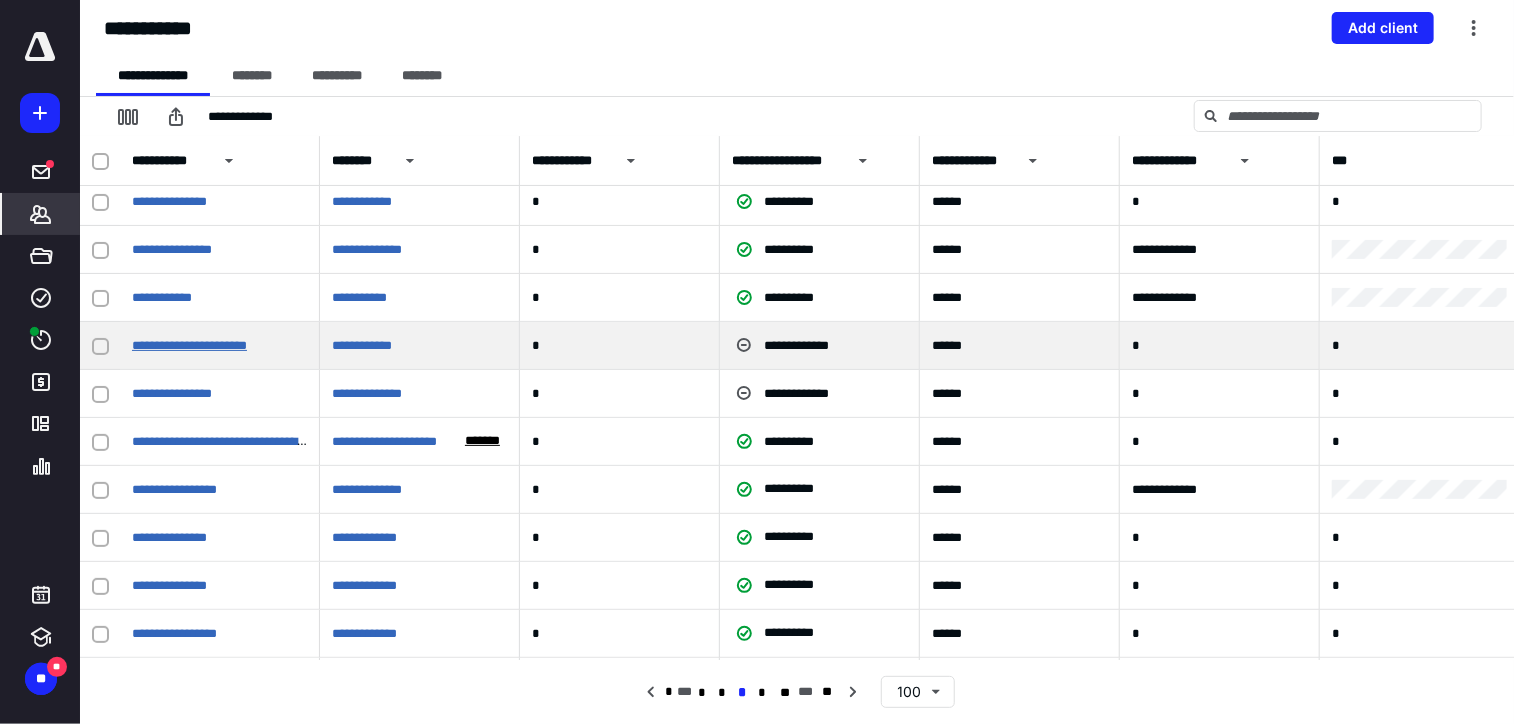 click on "**********" at bounding box center [189, 345] 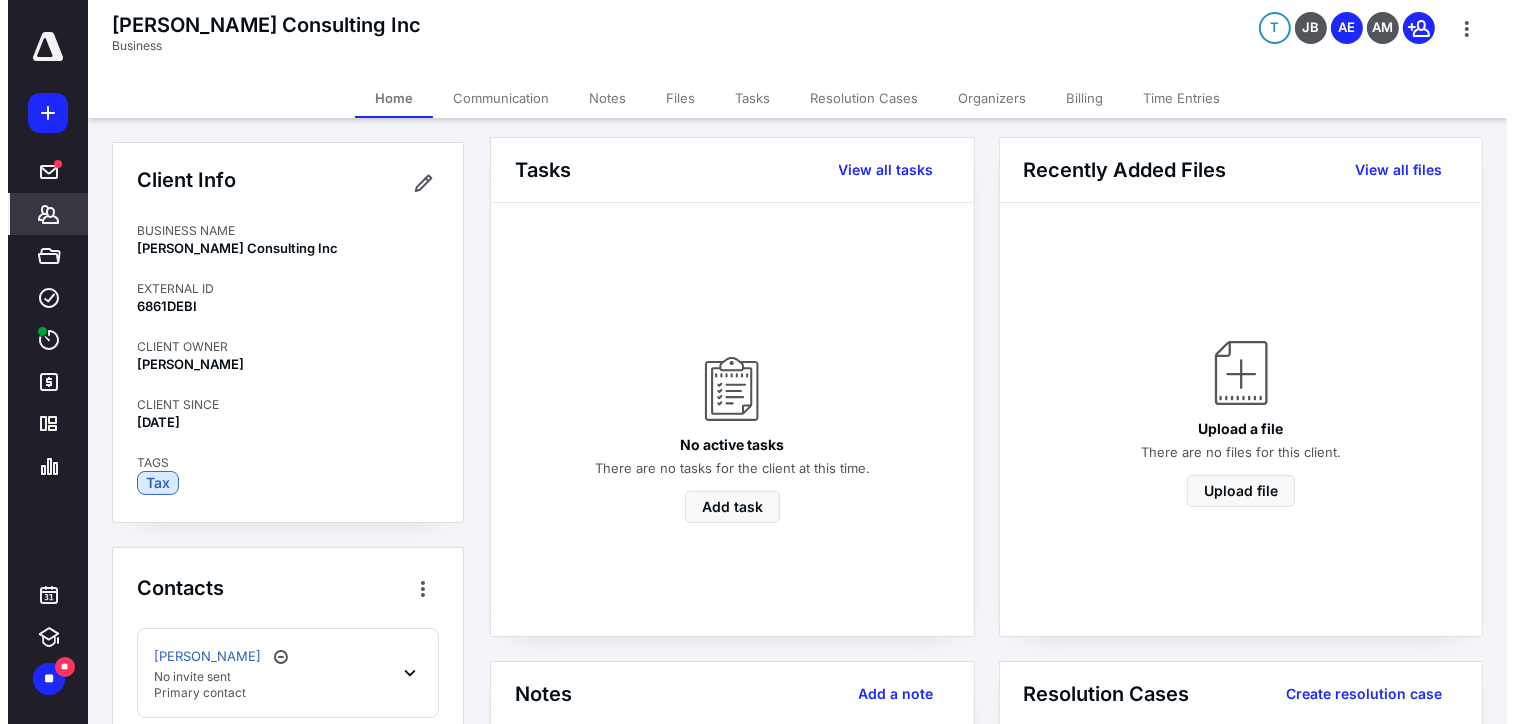 scroll, scrollTop: 0, scrollLeft: 0, axis: both 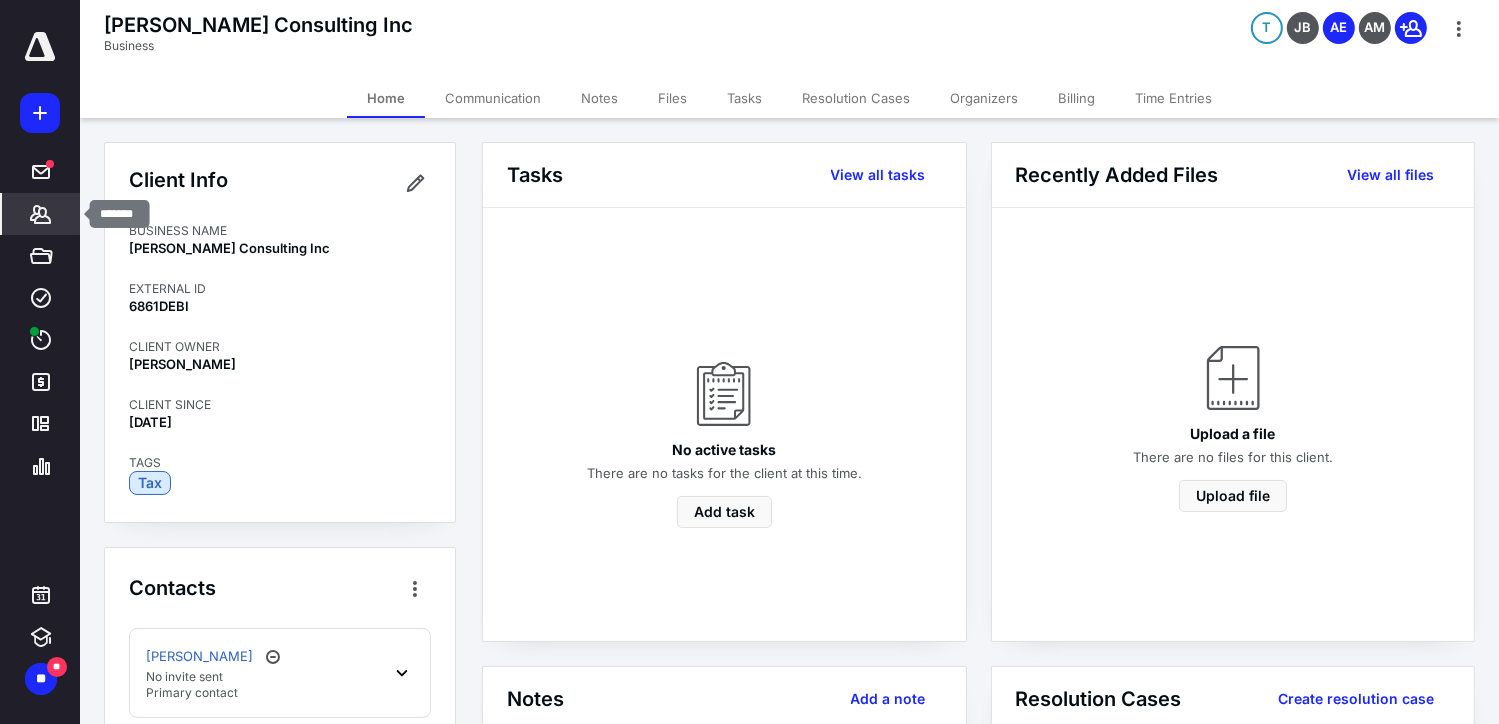 click 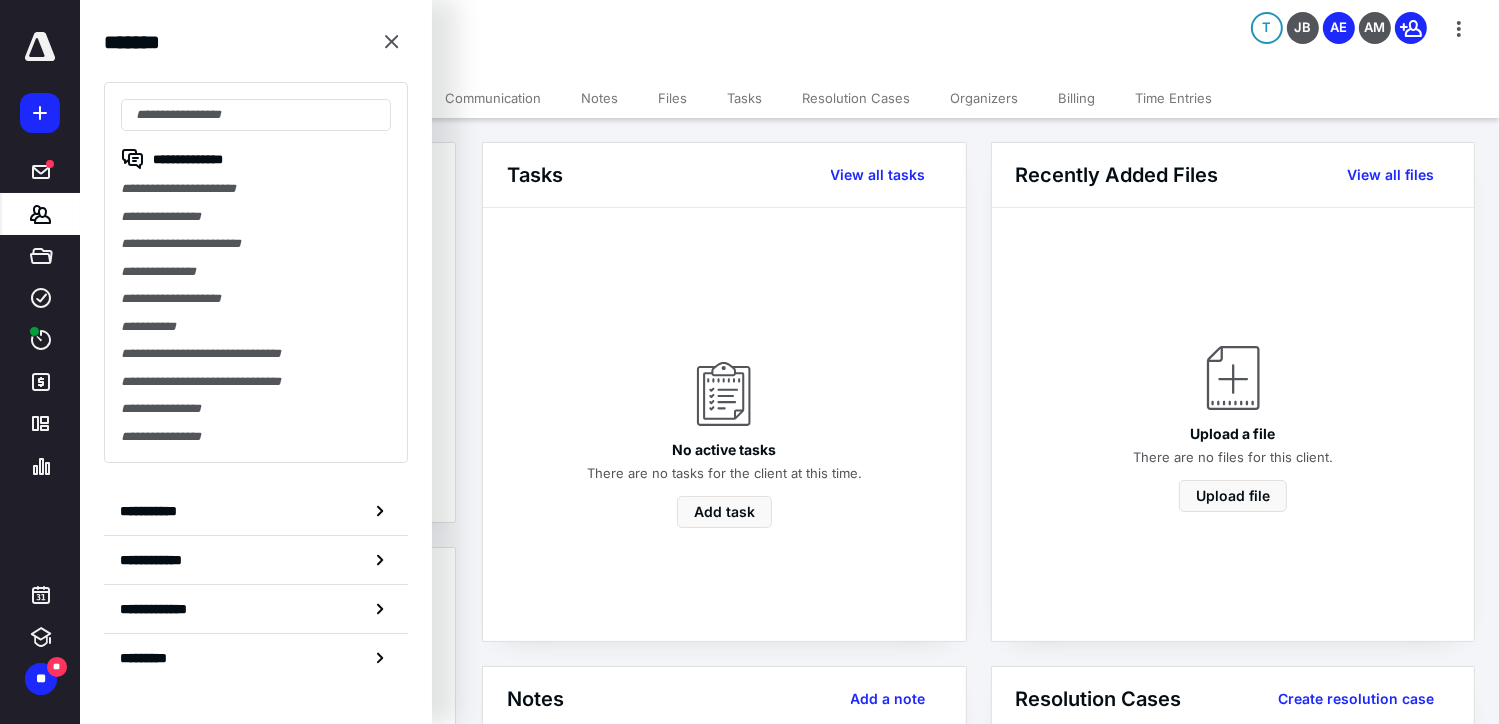 click on "**********" at bounding box center (256, 511) 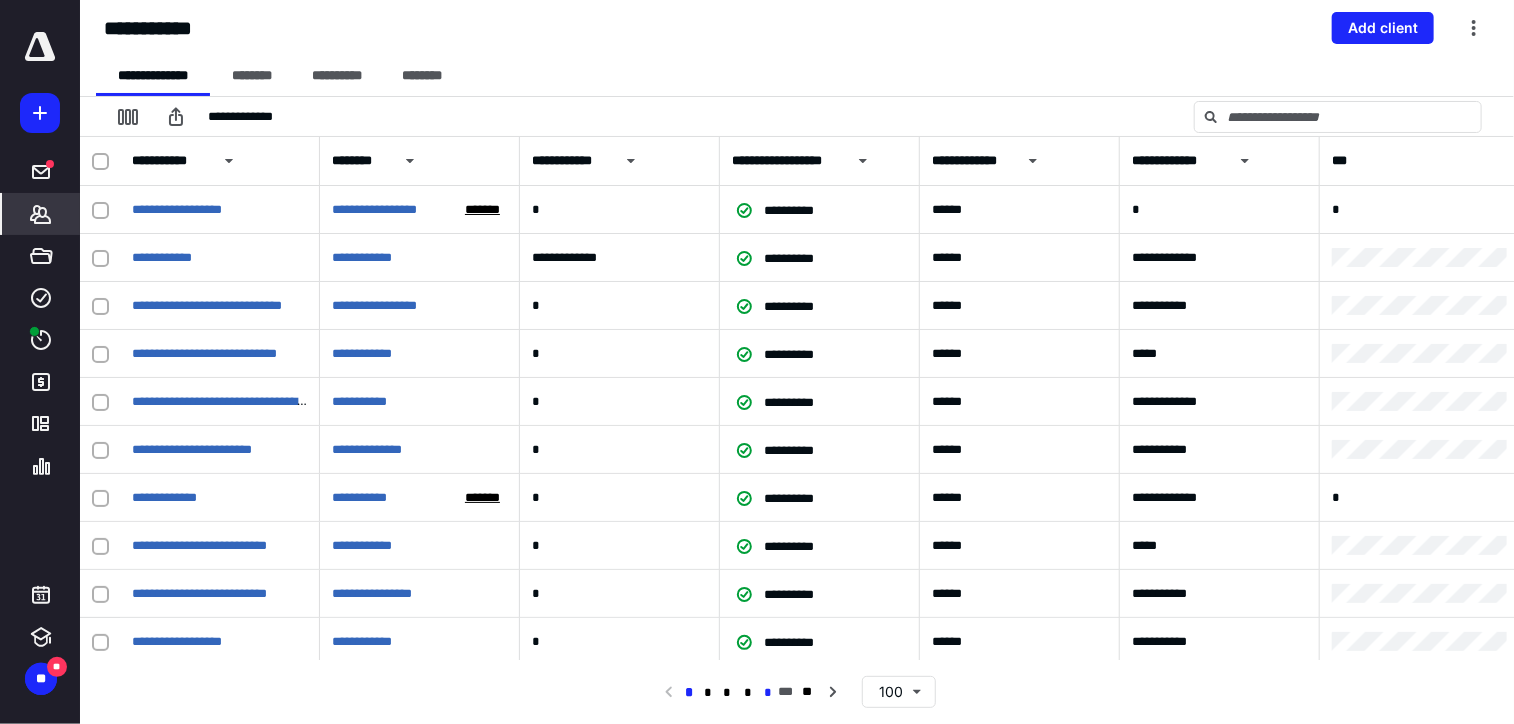 click on "*" at bounding box center (768, 693) 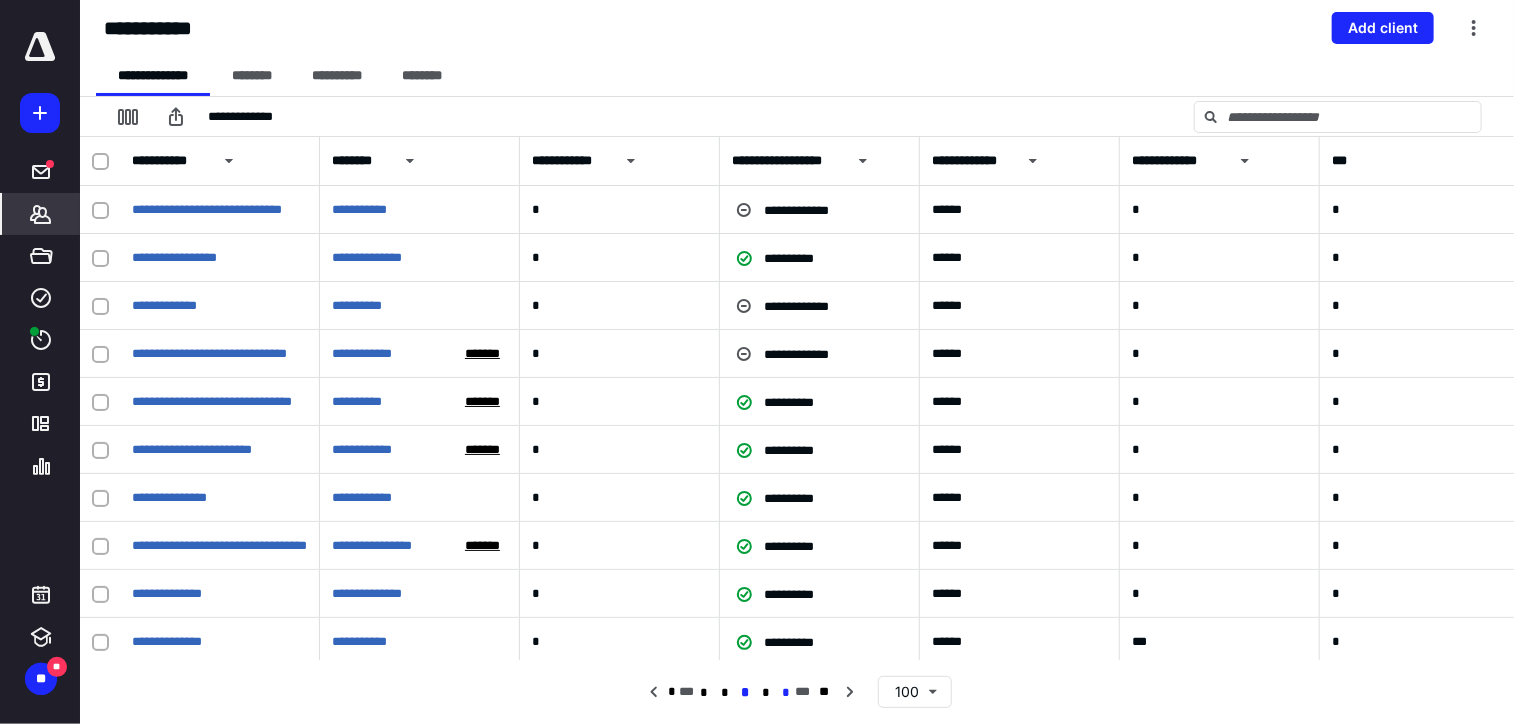 click on "*" at bounding box center [785, 693] 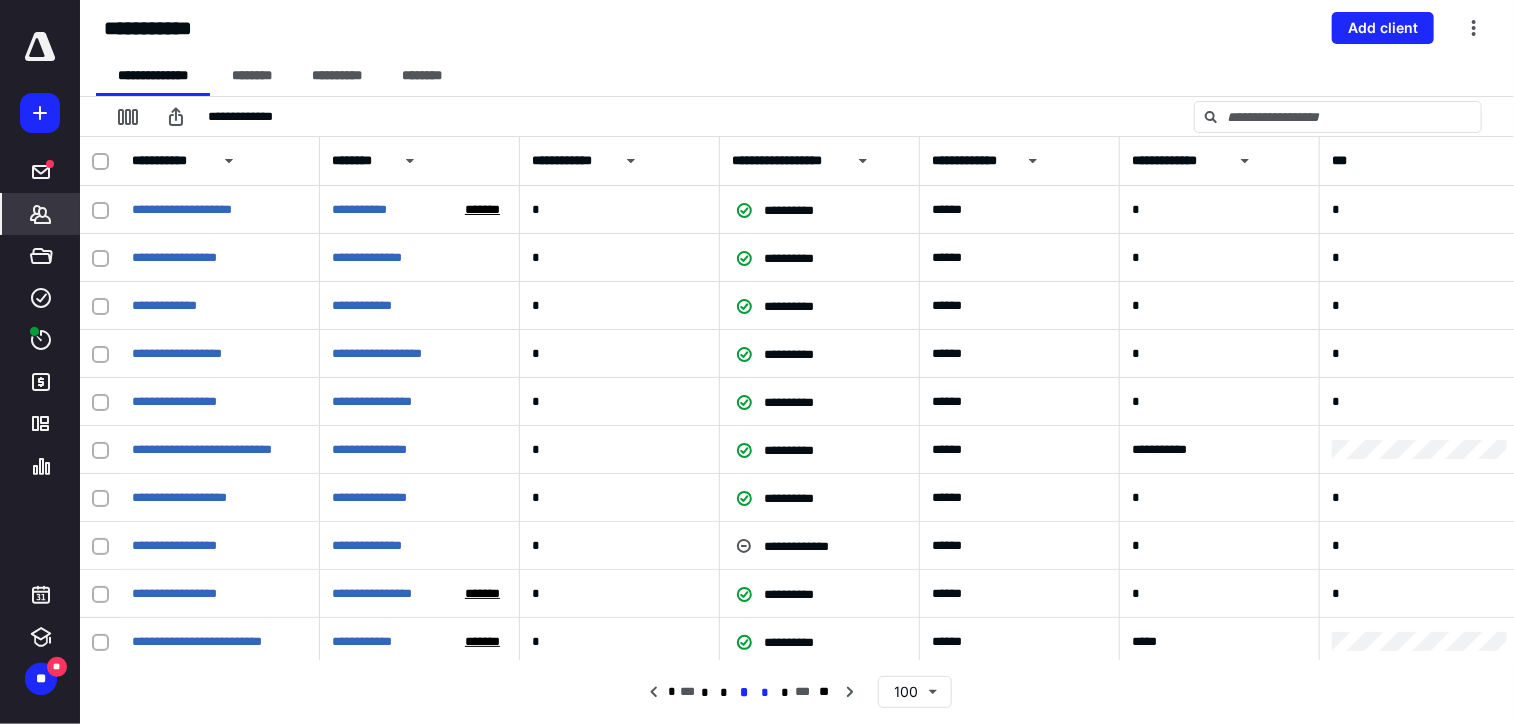 click on "*" at bounding box center (765, 693) 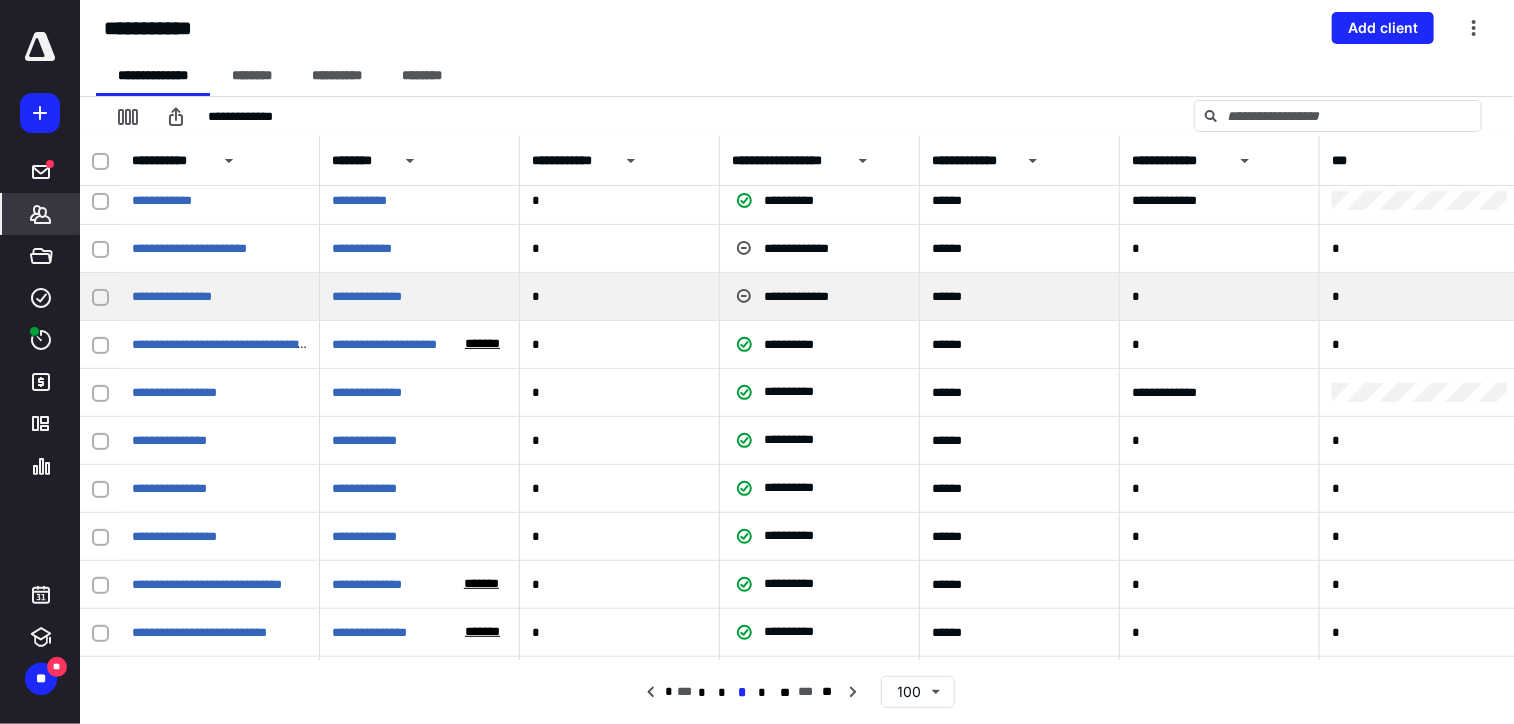 scroll, scrollTop: 300, scrollLeft: 0, axis: vertical 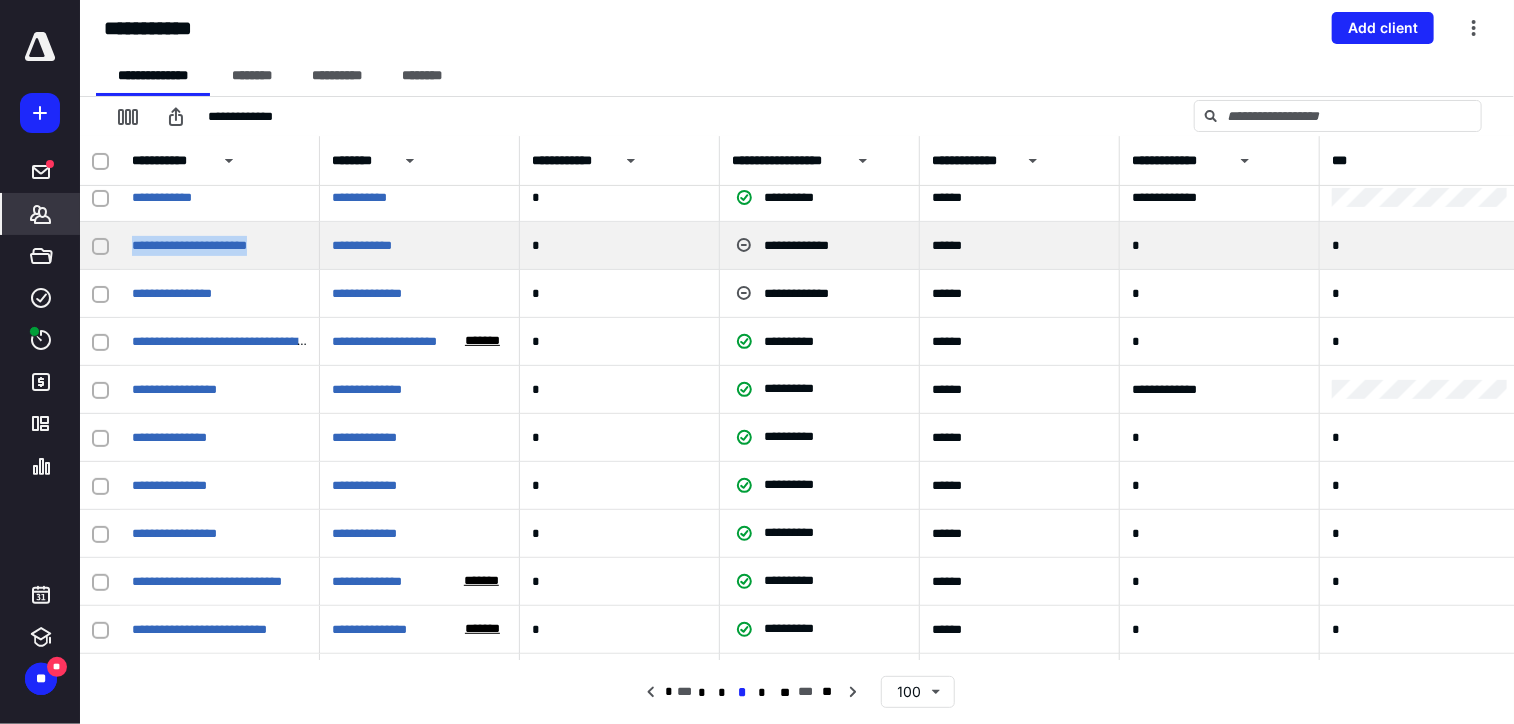 drag, startPoint x: 133, startPoint y: 251, endPoint x: 297, endPoint y: 246, distance: 164.0762 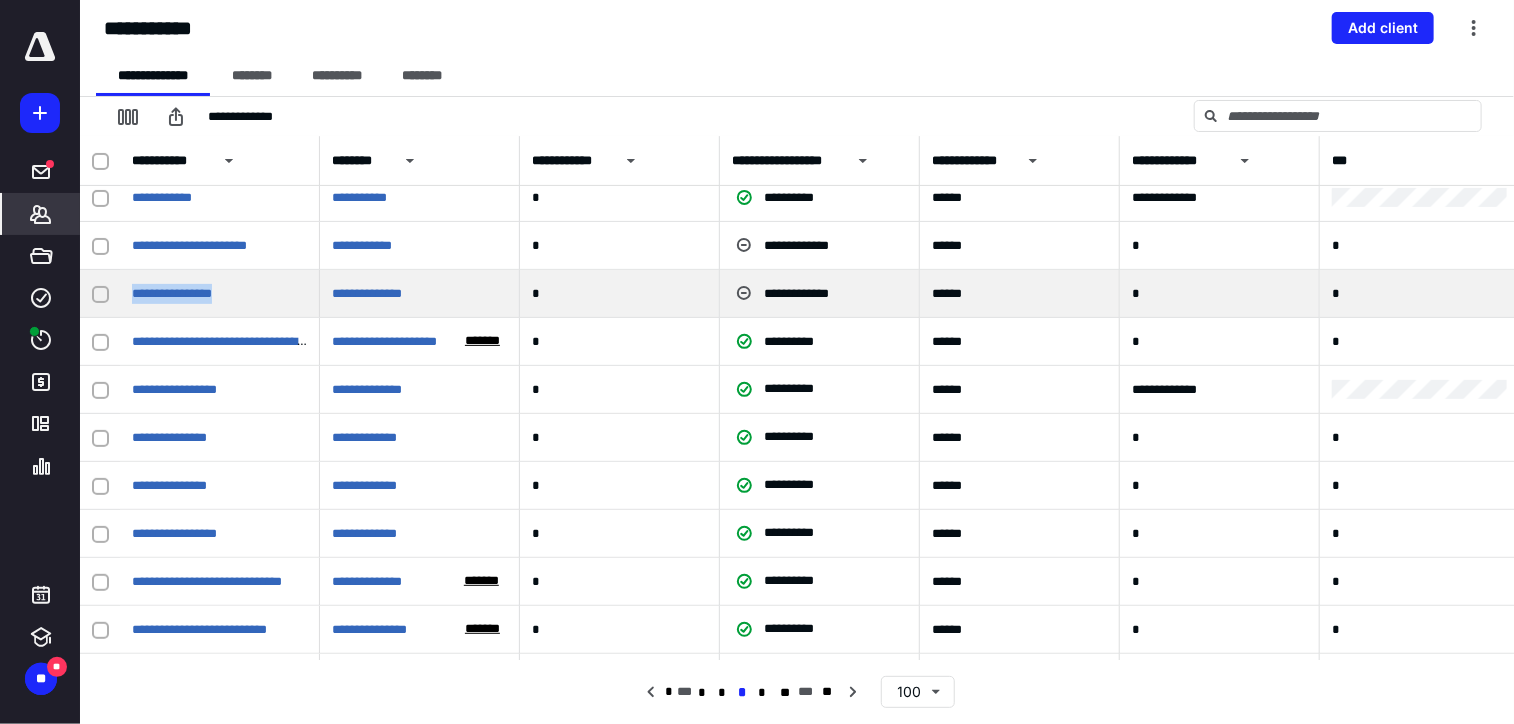 drag, startPoint x: 130, startPoint y: 287, endPoint x: 258, endPoint y: 291, distance: 128.06248 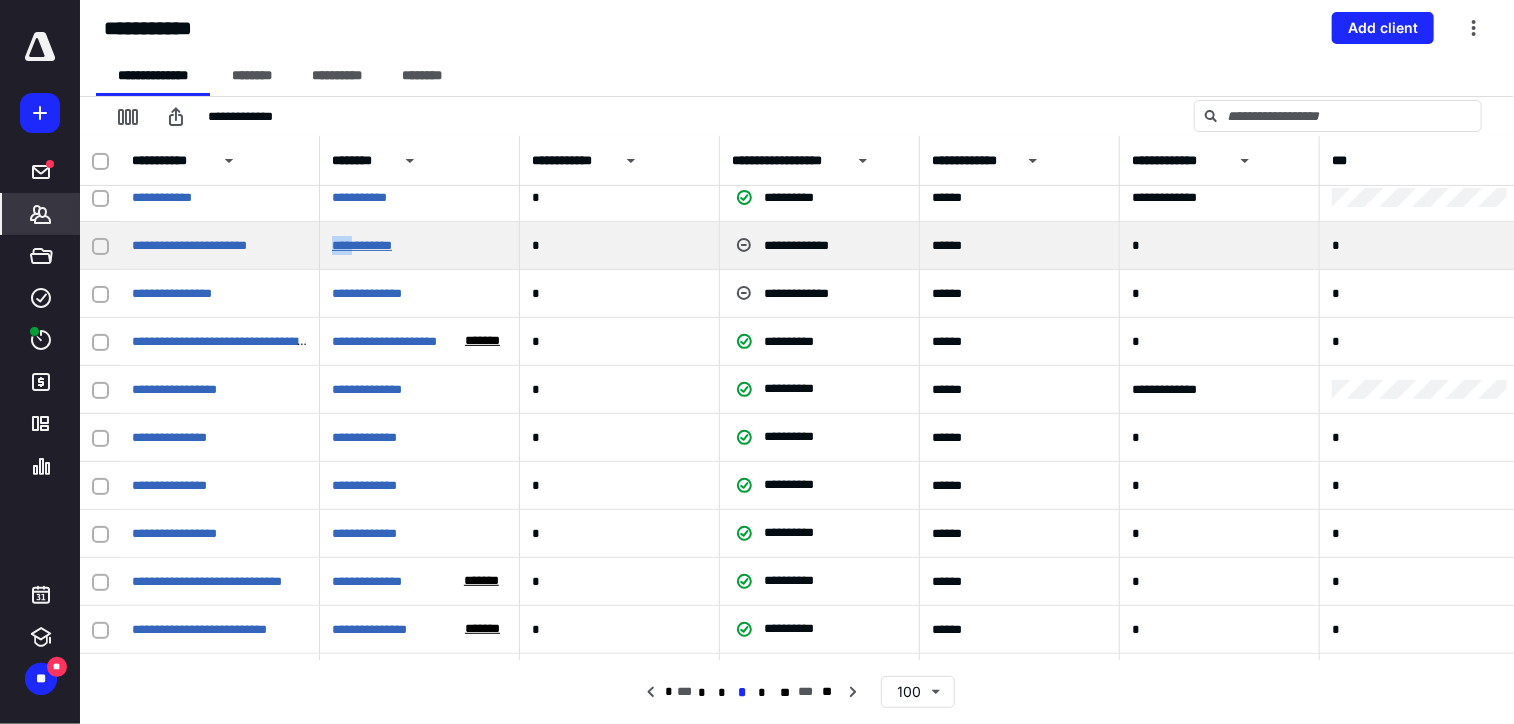 drag, startPoint x: 325, startPoint y: 245, endPoint x: 356, endPoint y: 243, distance: 31.06445 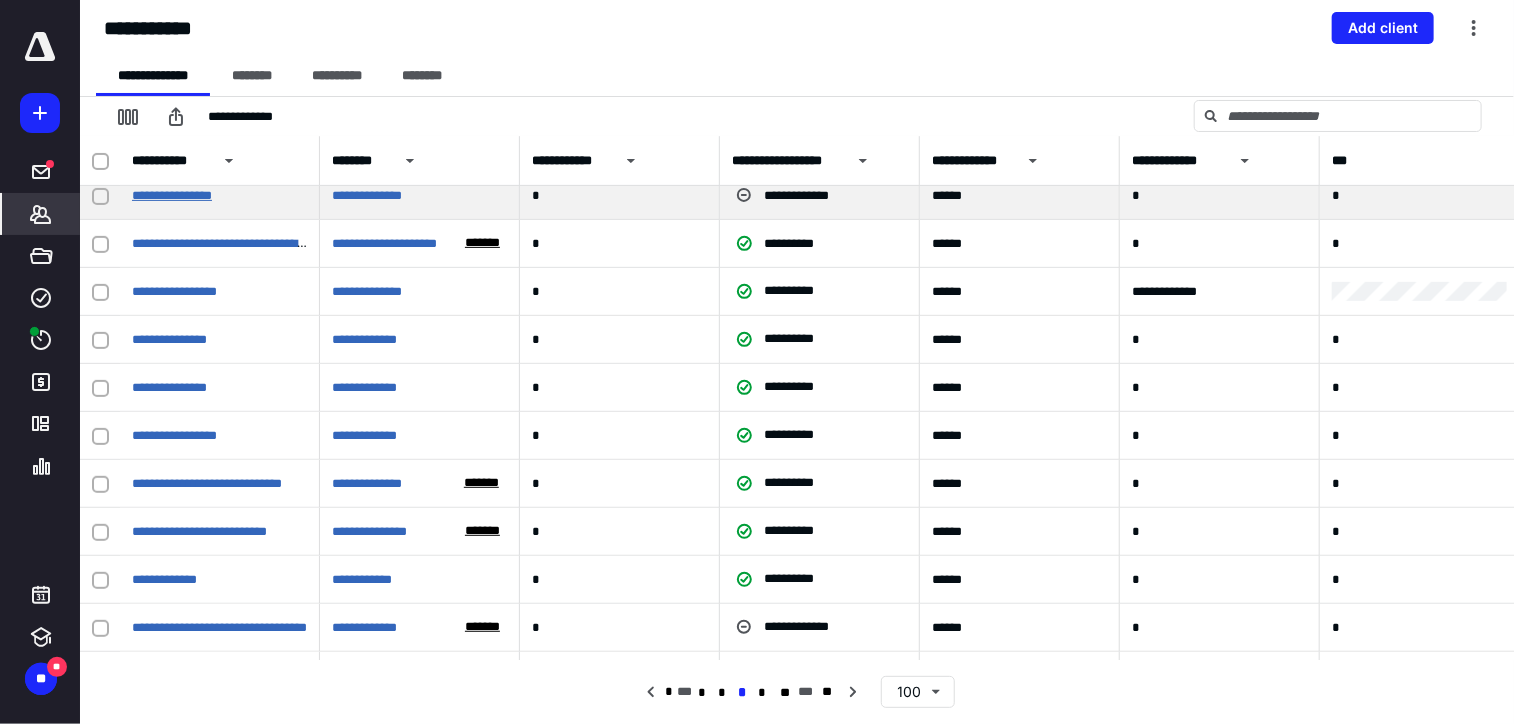 scroll, scrollTop: 400, scrollLeft: 0, axis: vertical 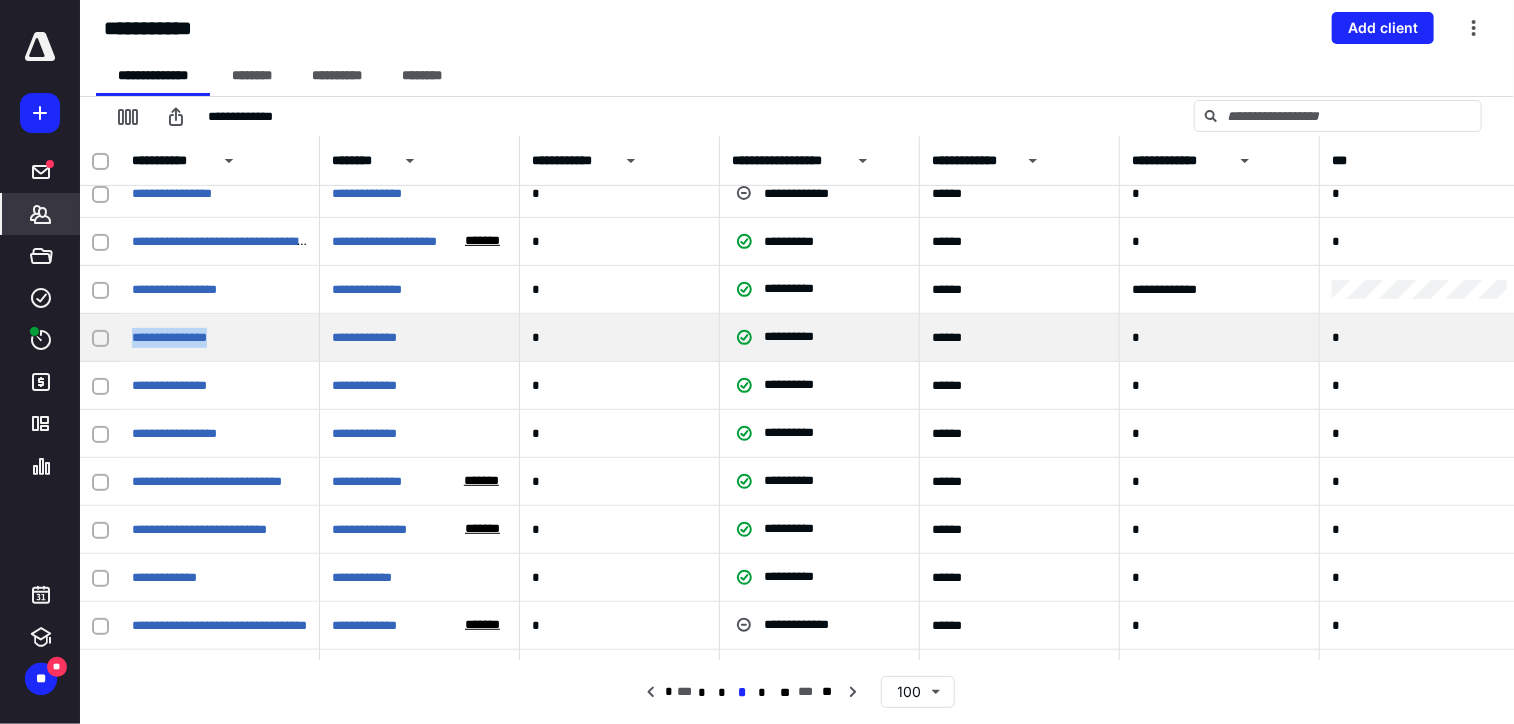 drag, startPoint x: 139, startPoint y: 351, endPoint x: 261, endPoint y: 343, distance: 122.26202 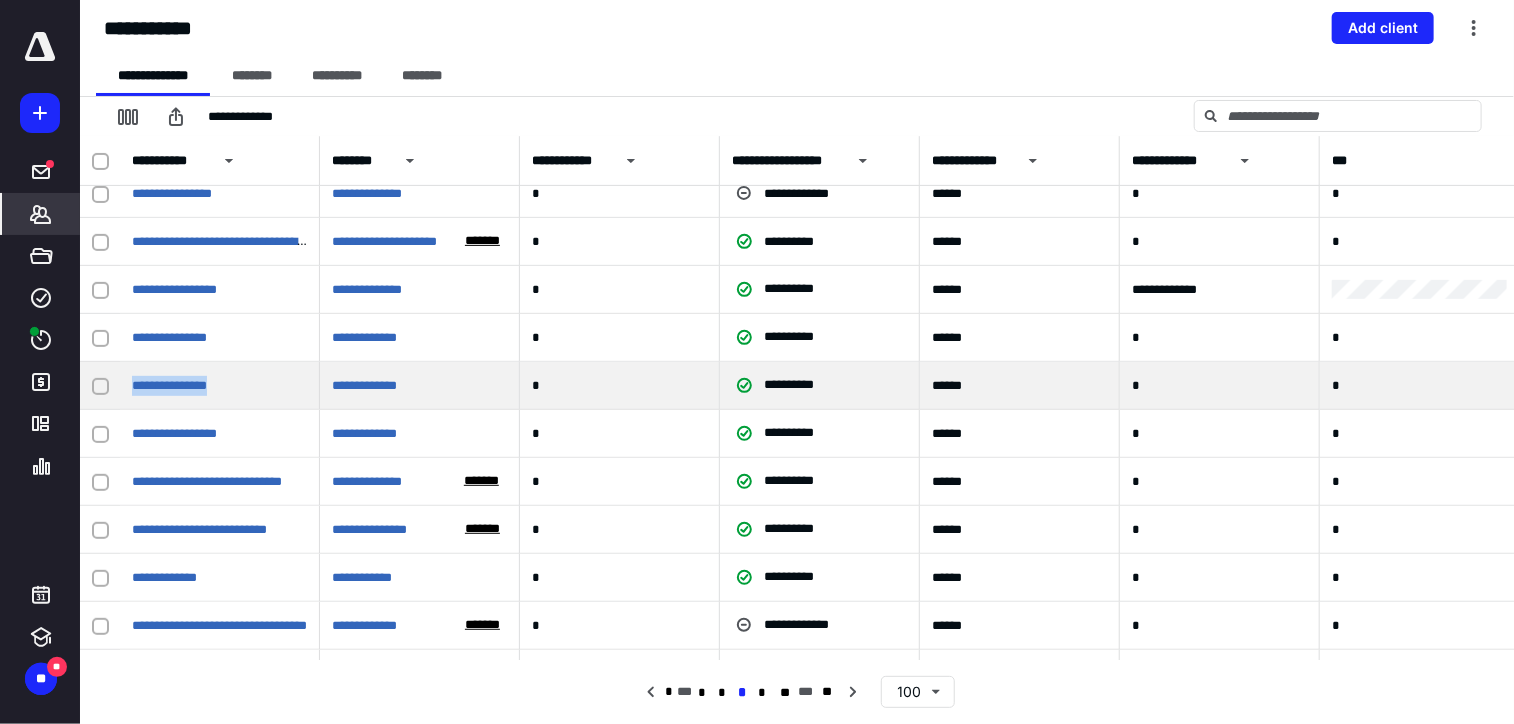 drag, startPoint x: 129, startPoint y: 383, endPoint x: 241, endPoint y: 387, distance: 112.0714 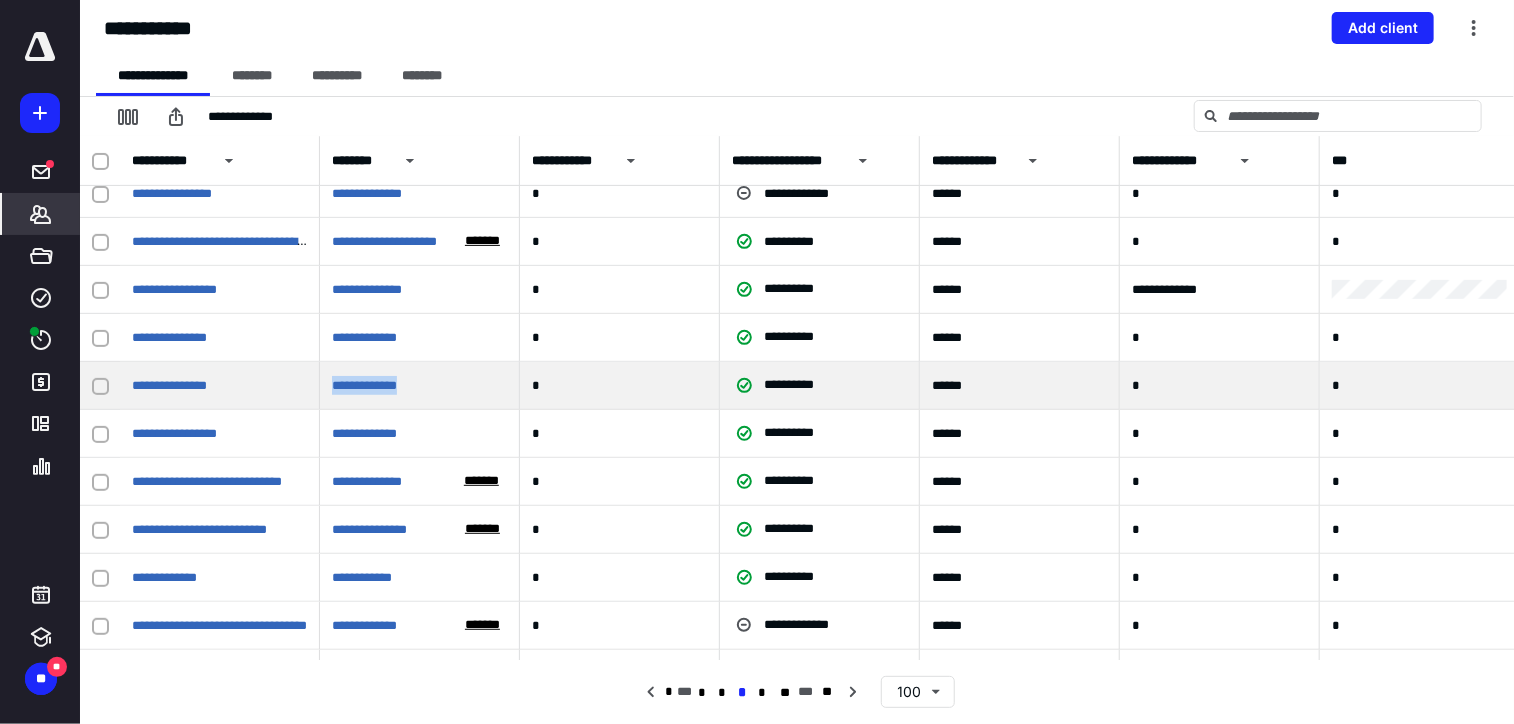 drag, startPoint x: 336, startPoint y: 382, endPoint x: 432, endPoint y: 400, distance: 97.67292 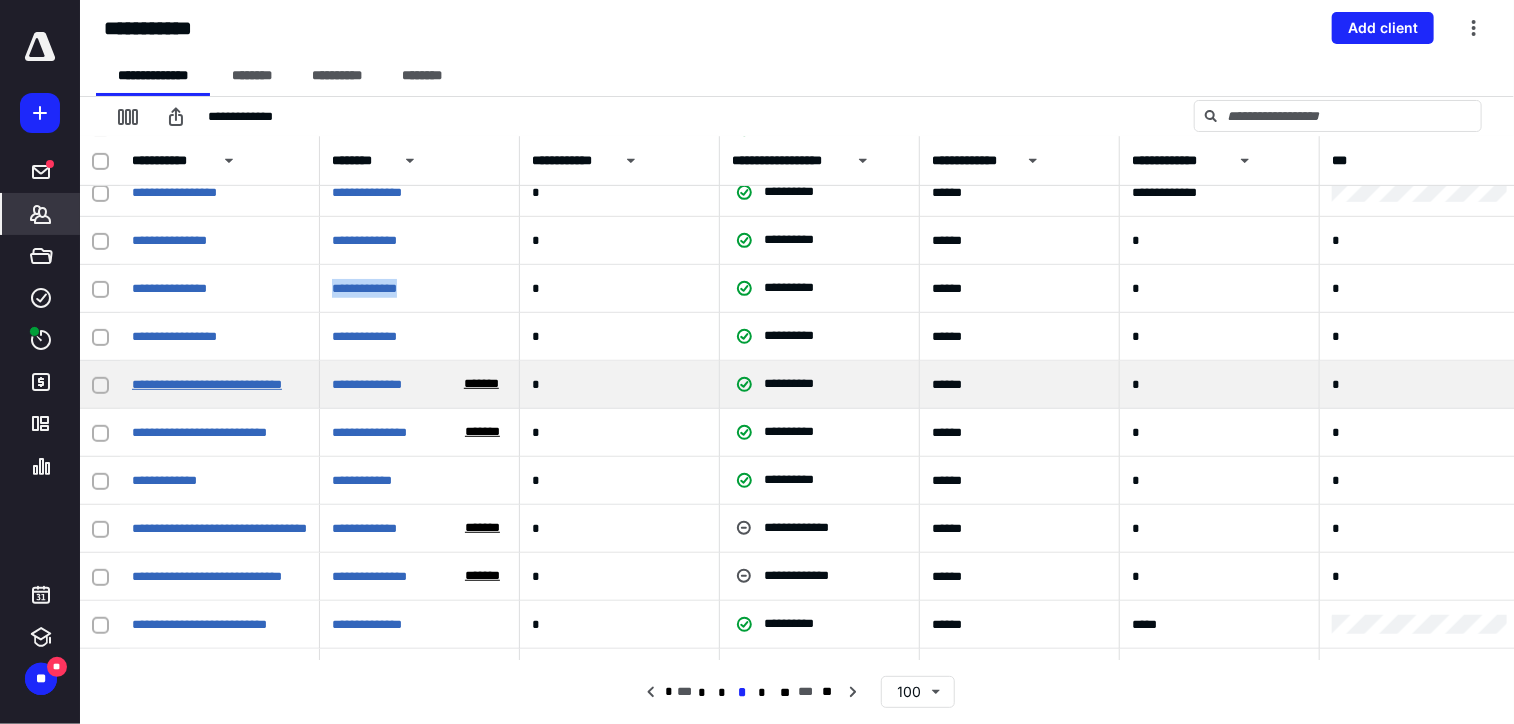 scroll, scrollTop: 500, scrollLeft: 0, axis: vertical 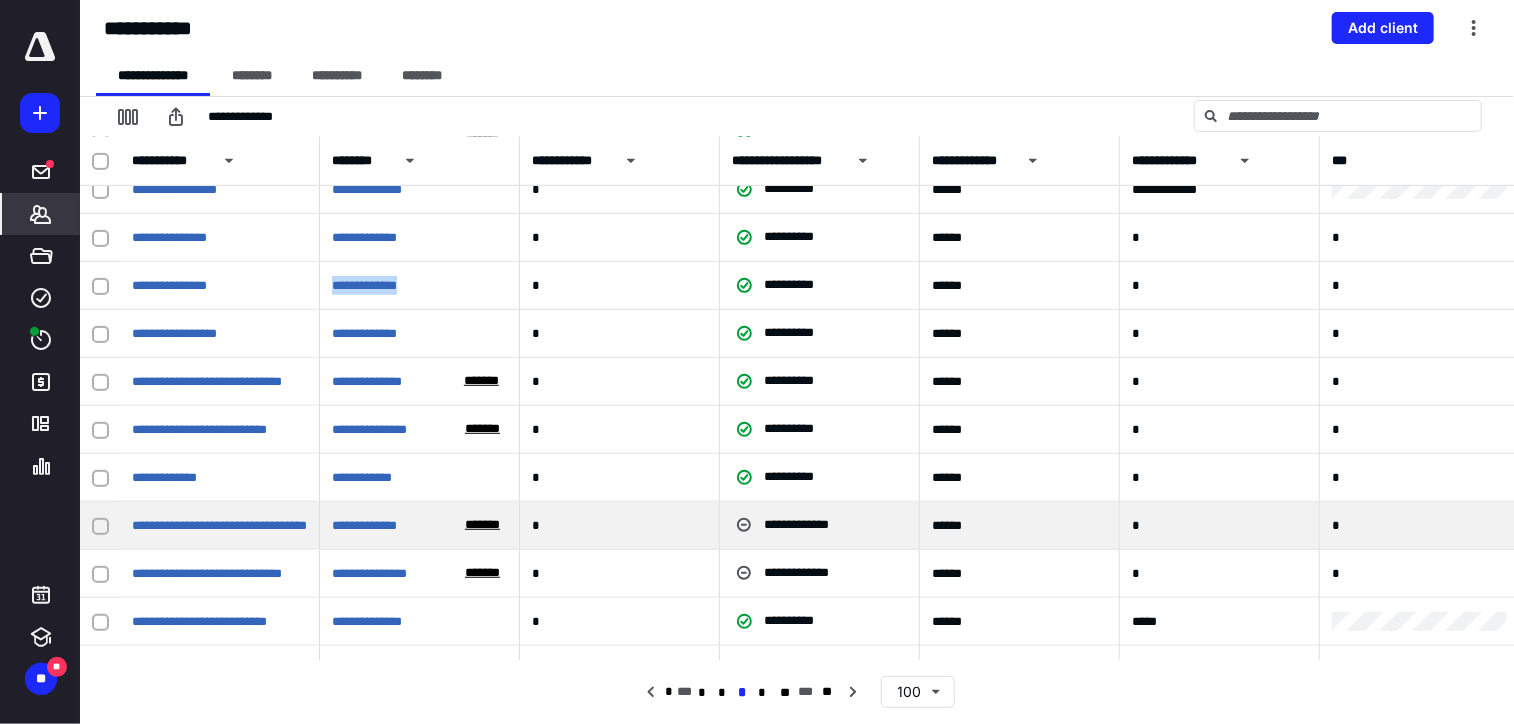 click on "*******" at bounding box center (482, 525) 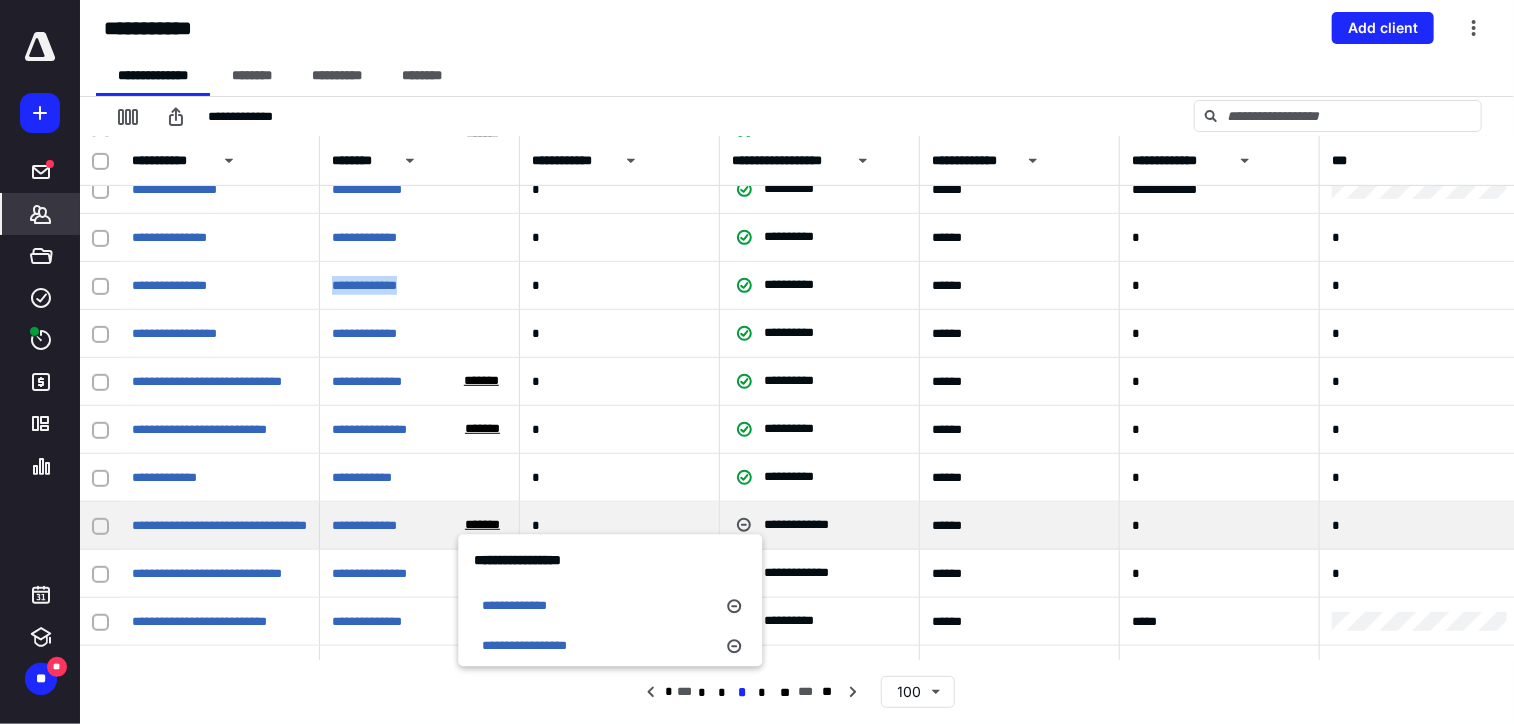 click on "*******" at bounding box center [482, 525] 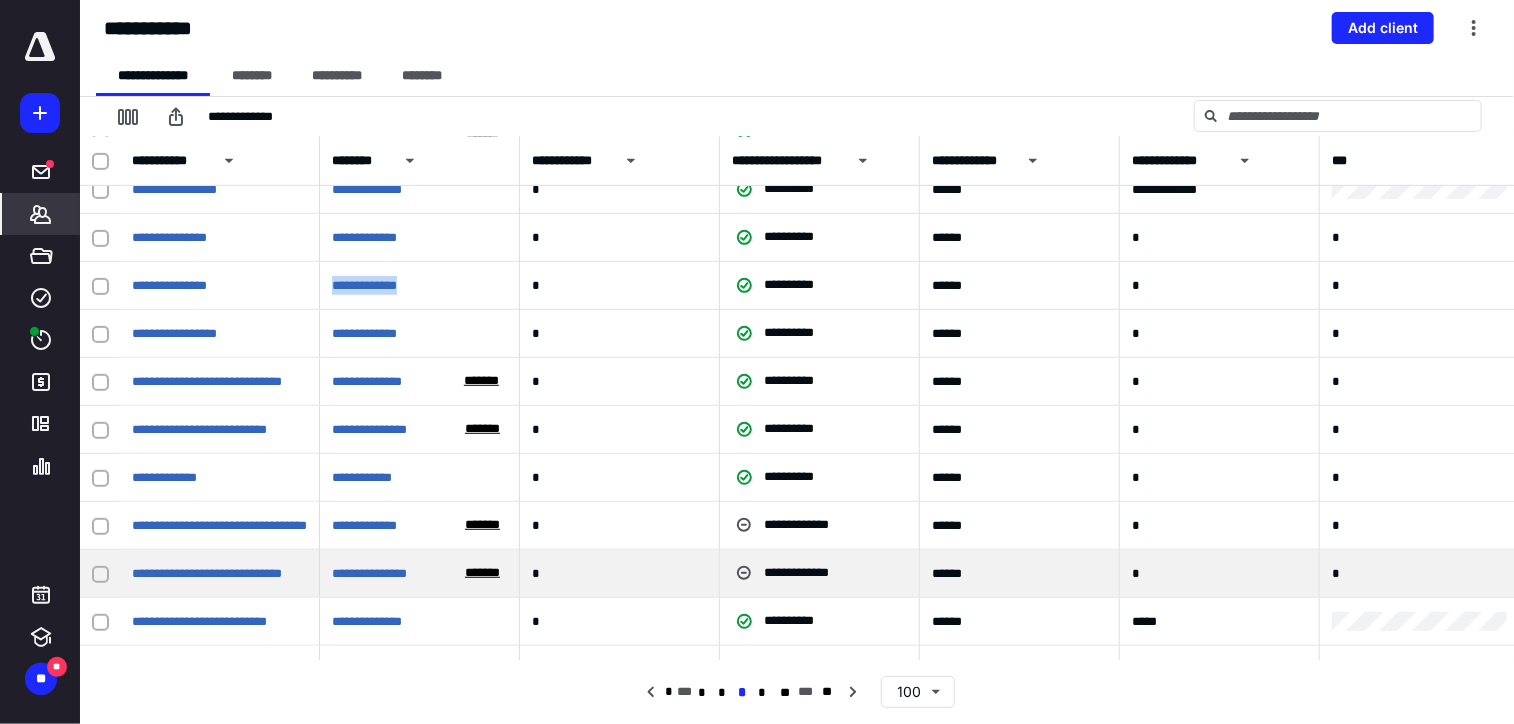 click on "*******" at bounding box center [482, 573] 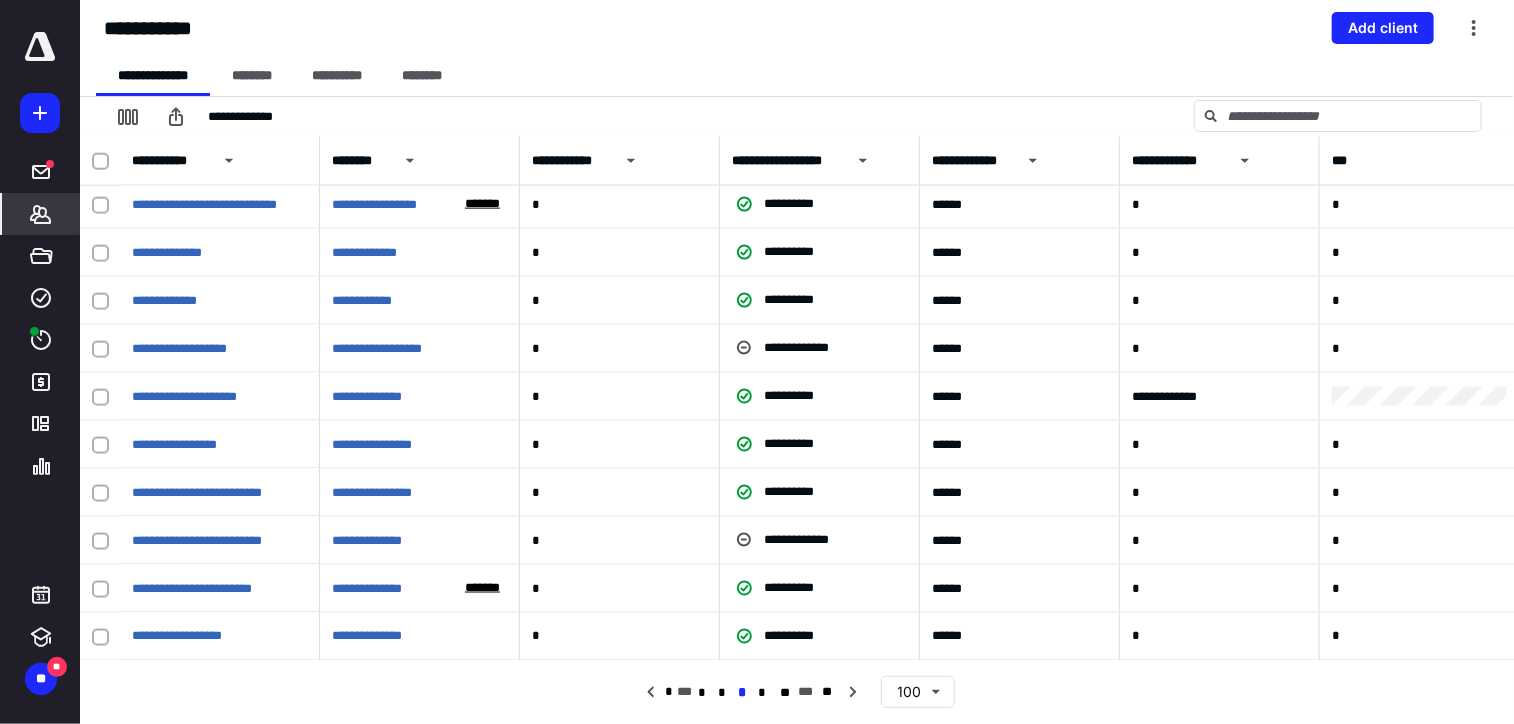 scroll, scrollTop: 1400, scrollLeft: 0, axis: vertical 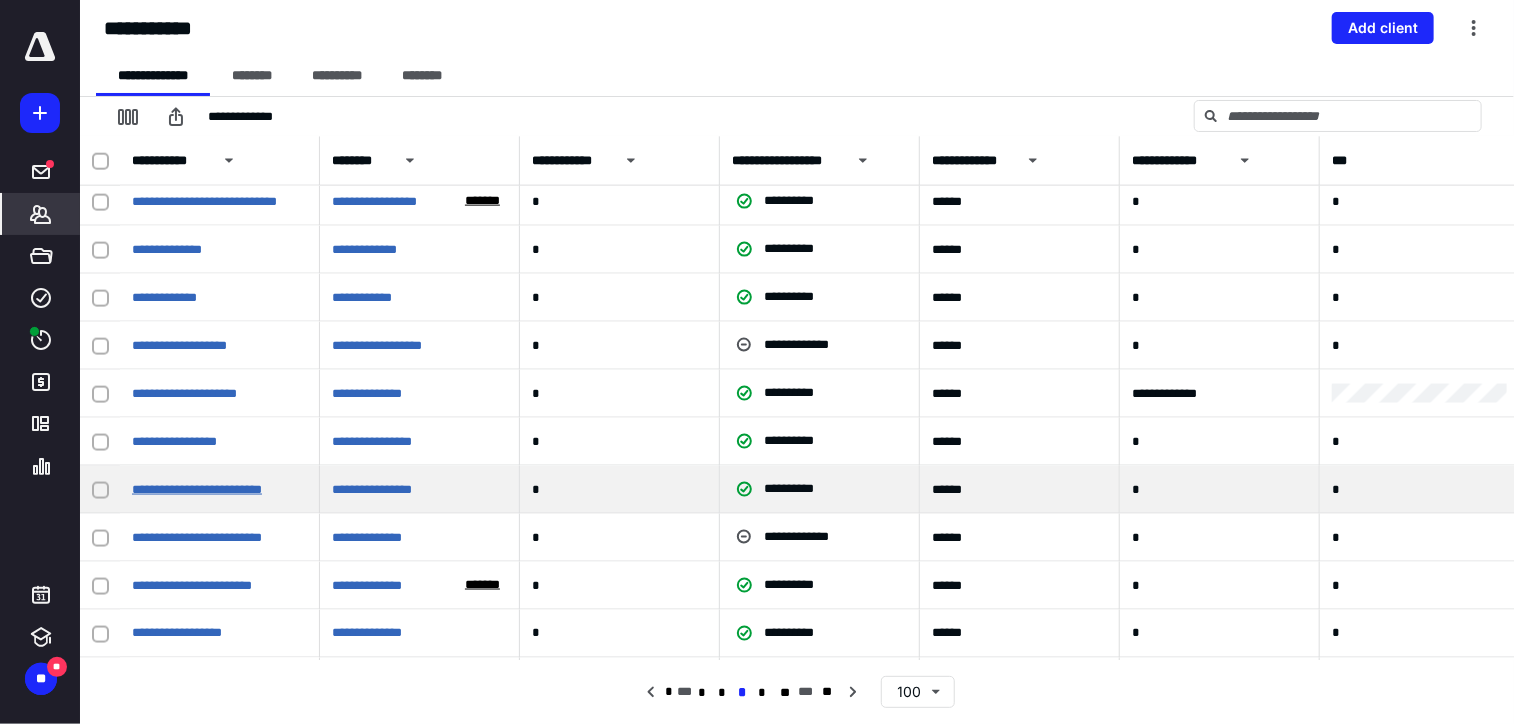 click on "**********" at bounding box center (197, 489) 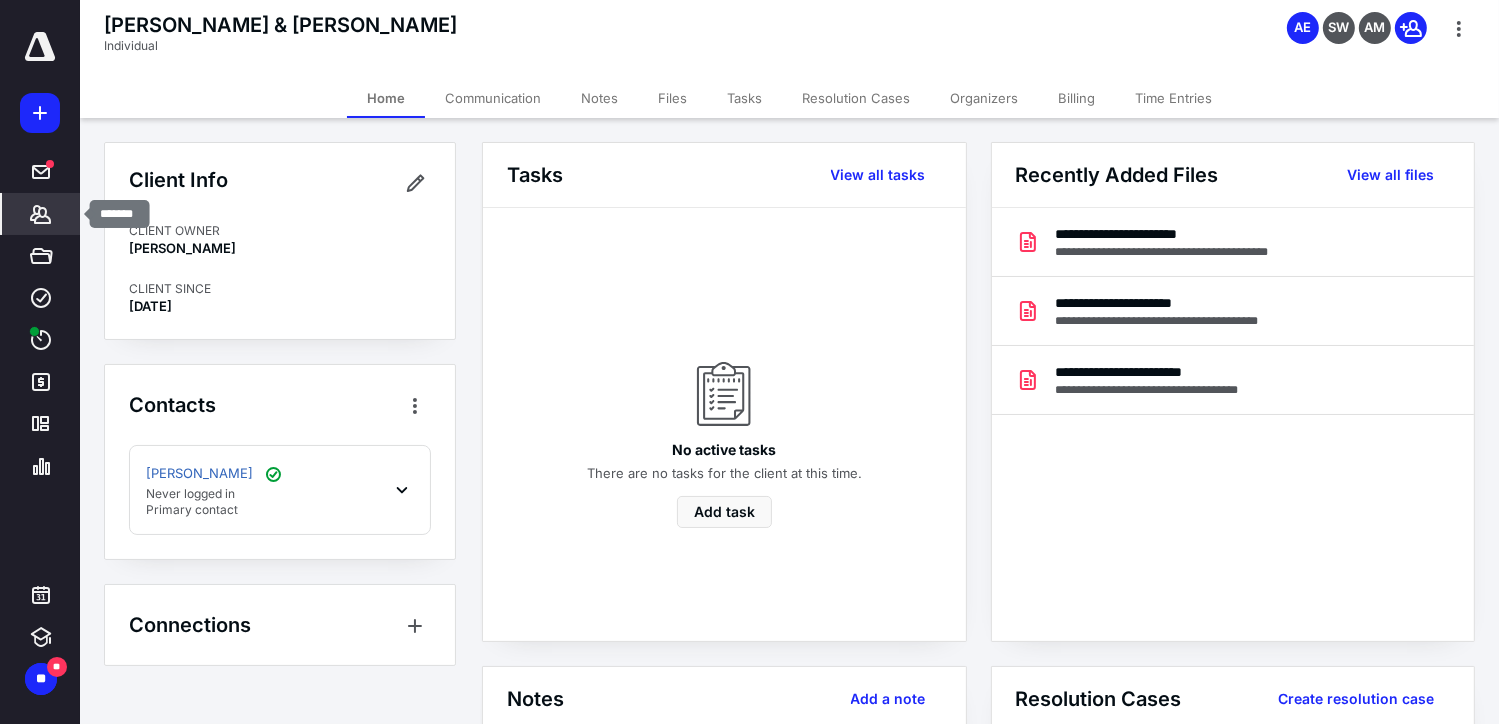 click 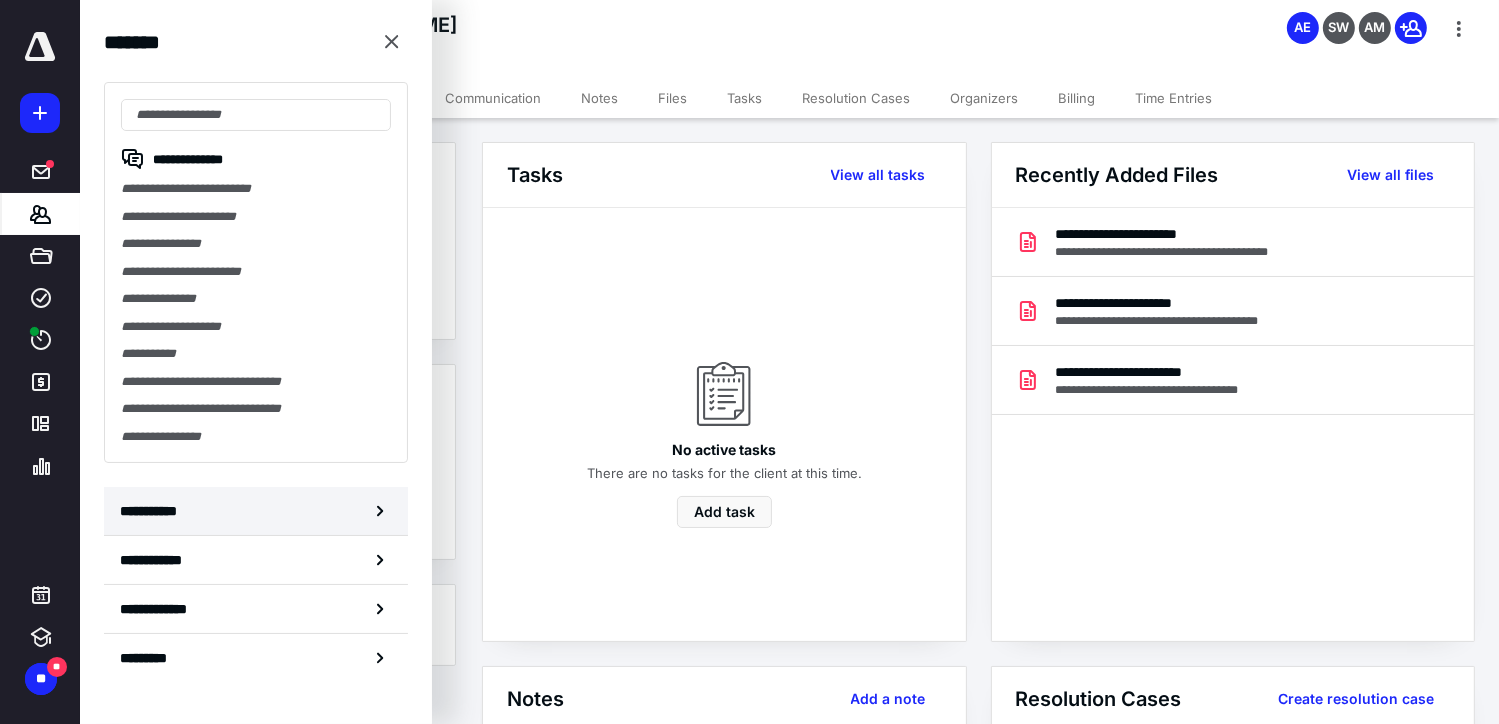 click on "**********" at bounding box center [256, 511] 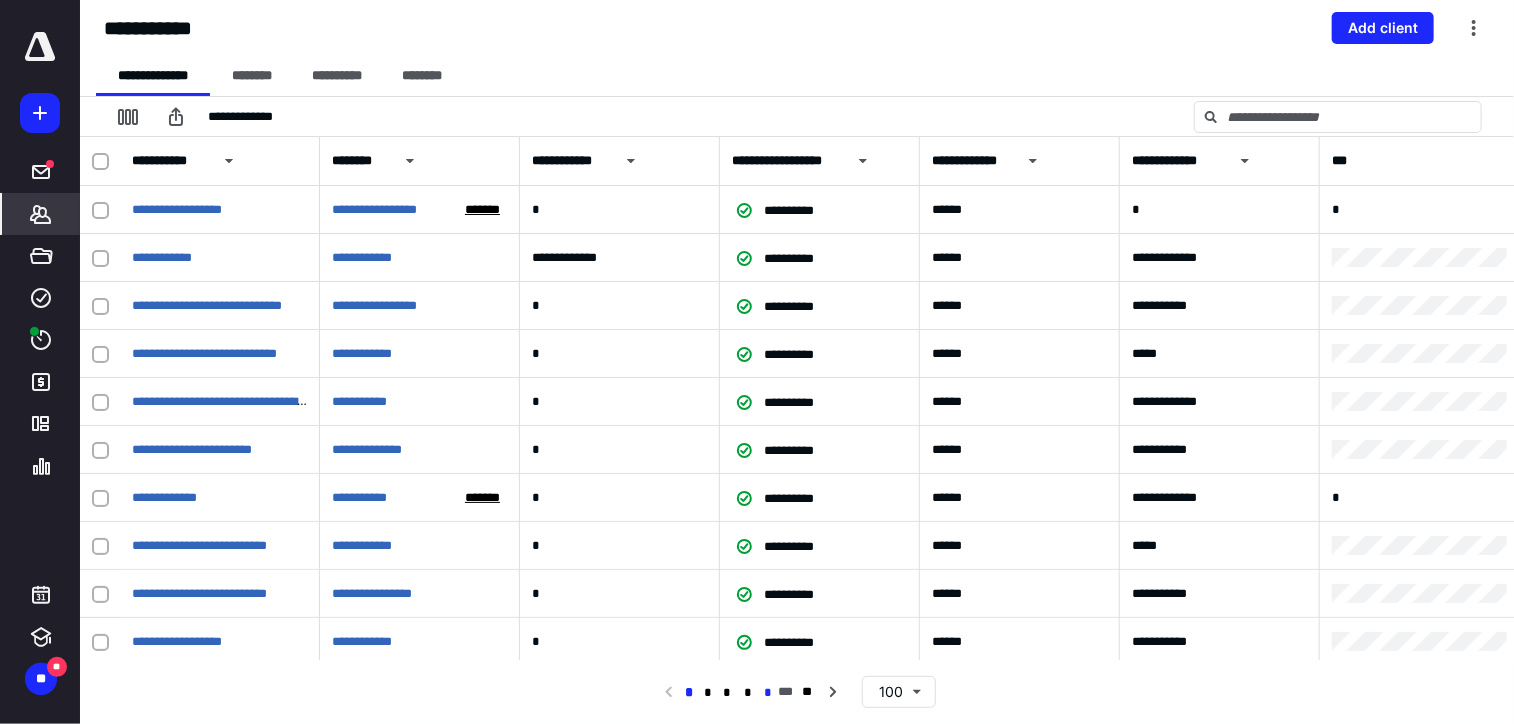 click on "*" at bounding box center [768, 693] 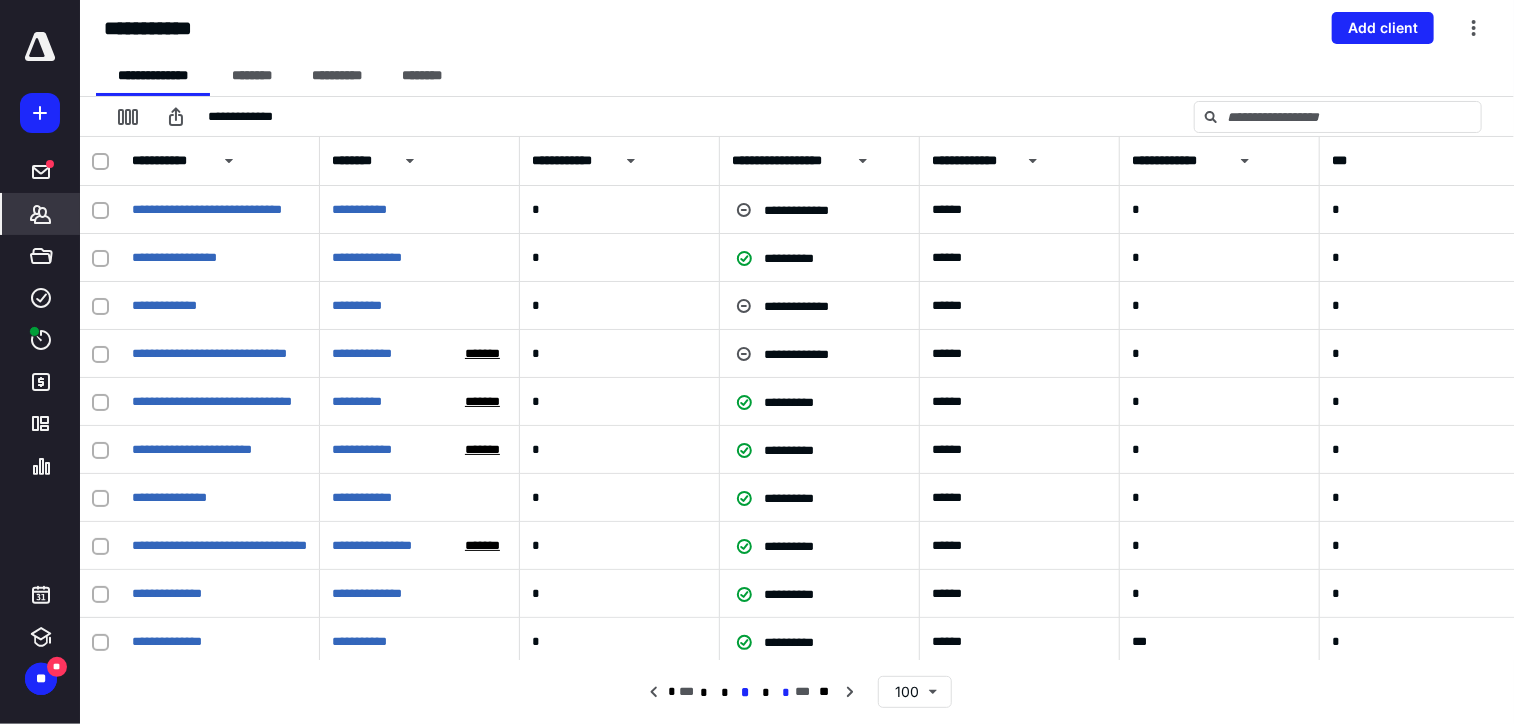 click on "*" at bounding box center (785, 693) 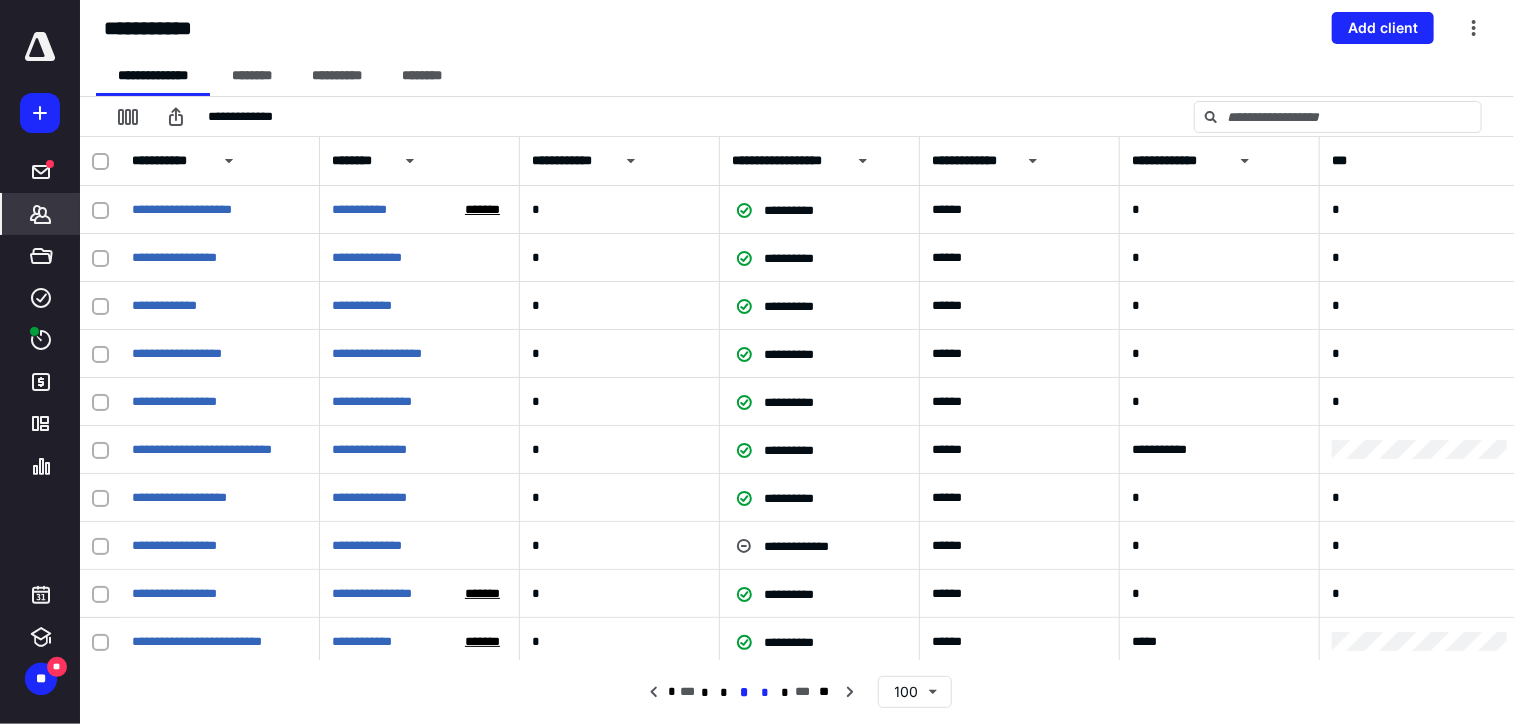 click on "*" at bounding box center [765, 693] 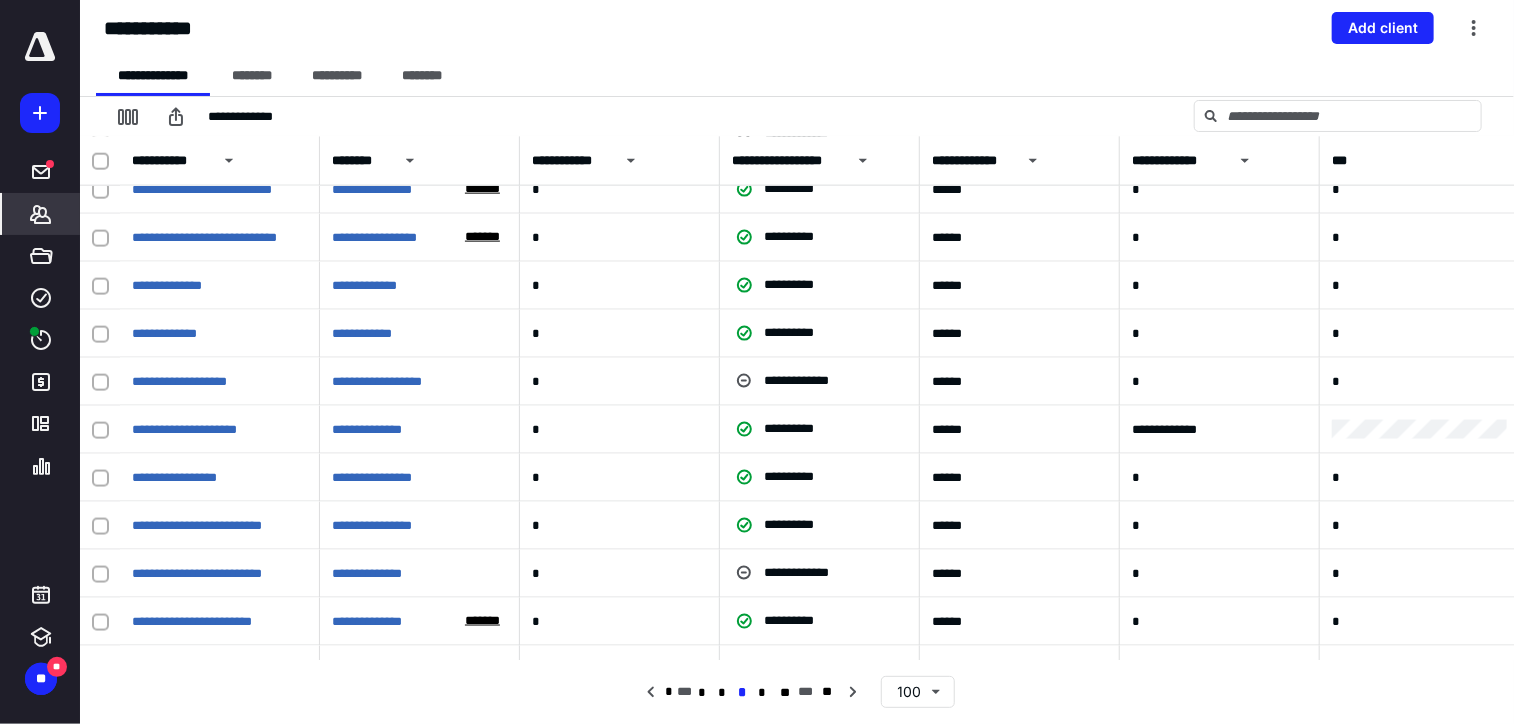 scroll, scrollTop: 1400, scrollLeft: 0, axis: vertical 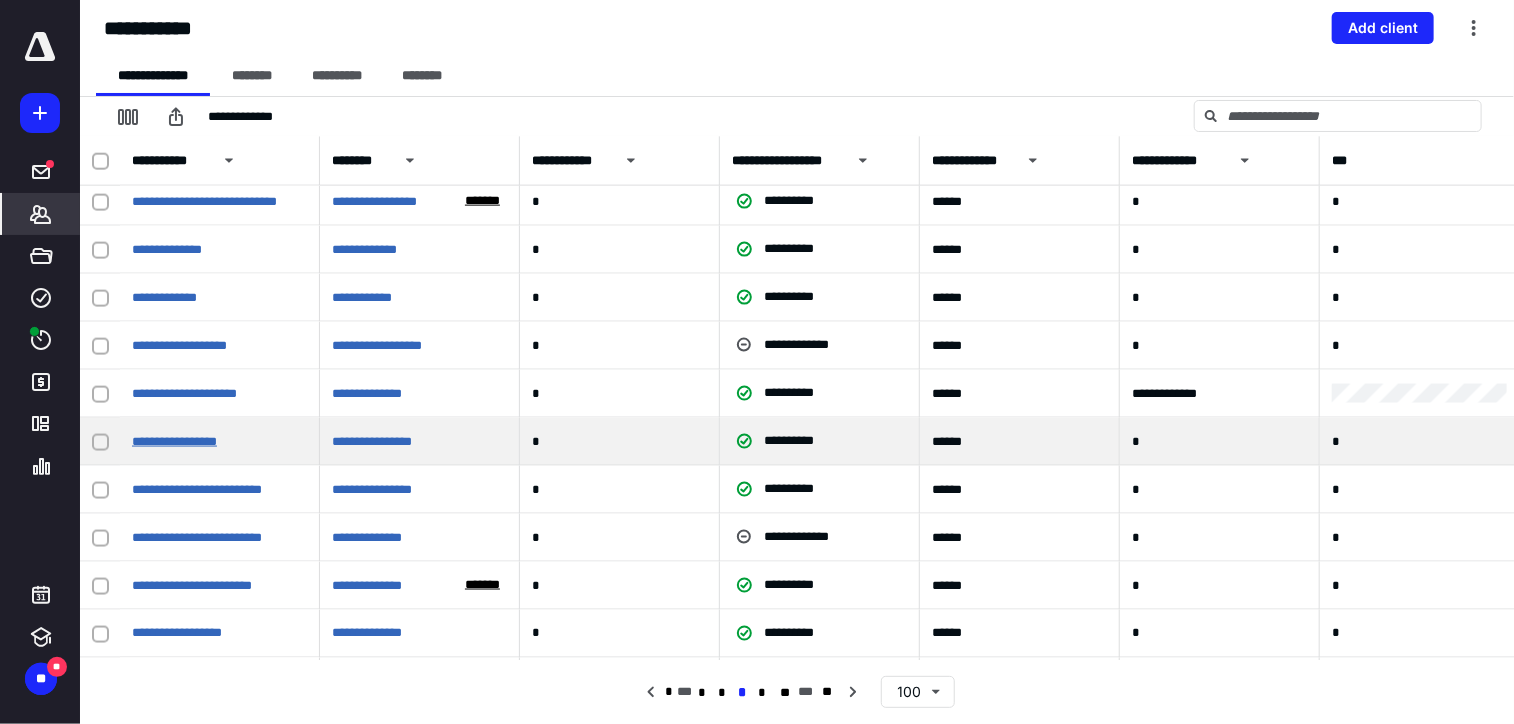 click on "**********" at bounding box center [174, 441] 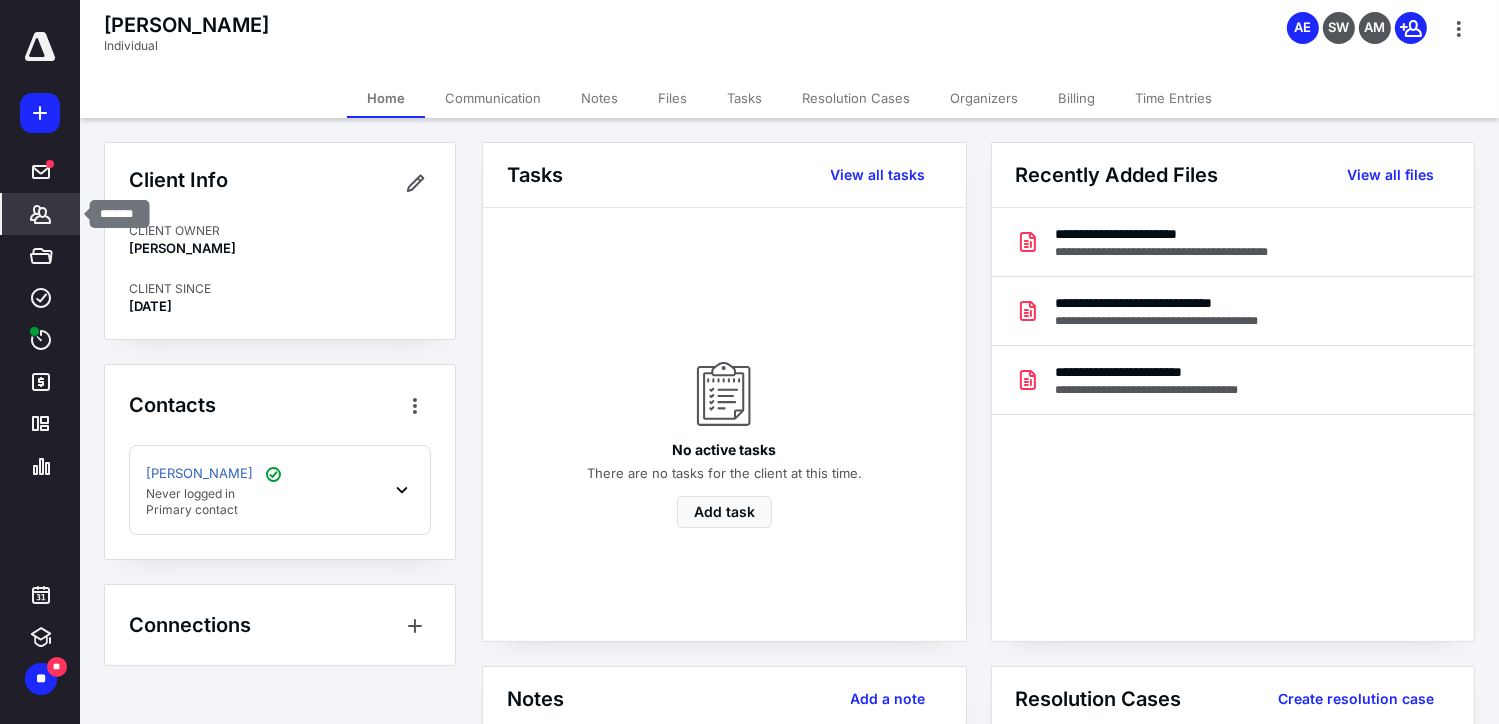 click 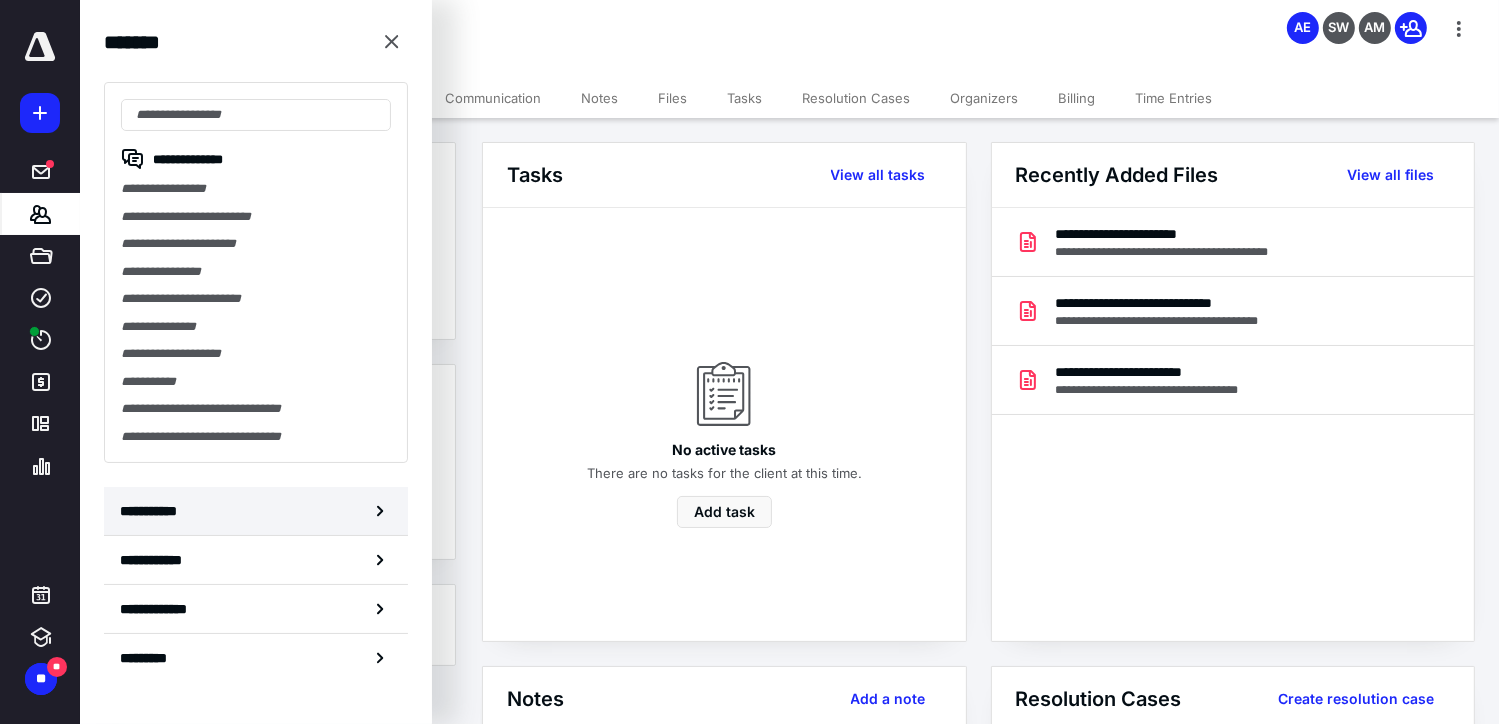 click on "**********" at bounding box center (153, 511) 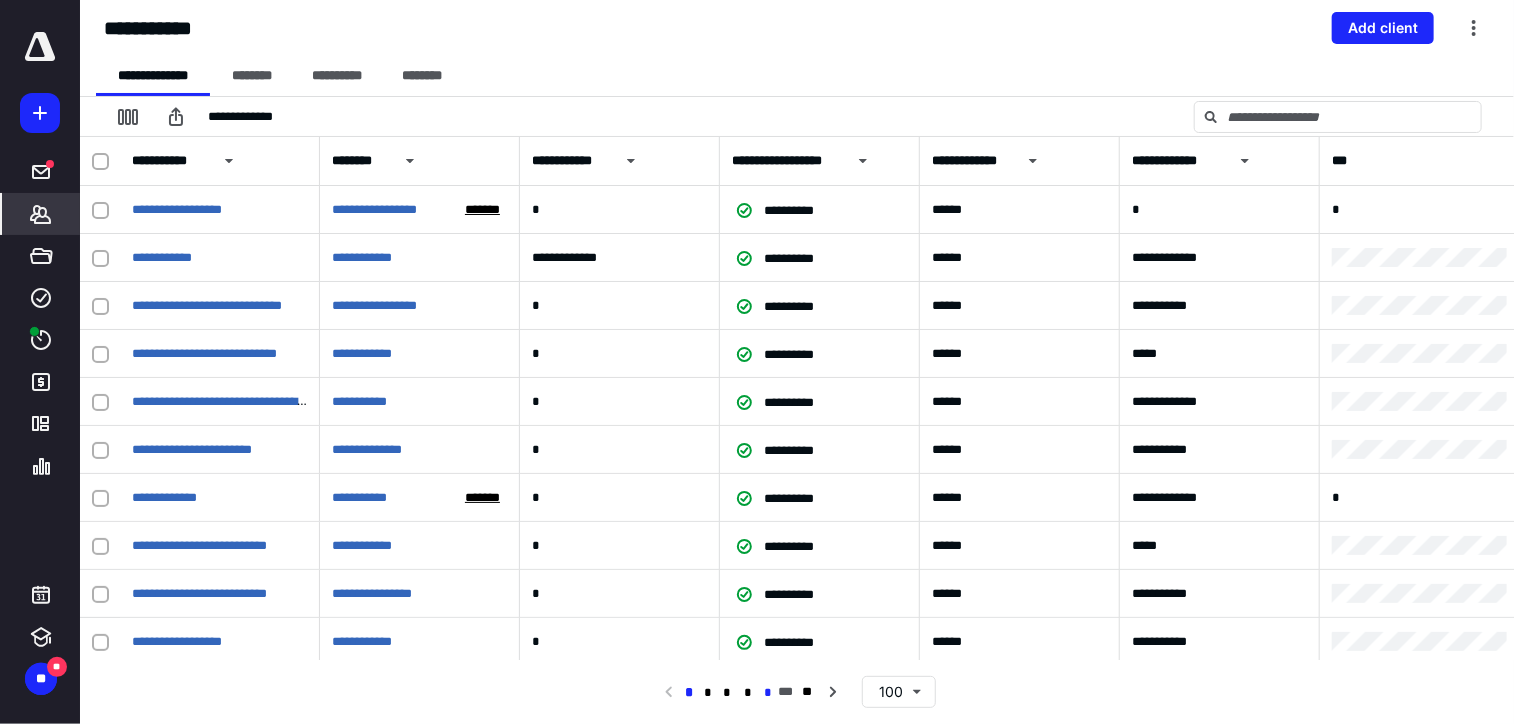 click on "*" at bounding box center (768, 693) 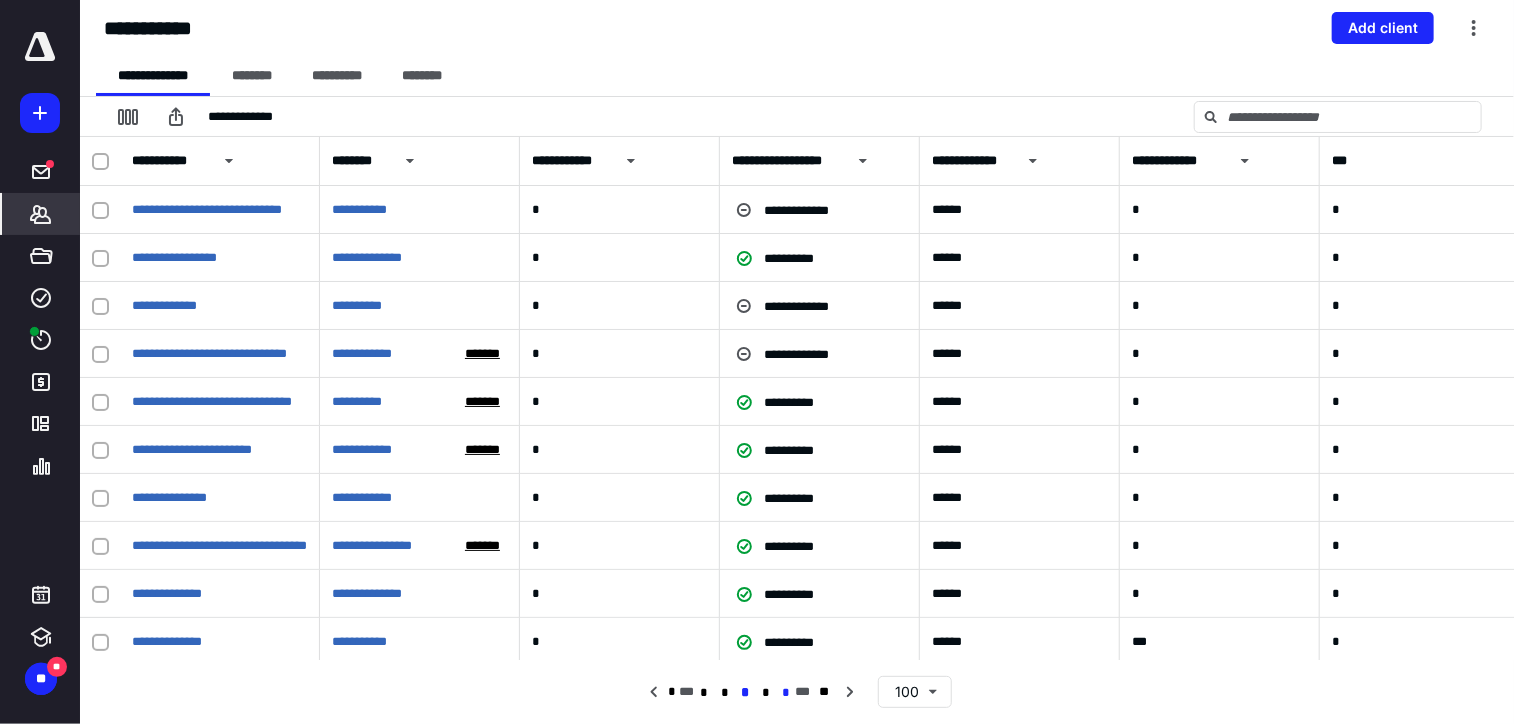 click on "*" at bounding box center (785, 693) 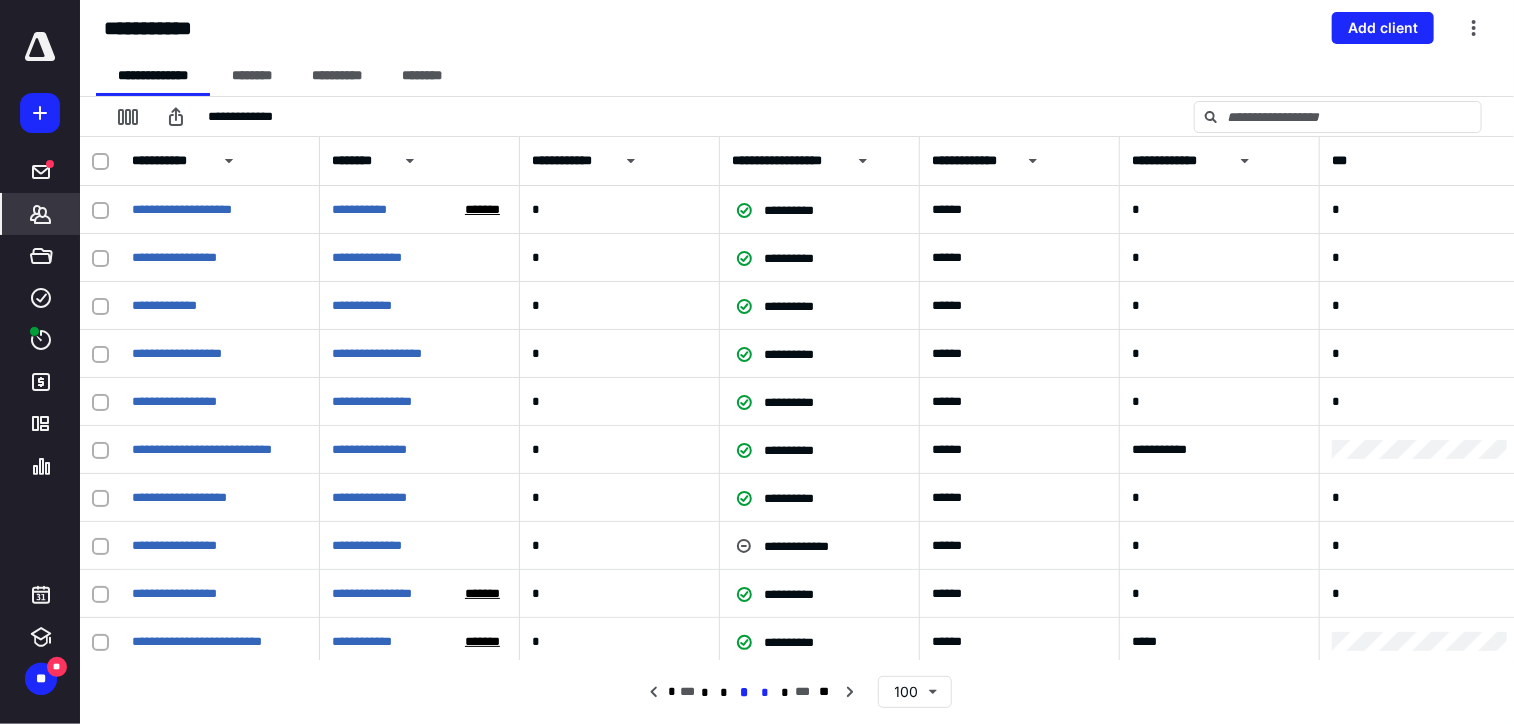 click on "*" at bounding box center (765, 693) 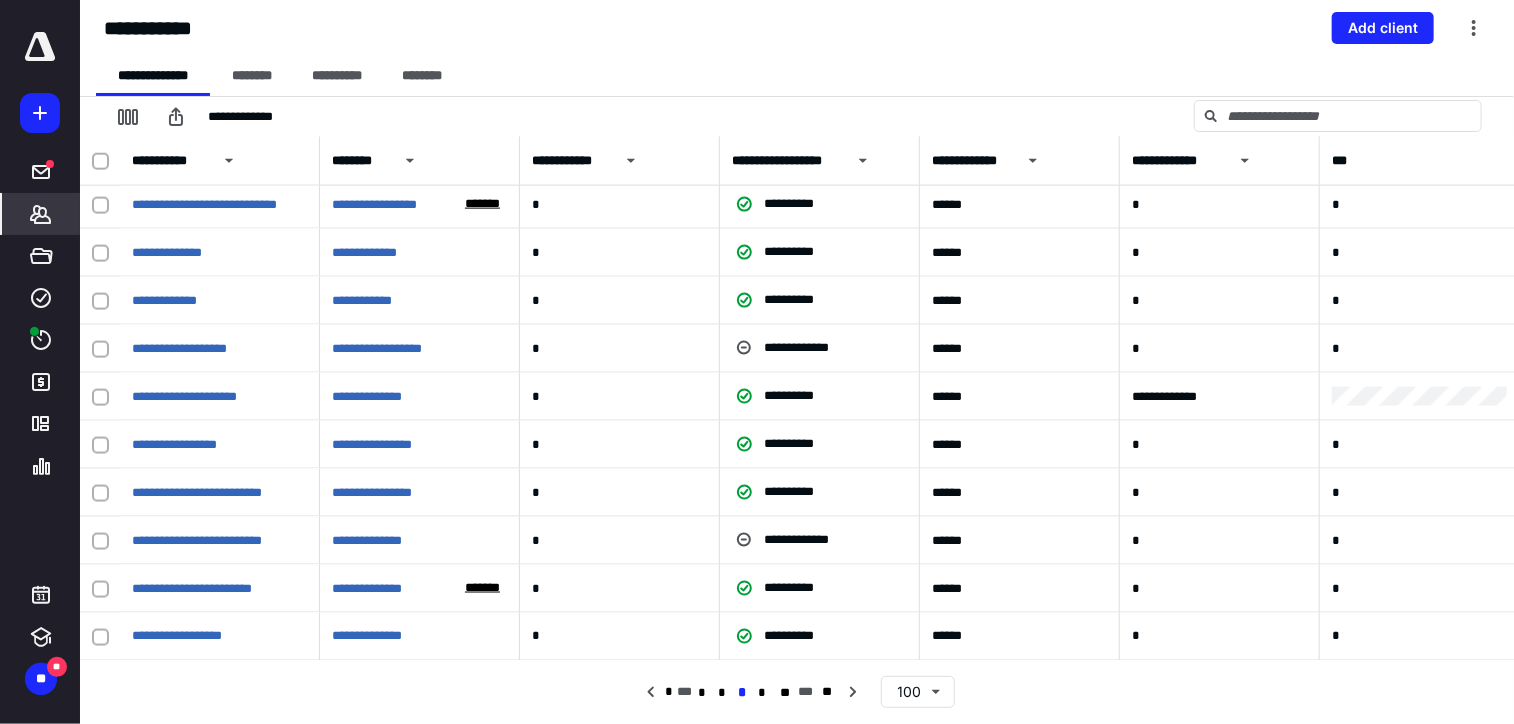 scroll, scrollTop: 1400, scrollLeft: 0, axis: vertical 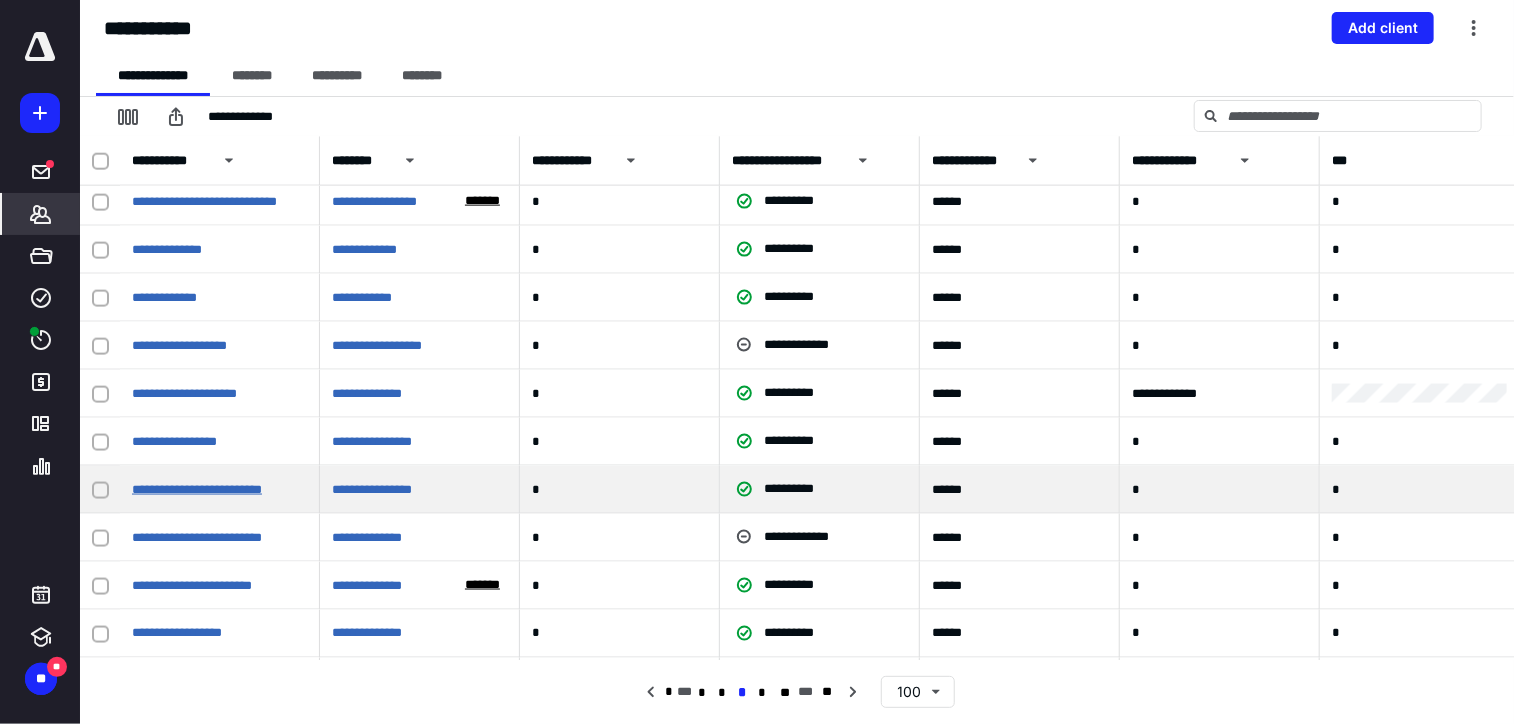 click on "**********" at bounding box center (197, 489) 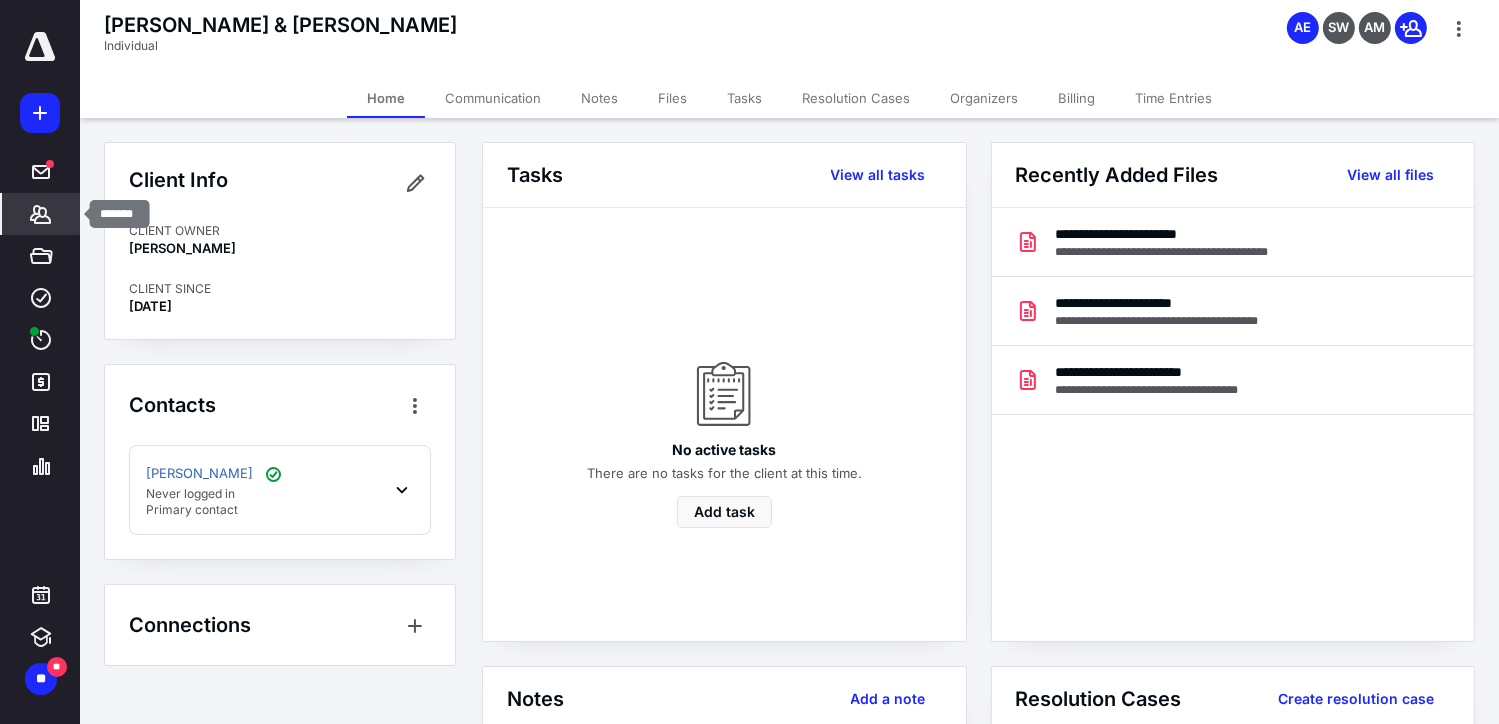 click 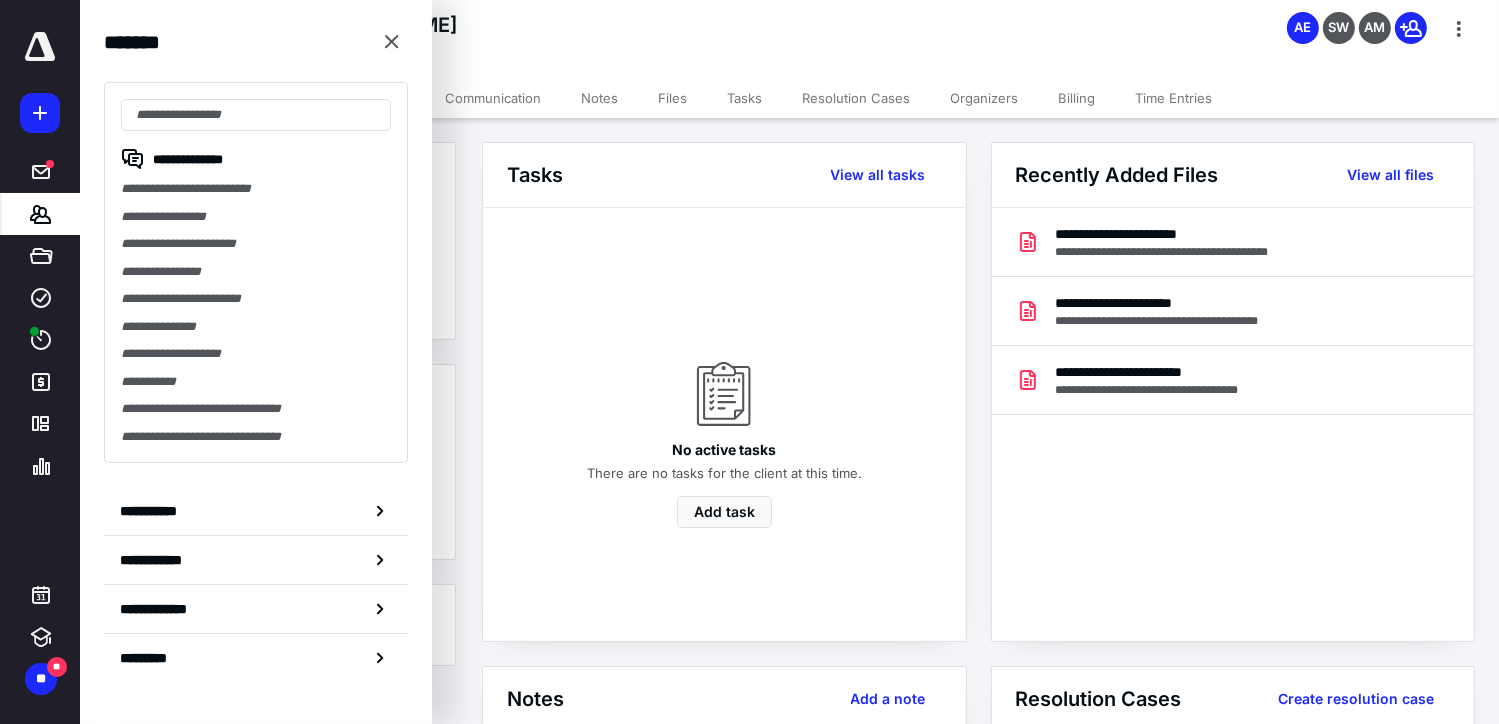 click on "**********" at bounding box center [256, 511] 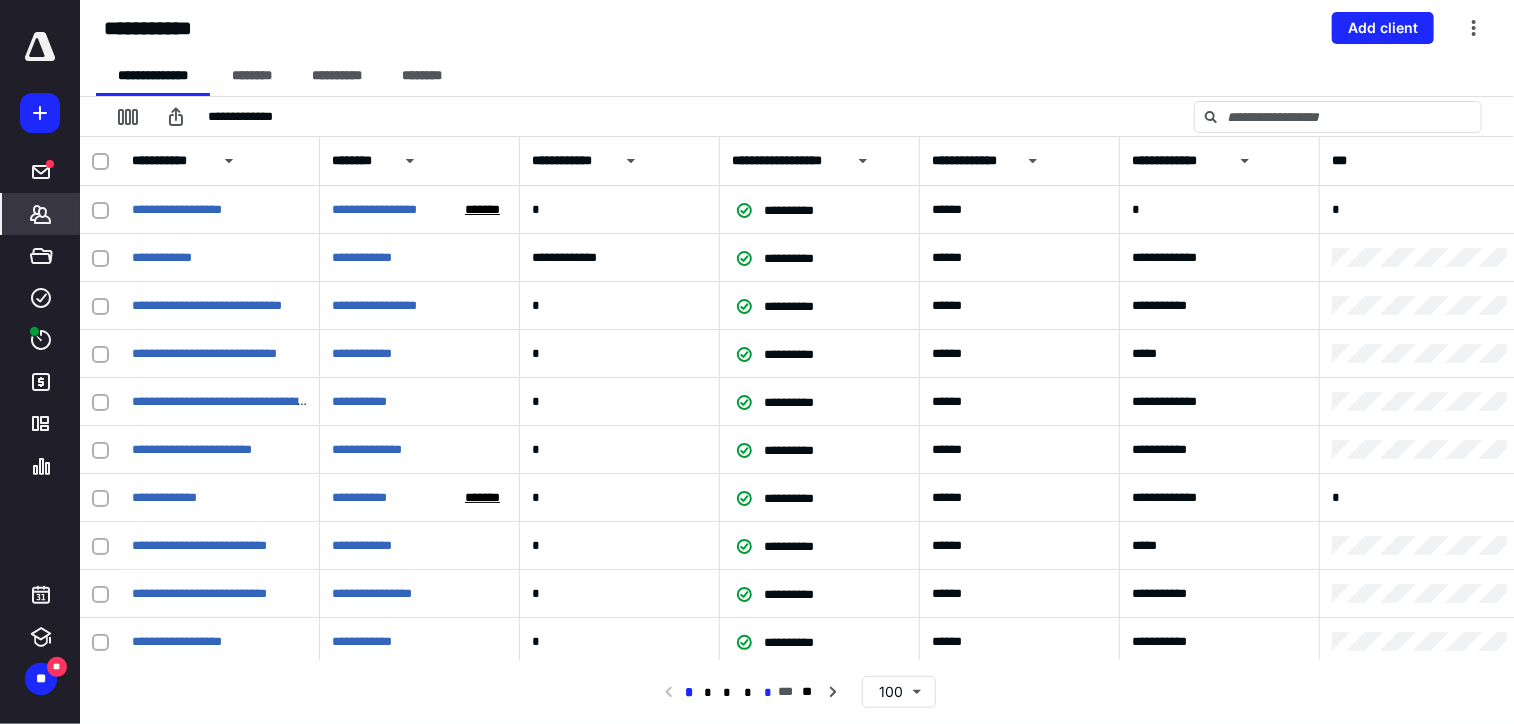 click on "*" at bounding box center (768, 693) 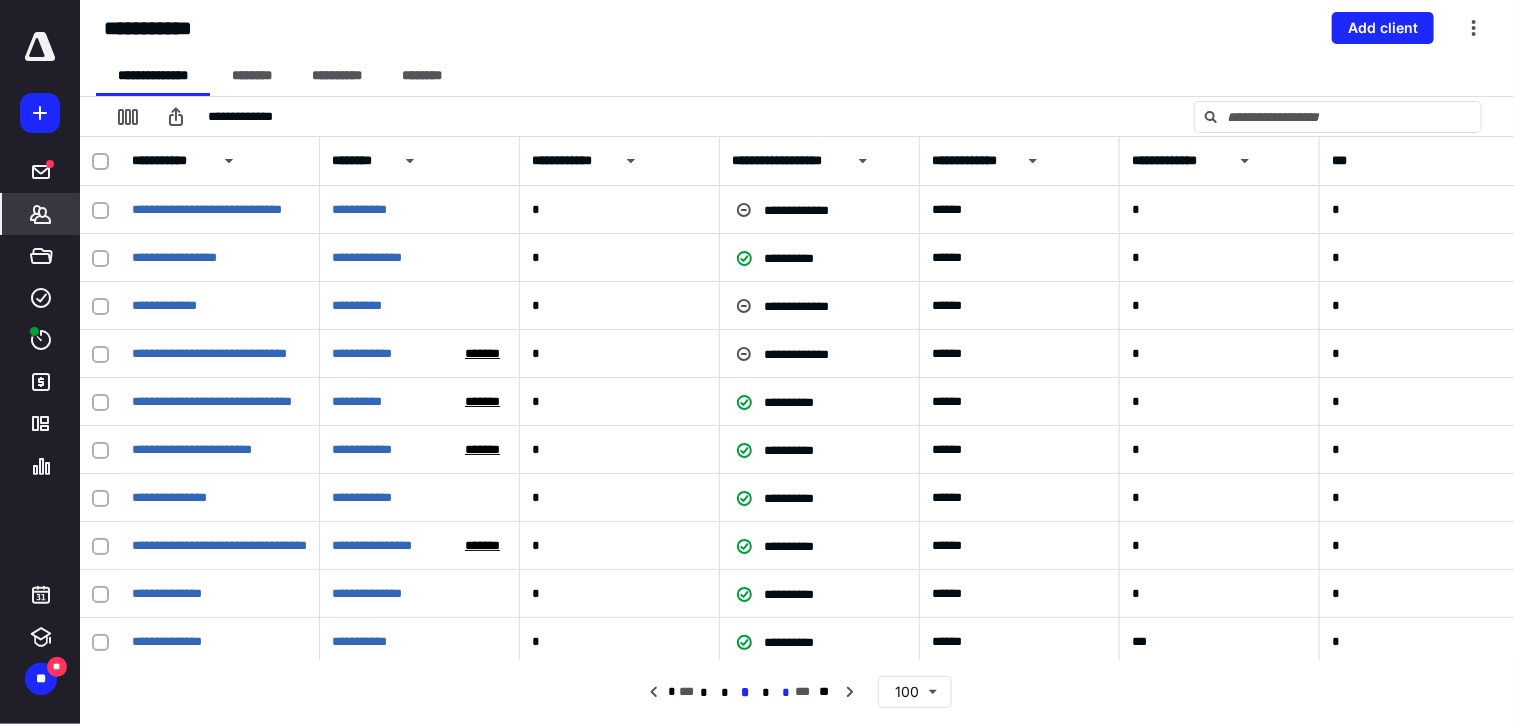 click on "*" at bounding box center (785, 693) 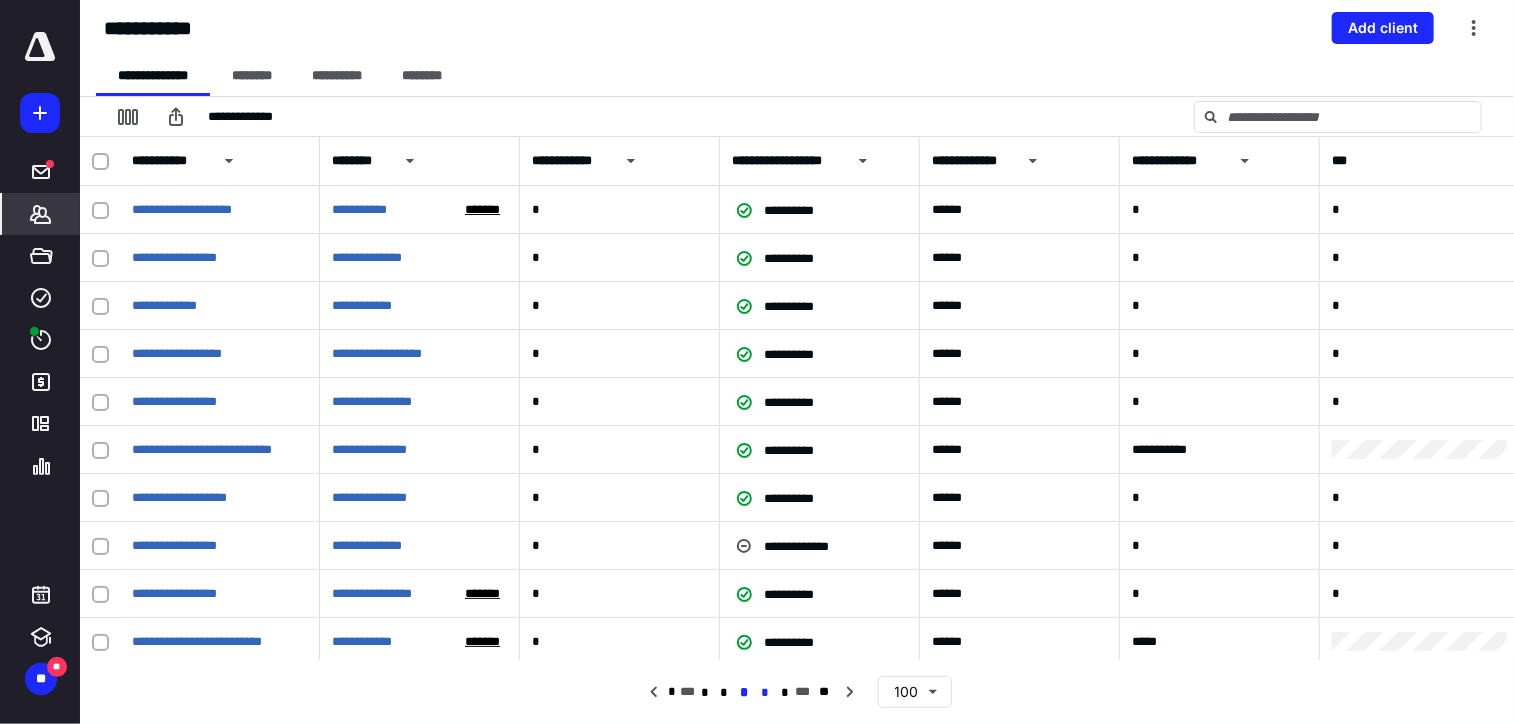click on "*" at bounding box center [765, 693] 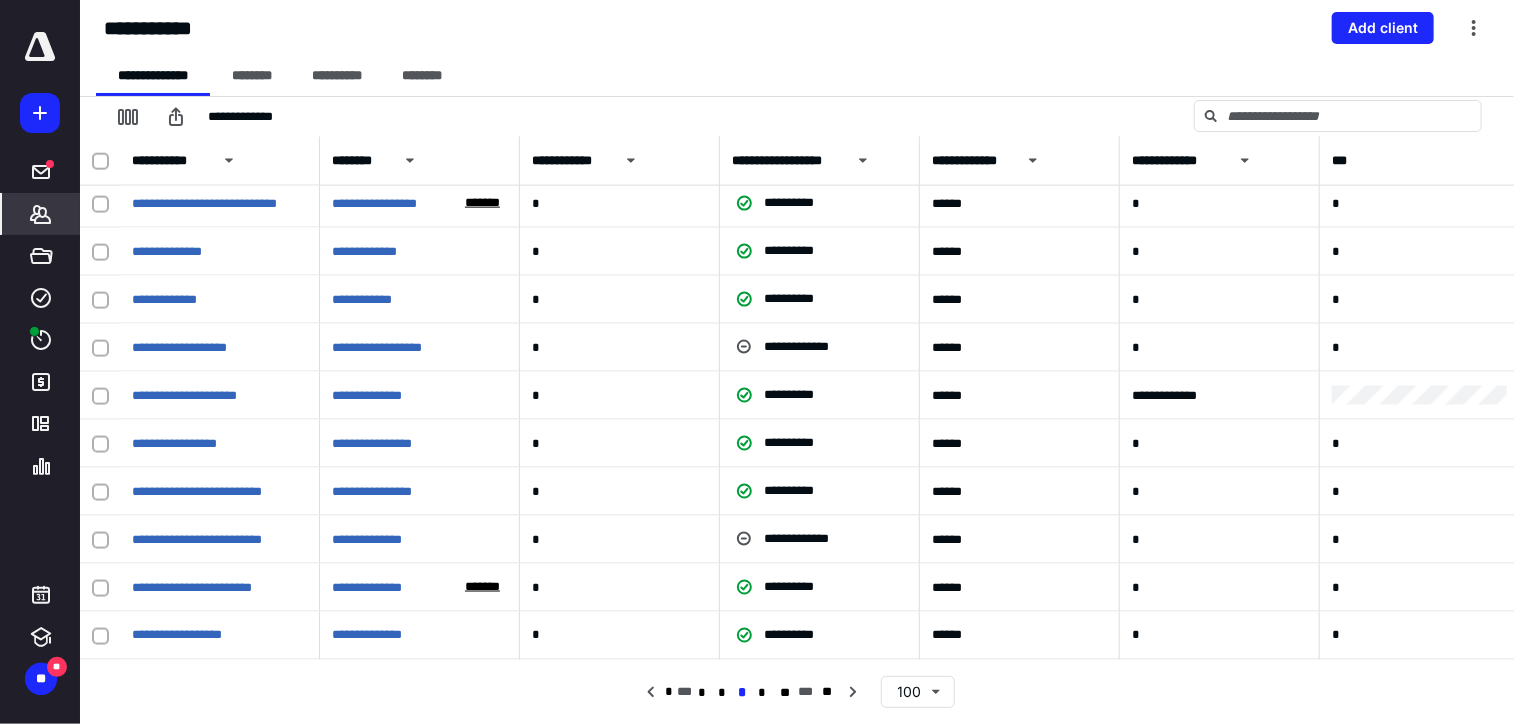 scroll, scrollTop: 1400, scrollLeft: 0, axis: vertical 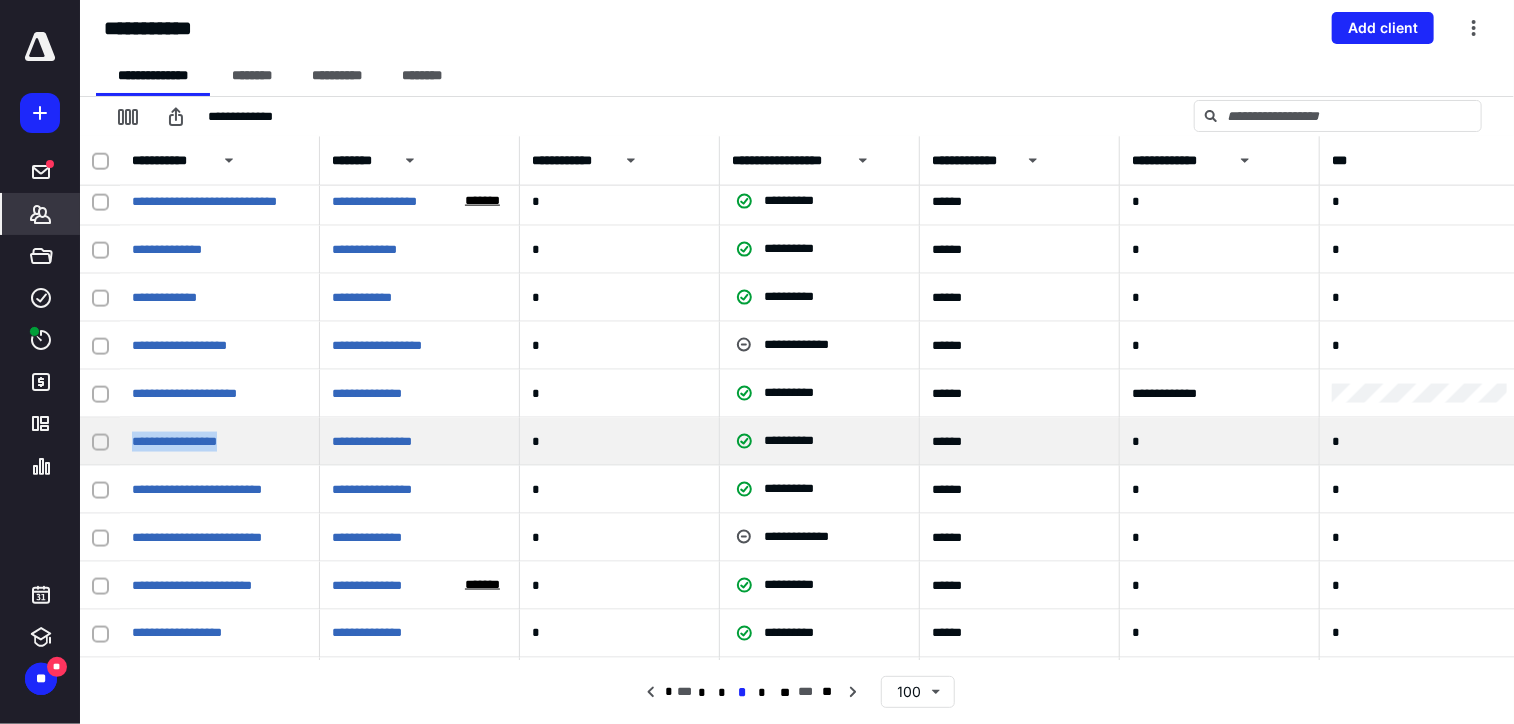 drag, startPoint x: 127, startPoint y: 443, endPoint x: 252, endPoint y: 445, distance: 125.016 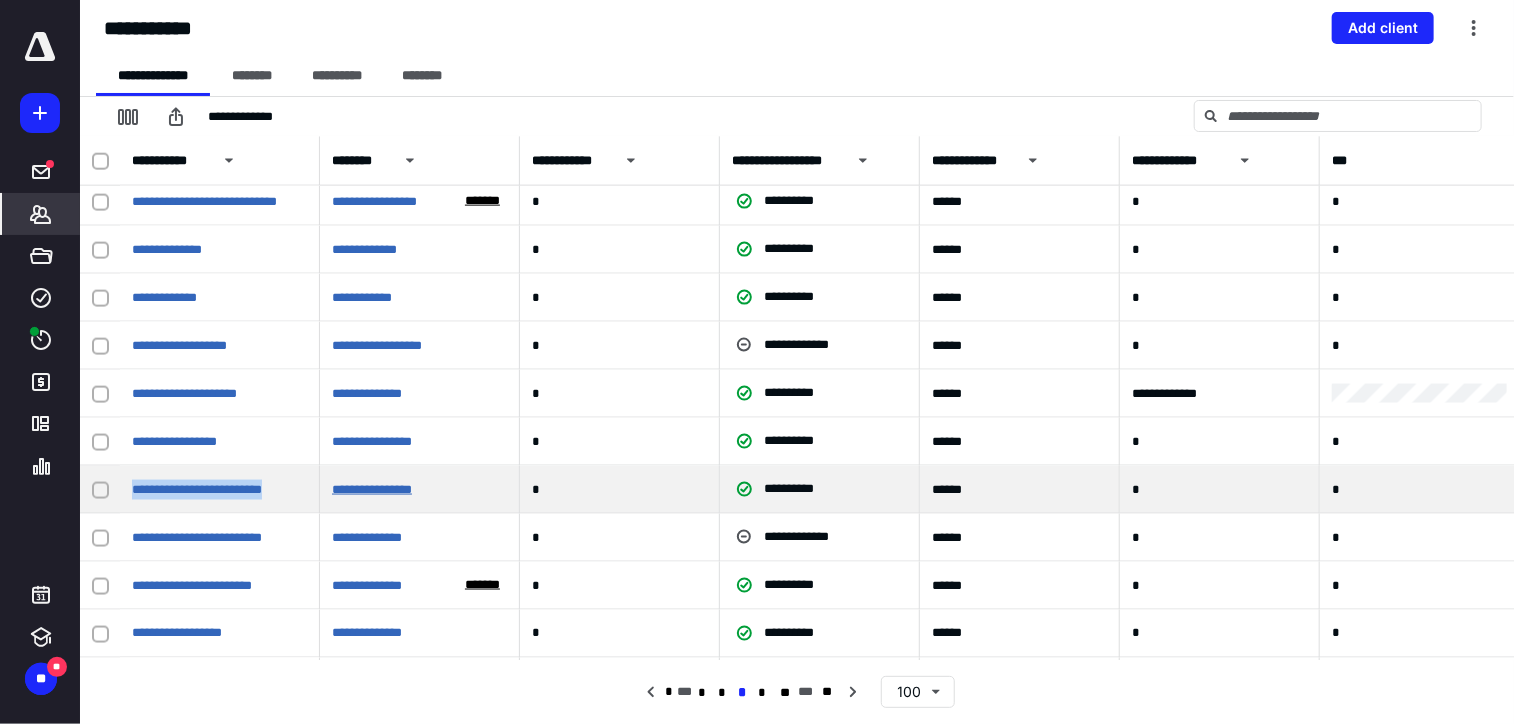 drag, startPoint x: 128, startPoint y: 490, endPoint x: 332, endPoint y: 495, distance: 204.06126 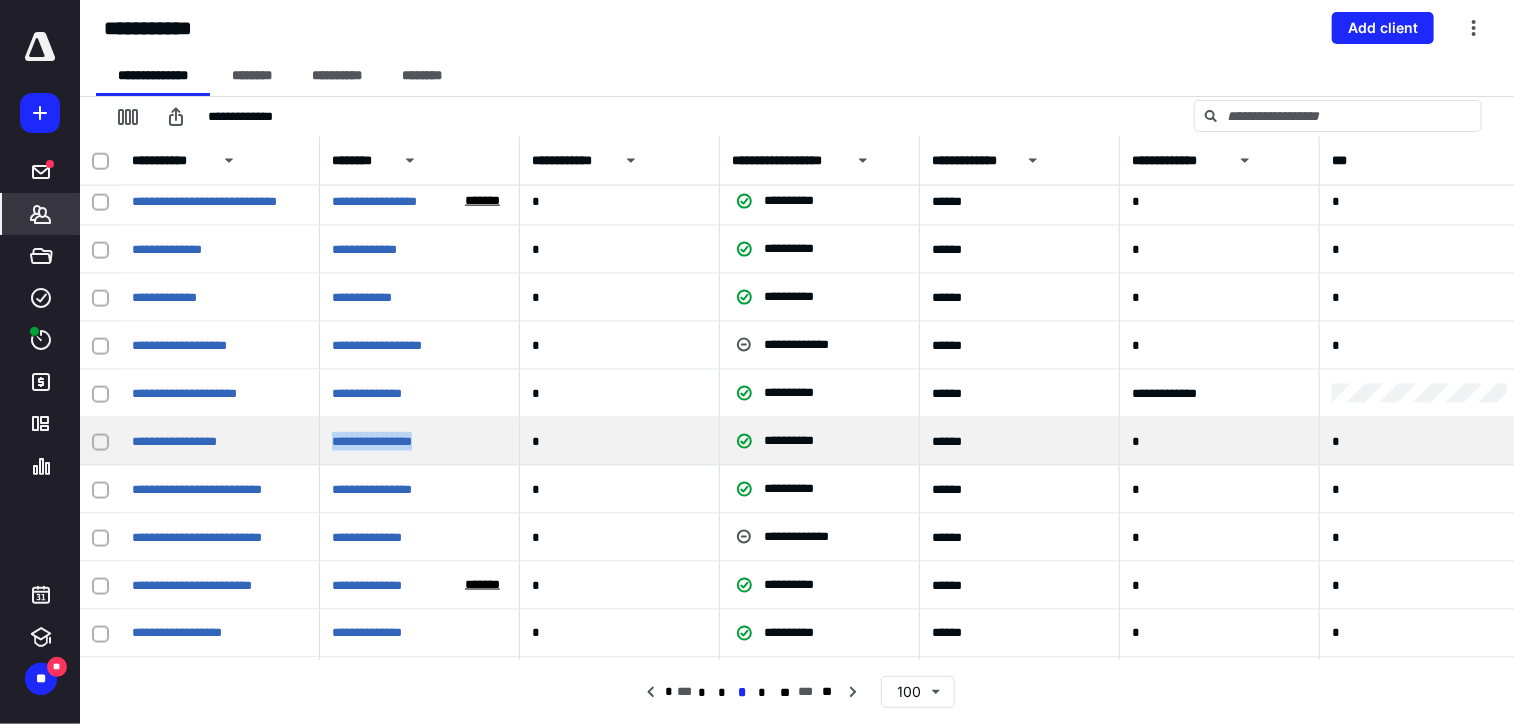 drag, startPoint x: 329, startPoint y: 447, endPoint x: 452, endPoint y: 452, distance: 123.101585 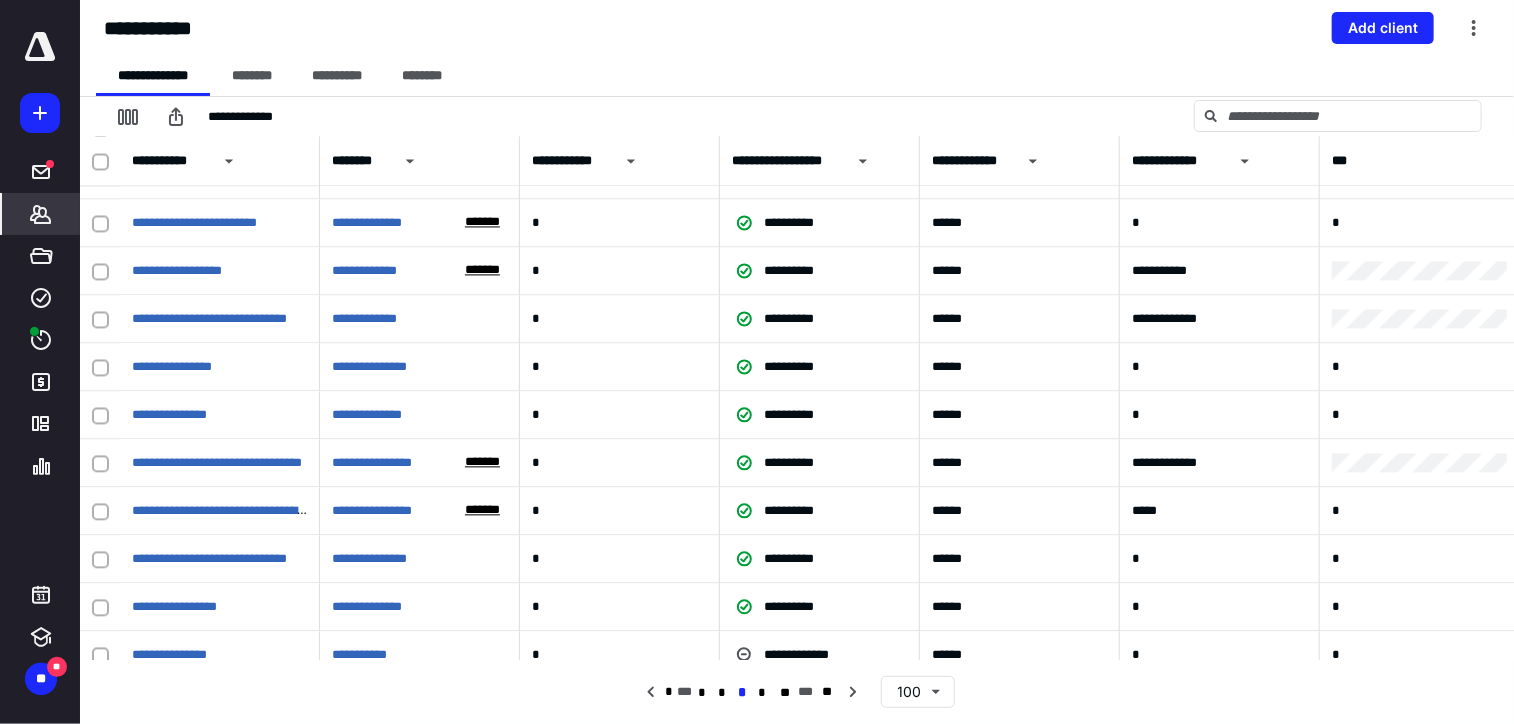 scroll, scrollTop: 2100, scrollLeft: 0, axis: vertical 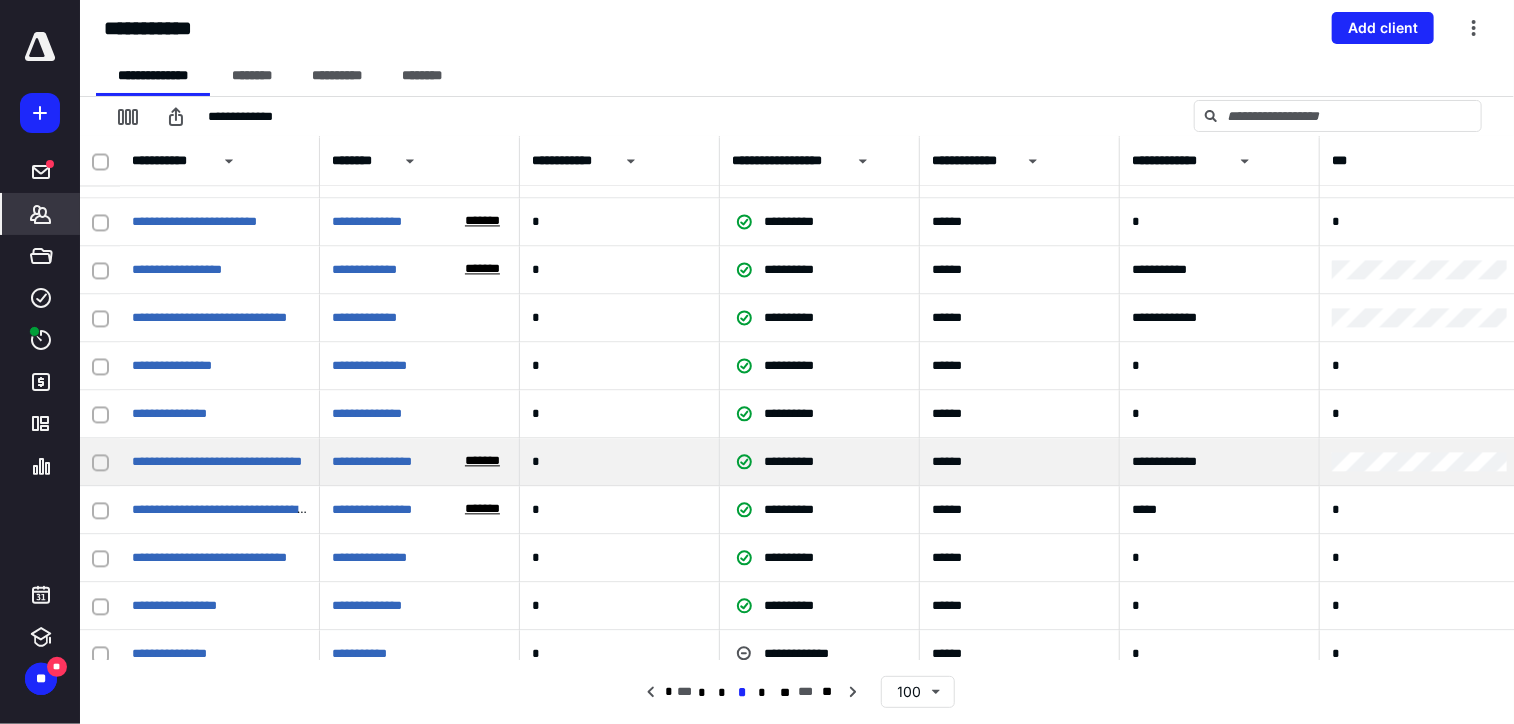 click on "*******" at bounding box center [482, 461] 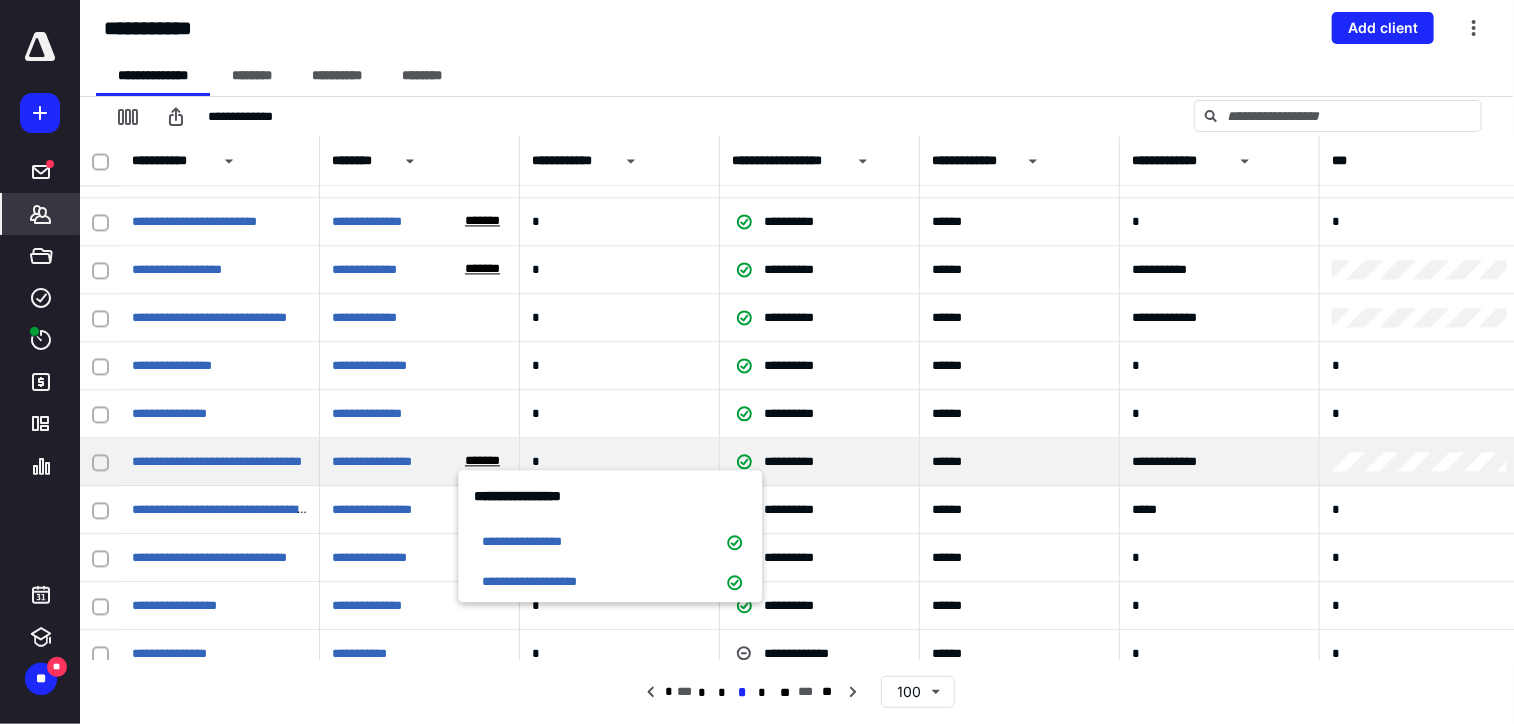 click on "*******" at bounding box center [482, 461] 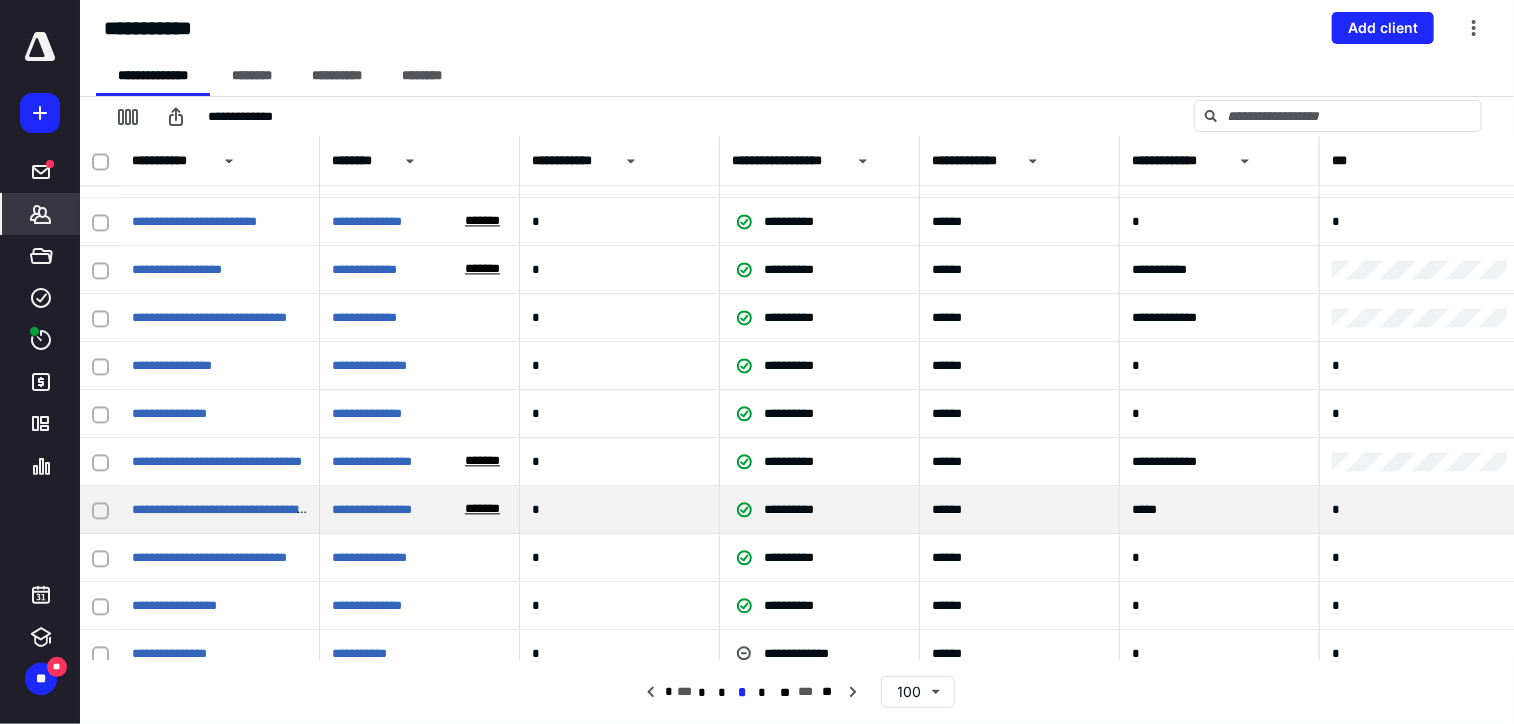click on "*******" at bounding box center (482, 509) 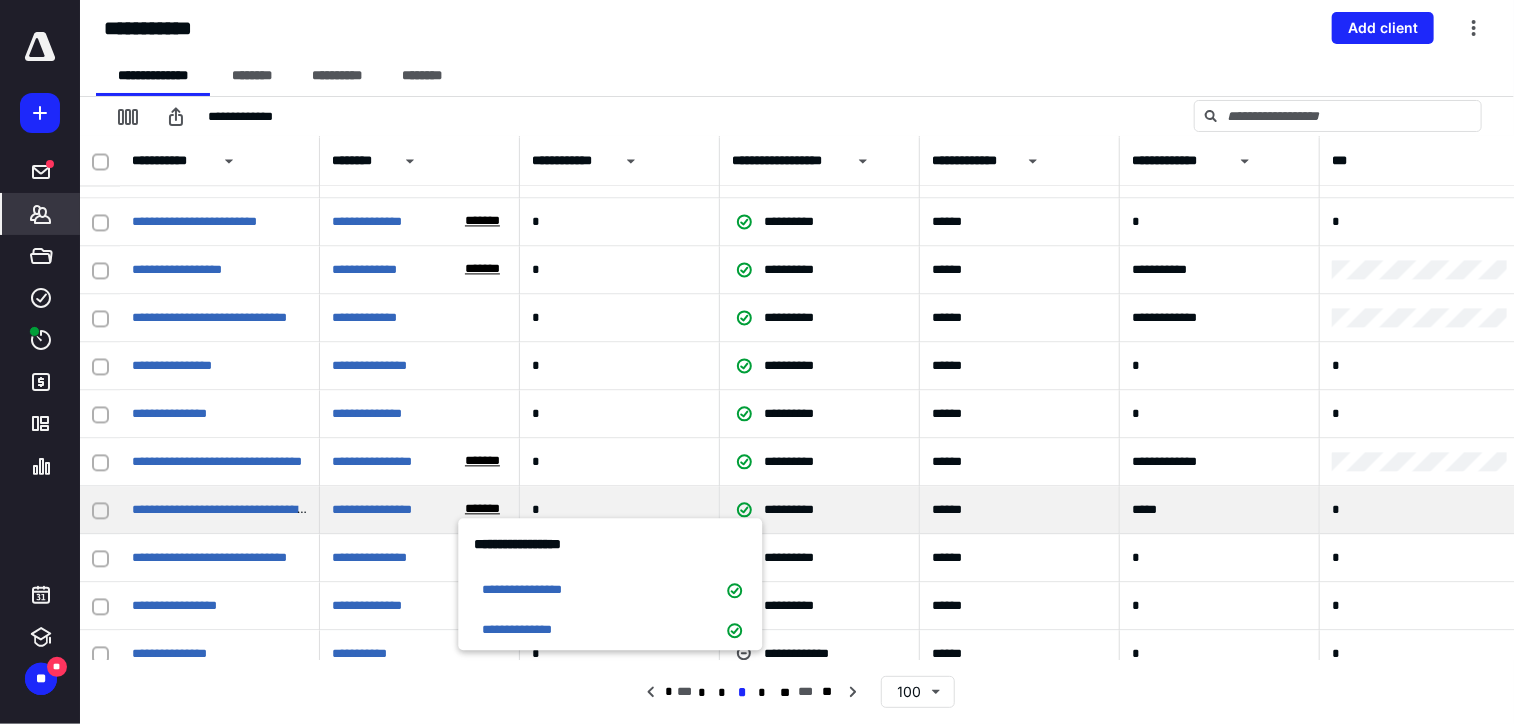 click on "*******" at bounding box center (482, 509) 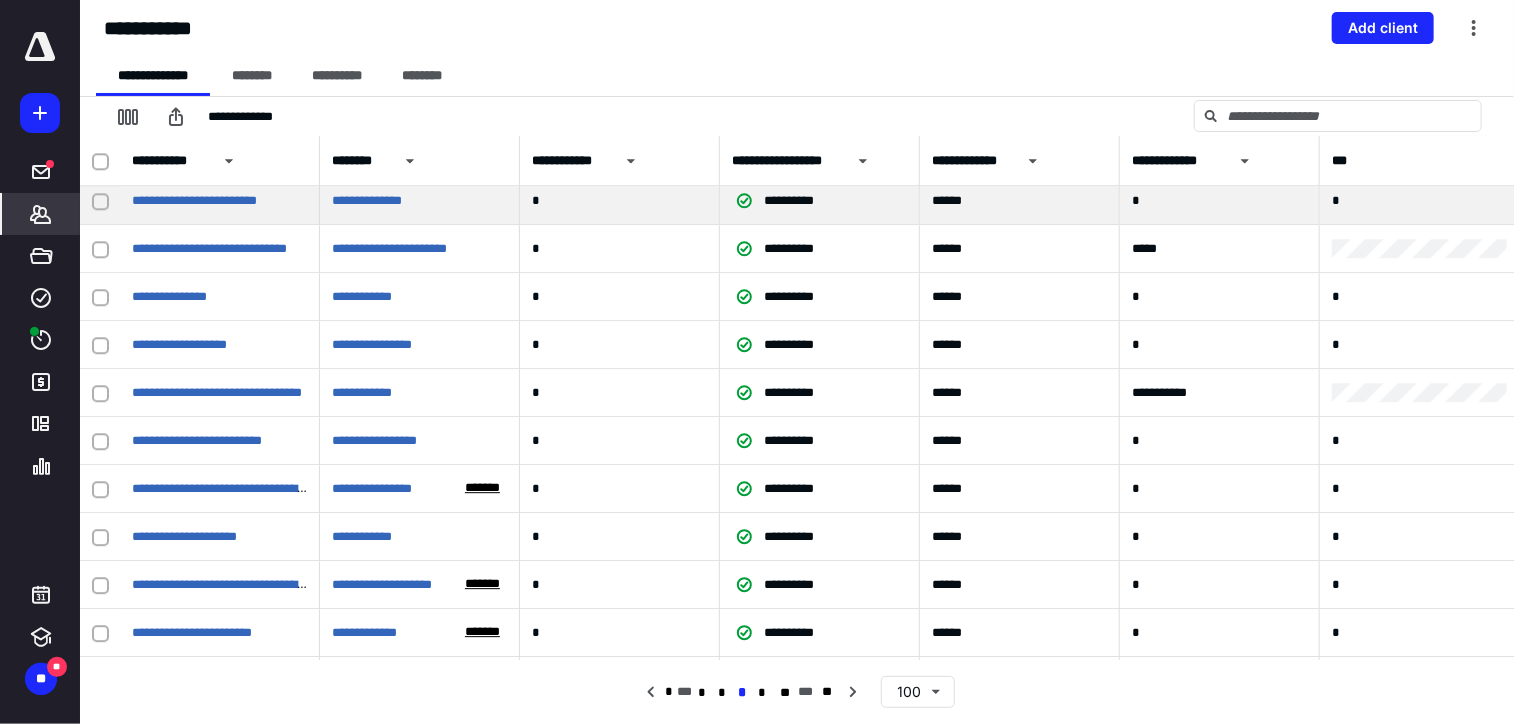 scroll, scrollTop: 2800, scrollLeft: 0, axis: vertical 